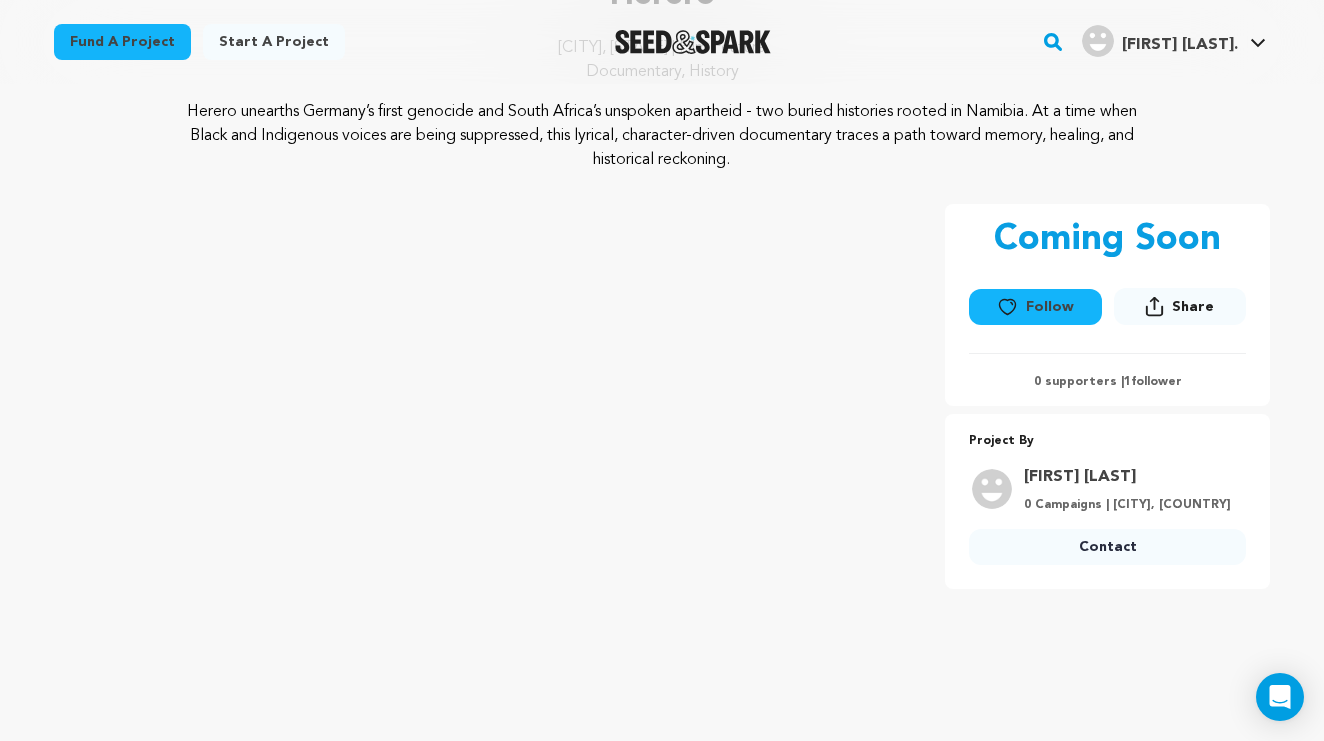 scroll, scrollTop: 202, scrollLeft: 0, axis: vertical 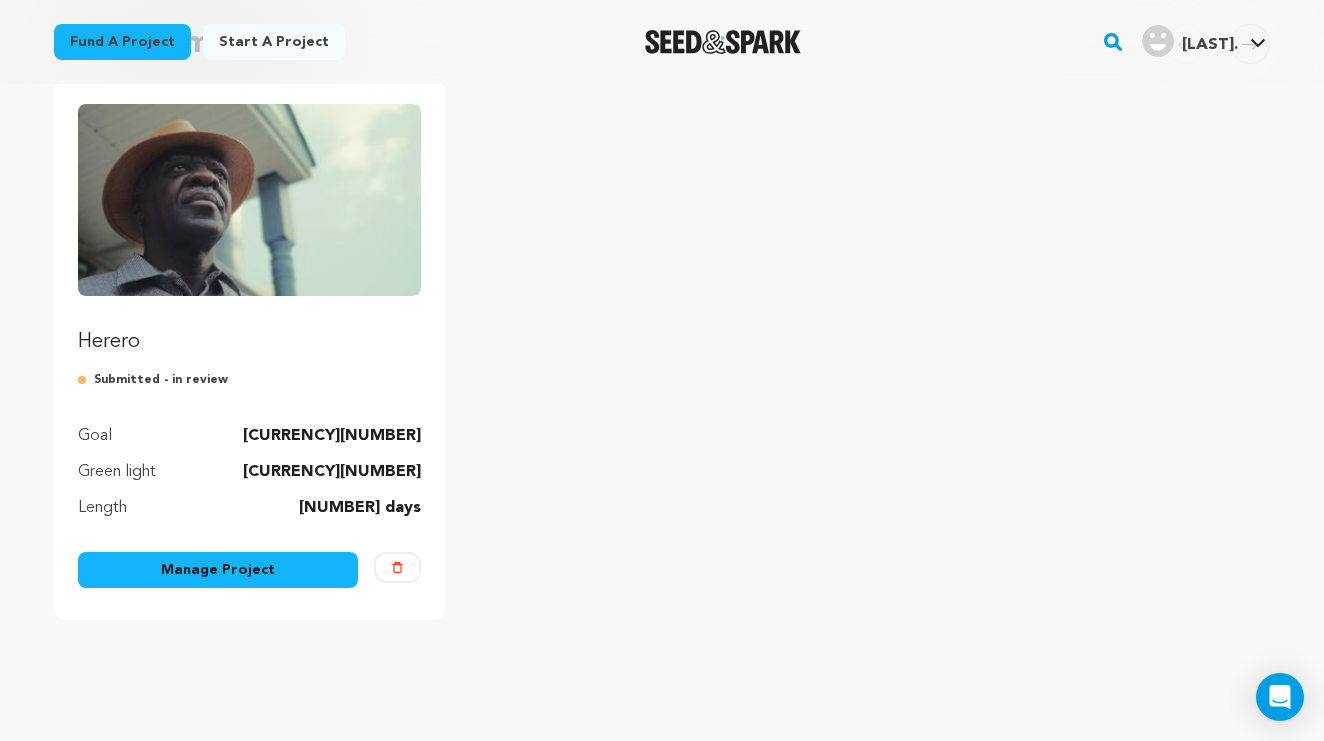 click at bounding box center (249, 200) 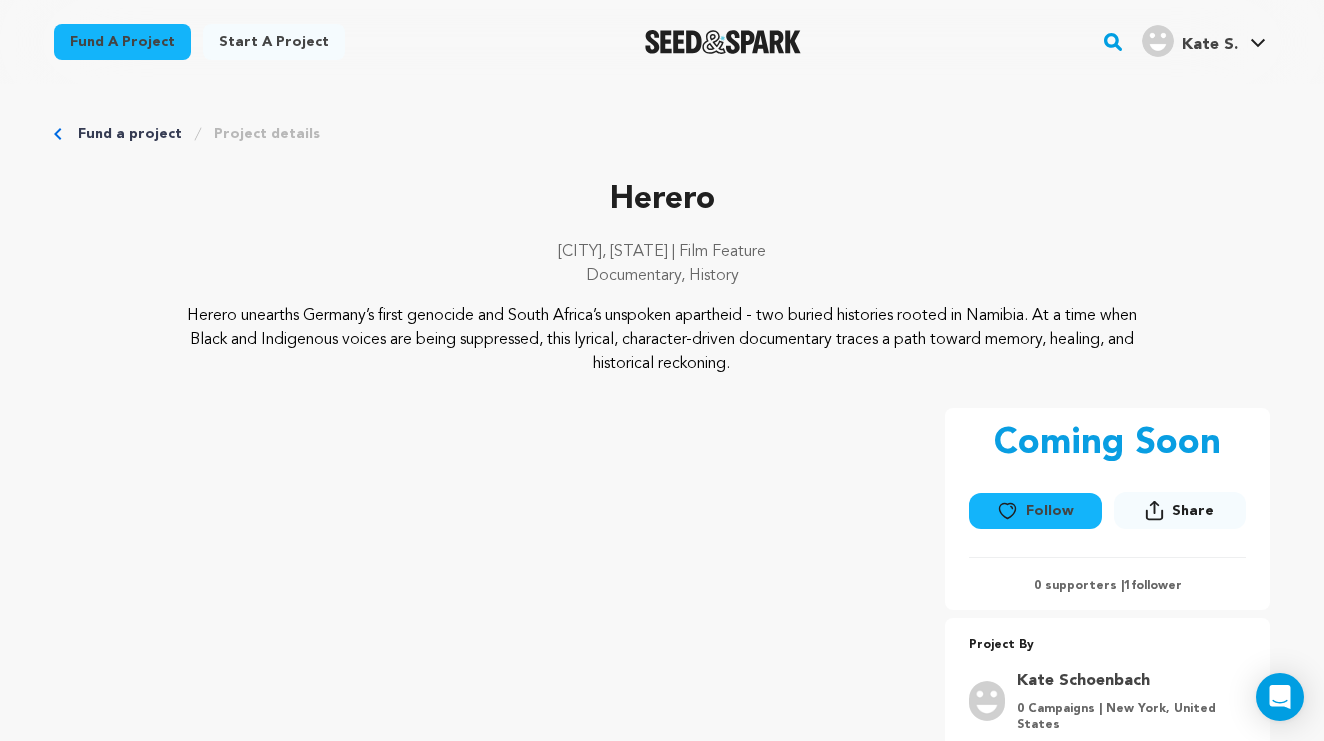 scroll, scrollTop: 0, scrollLeft: 0, axis: both 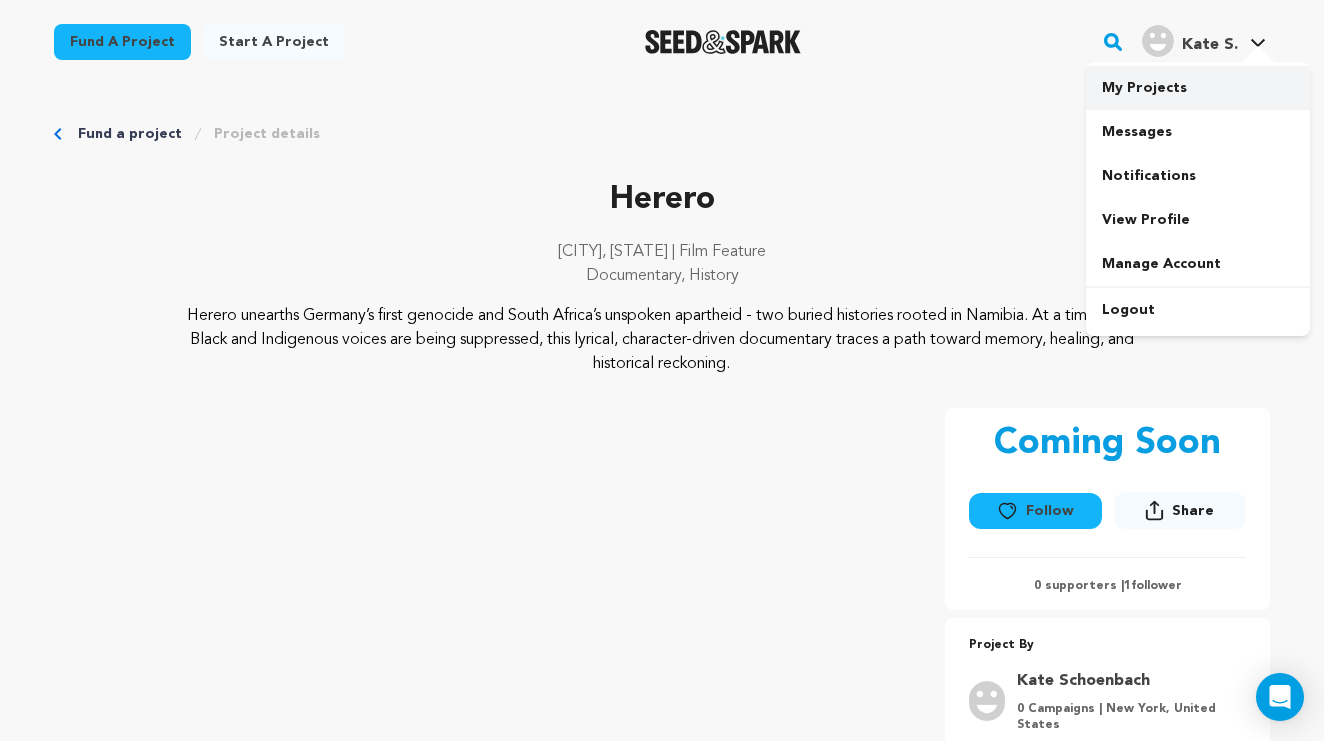 click on "My Projects" at bounding box center [1198, 88] 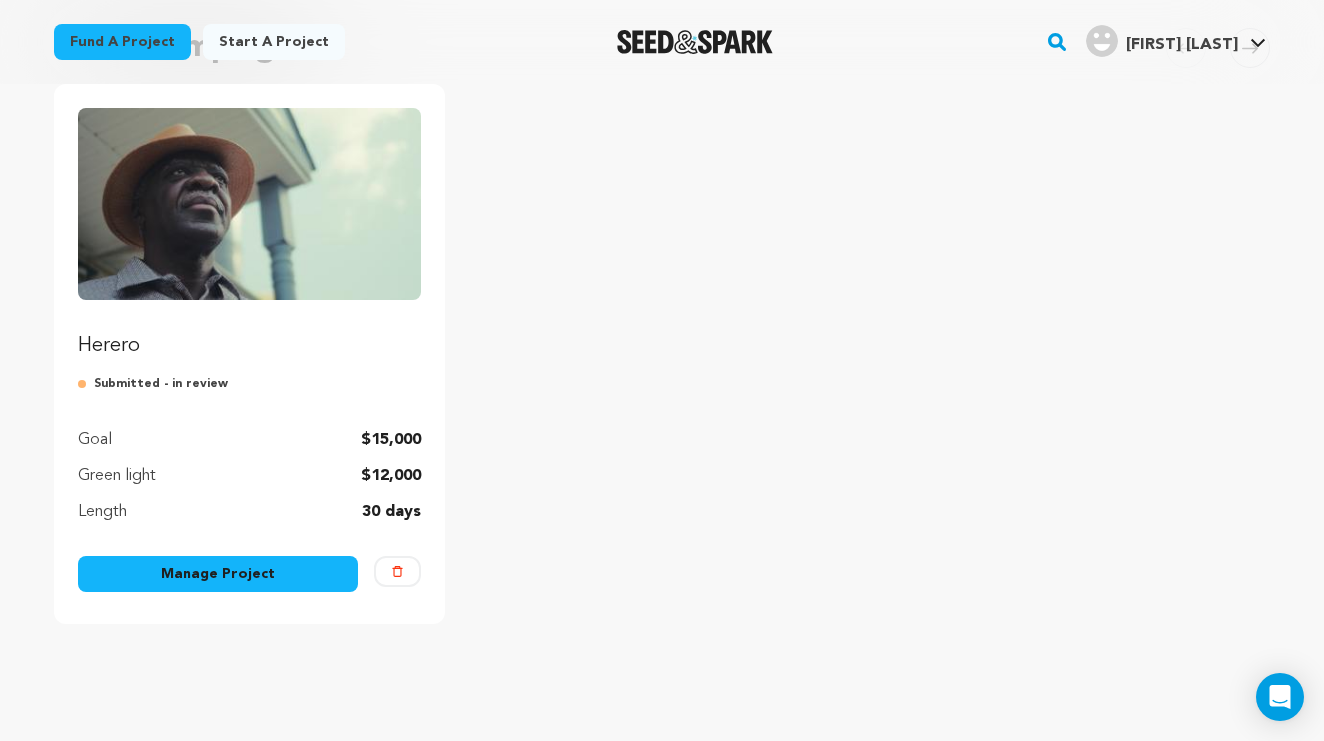 scroll, scrollTop: 258, scrollLeft: 0, axis: vertical 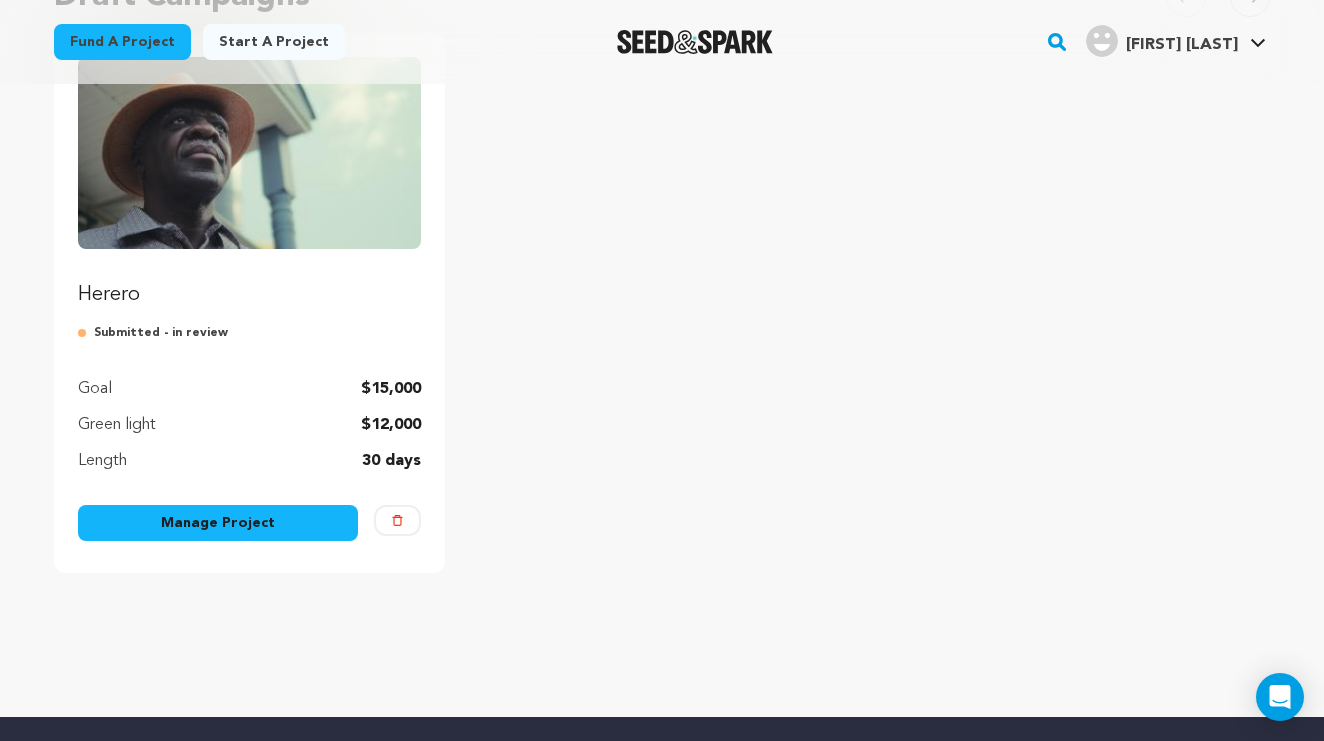 click on "Manage Project" at bounding box center (218, 523) 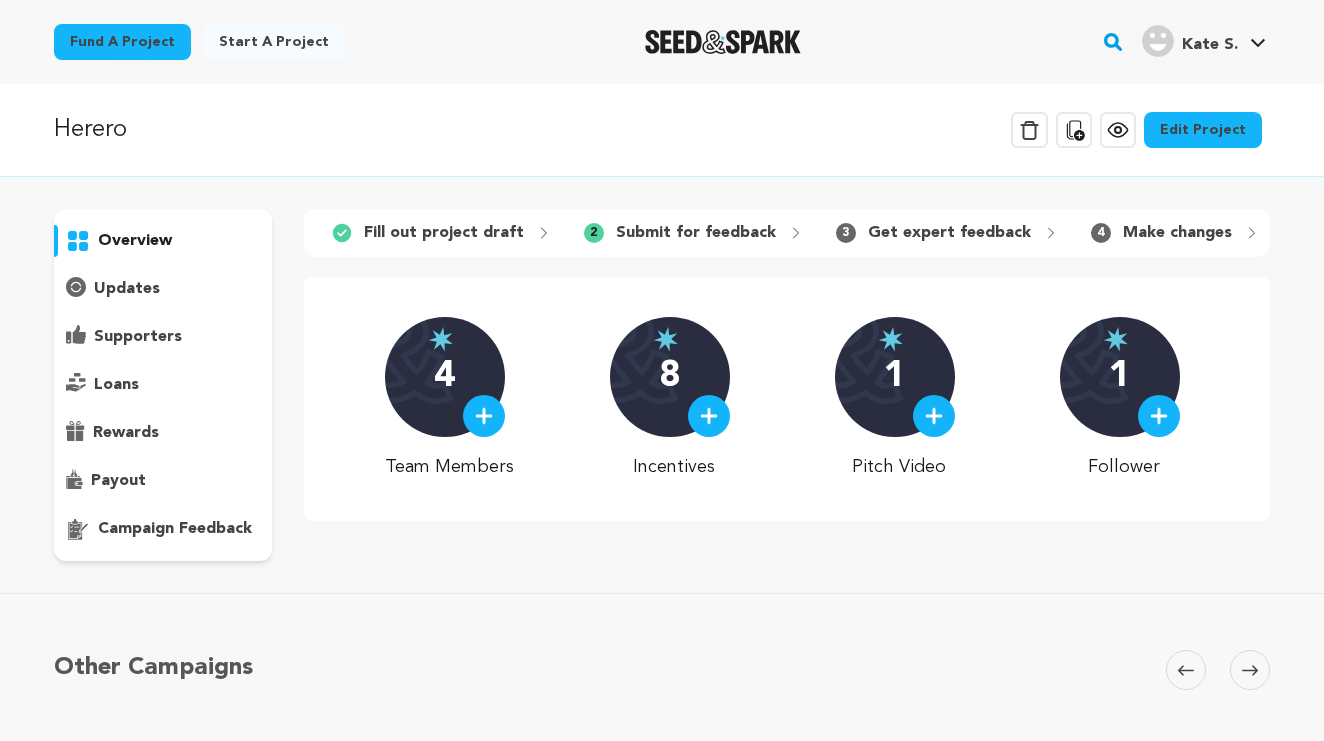 scroll, scrollTop: 0, scrollLeft: 0, axis: both 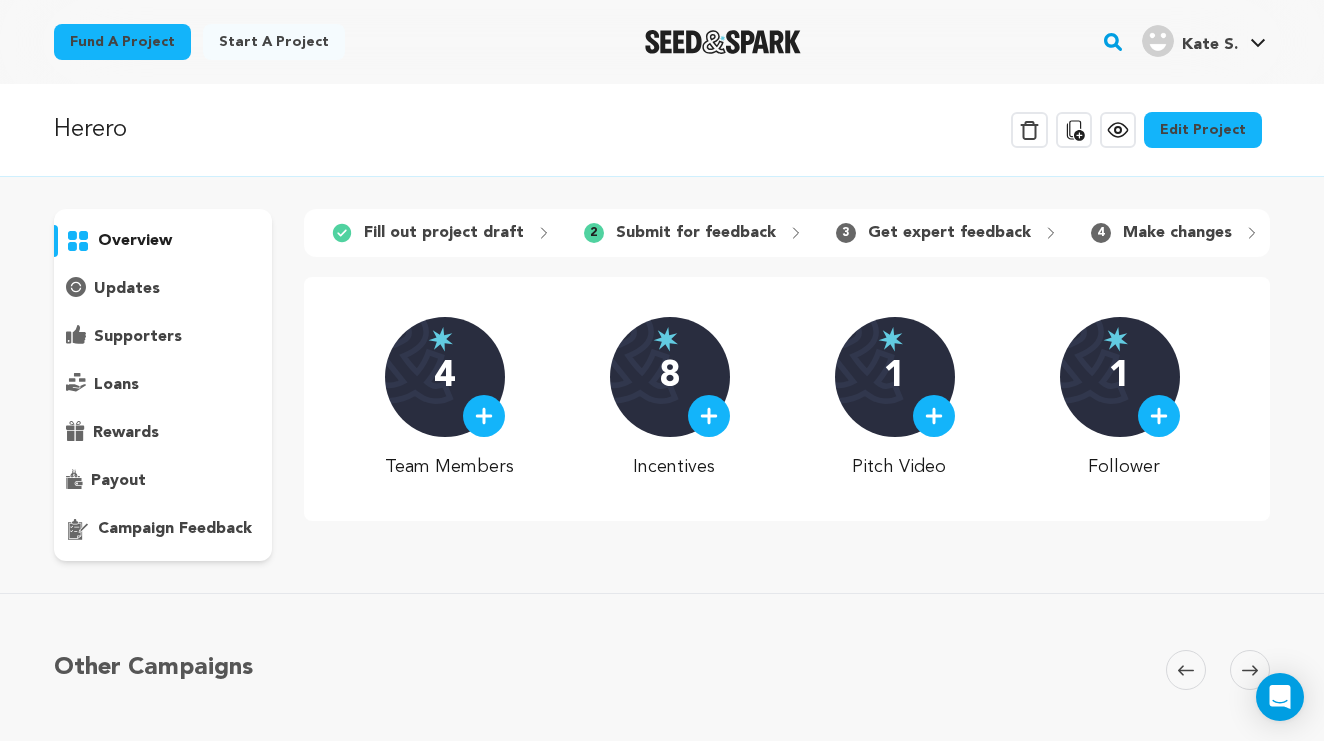 click on "Edit Project" at bounding box center (1203, 130) 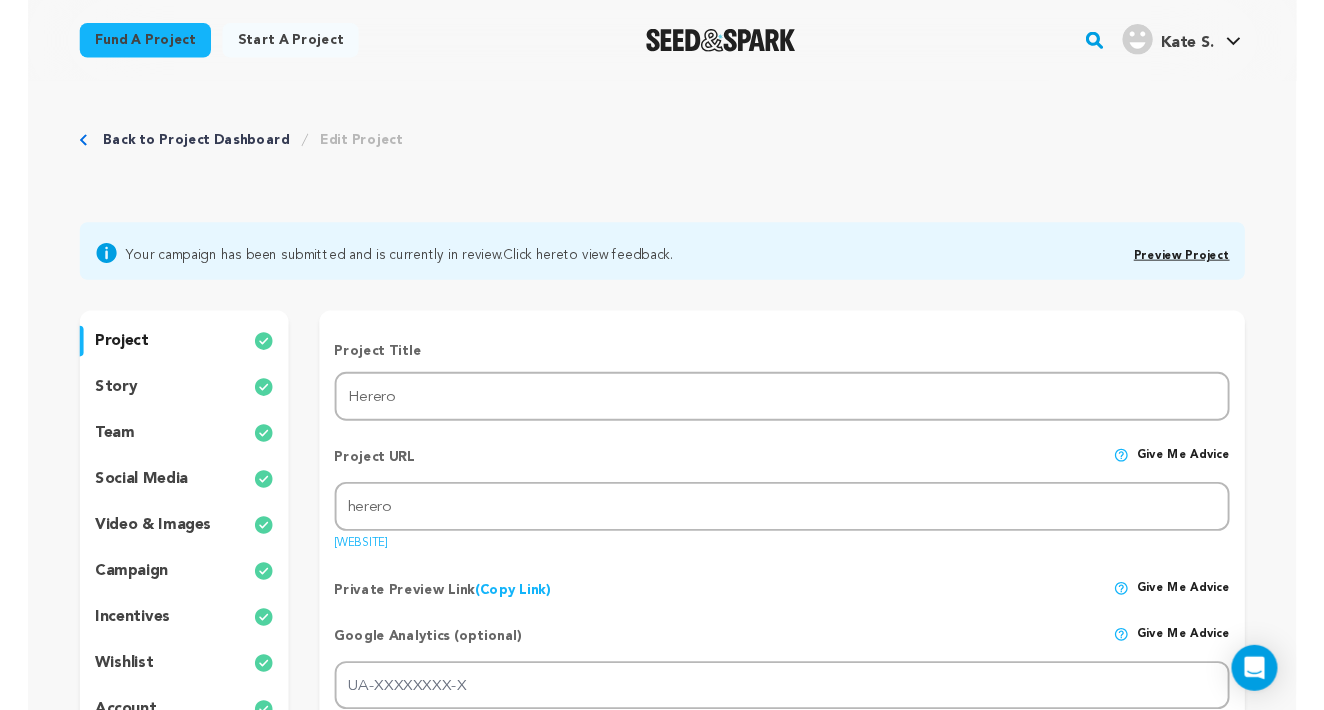 scroll, scrollTop: 0, scrollLeft: 0, axis: both 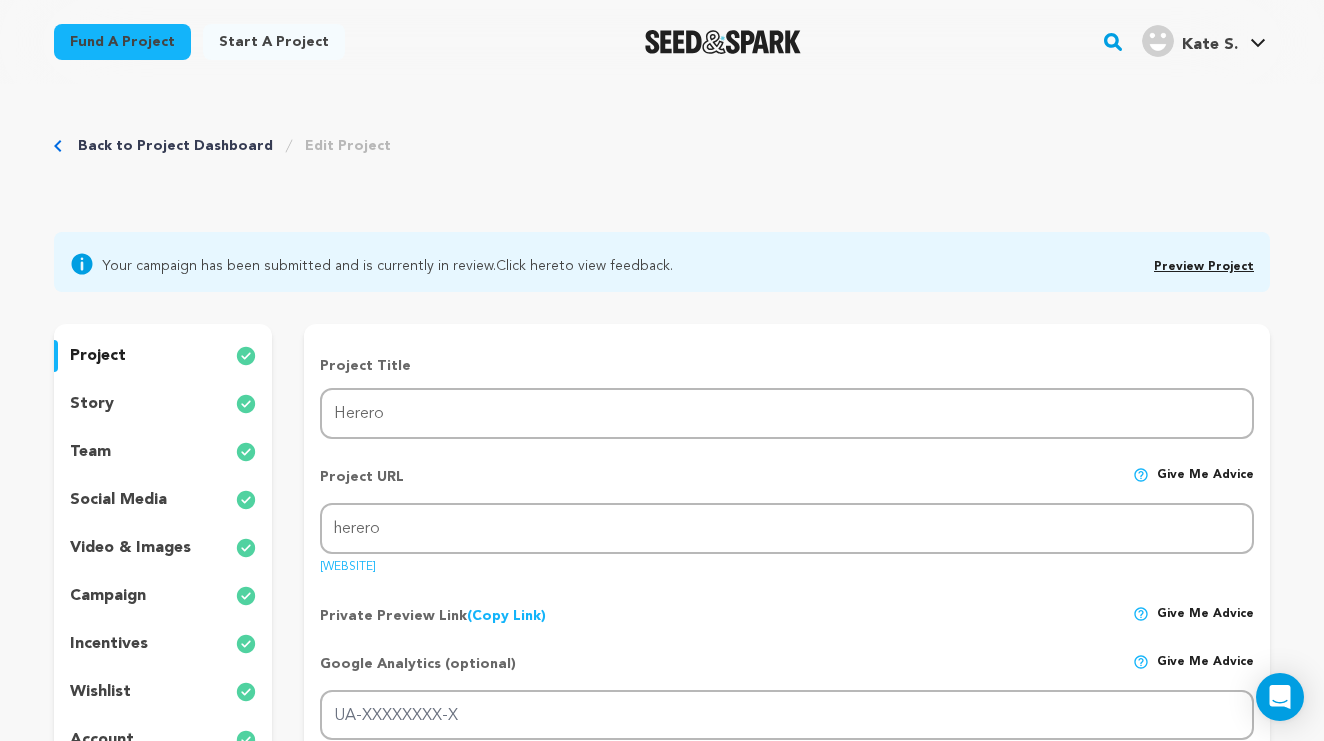 click on "story" at bounding box center [92, 404] 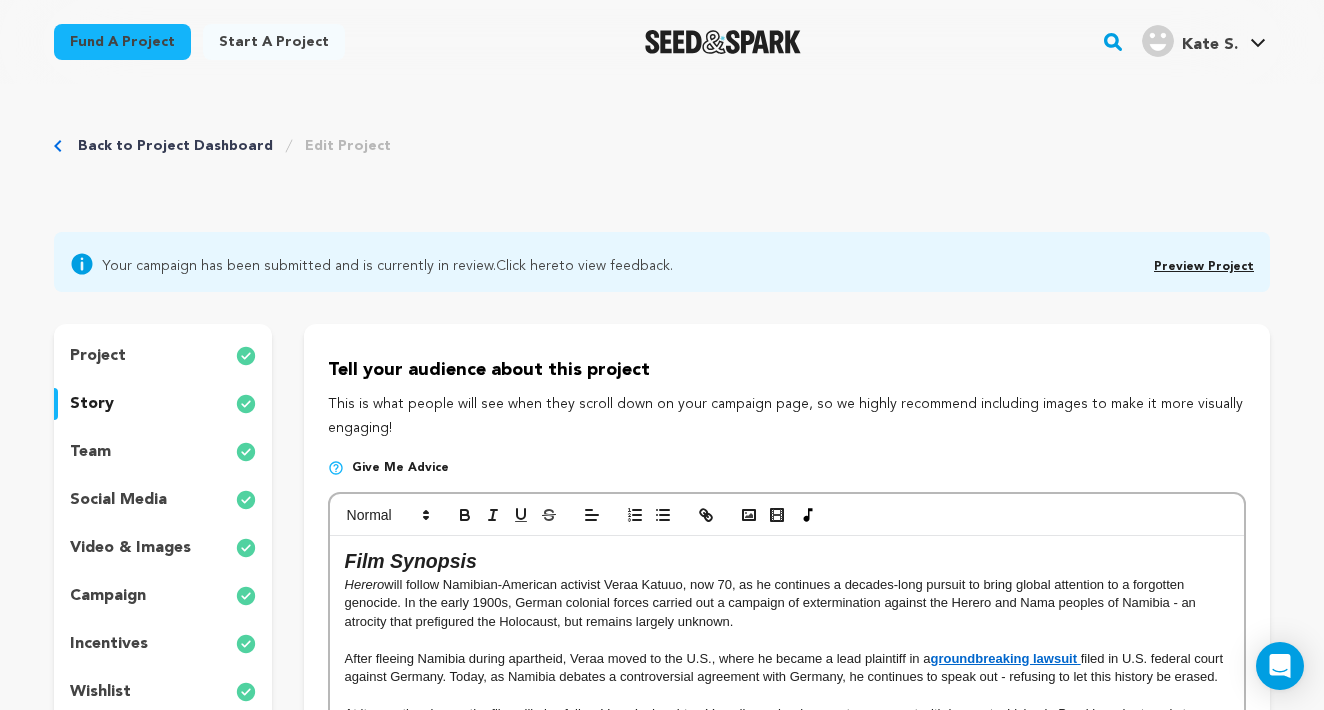 scroll, scrollTop: 425, scrollLeft: 0, axis: vertical 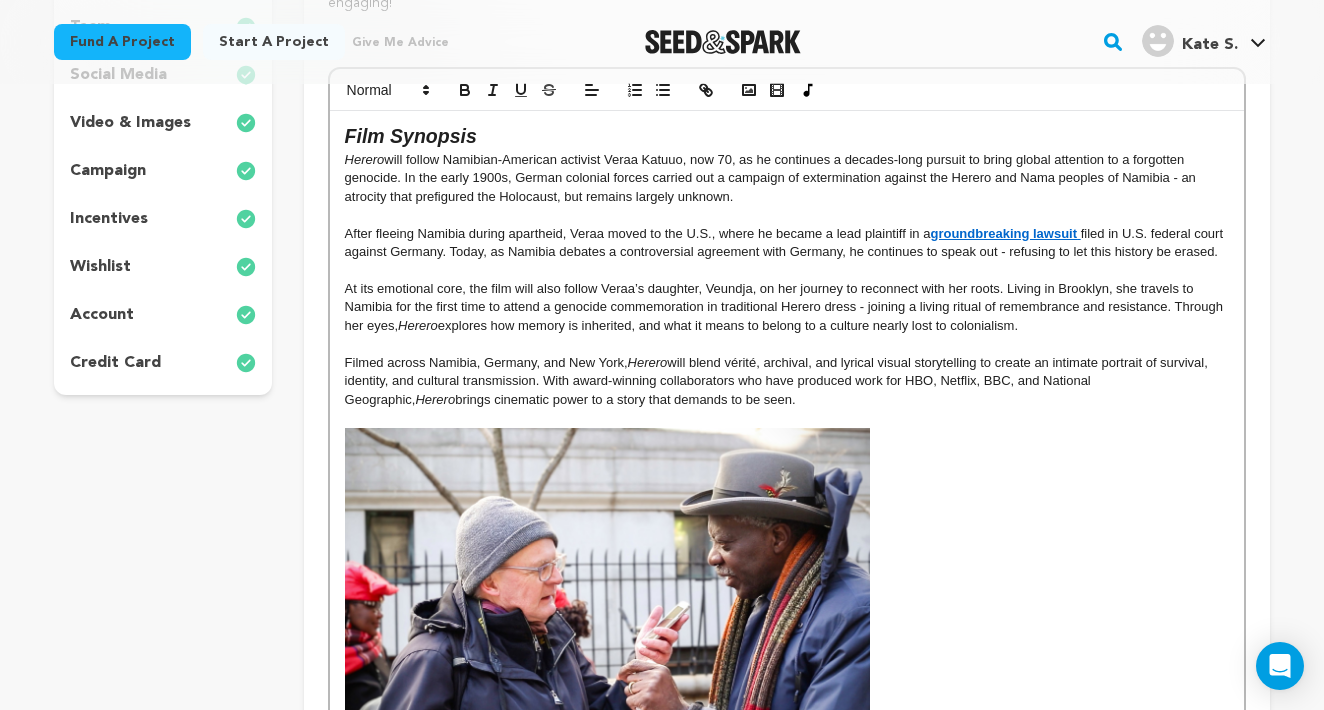 click on "Herero" at bounding box center (648, 362) 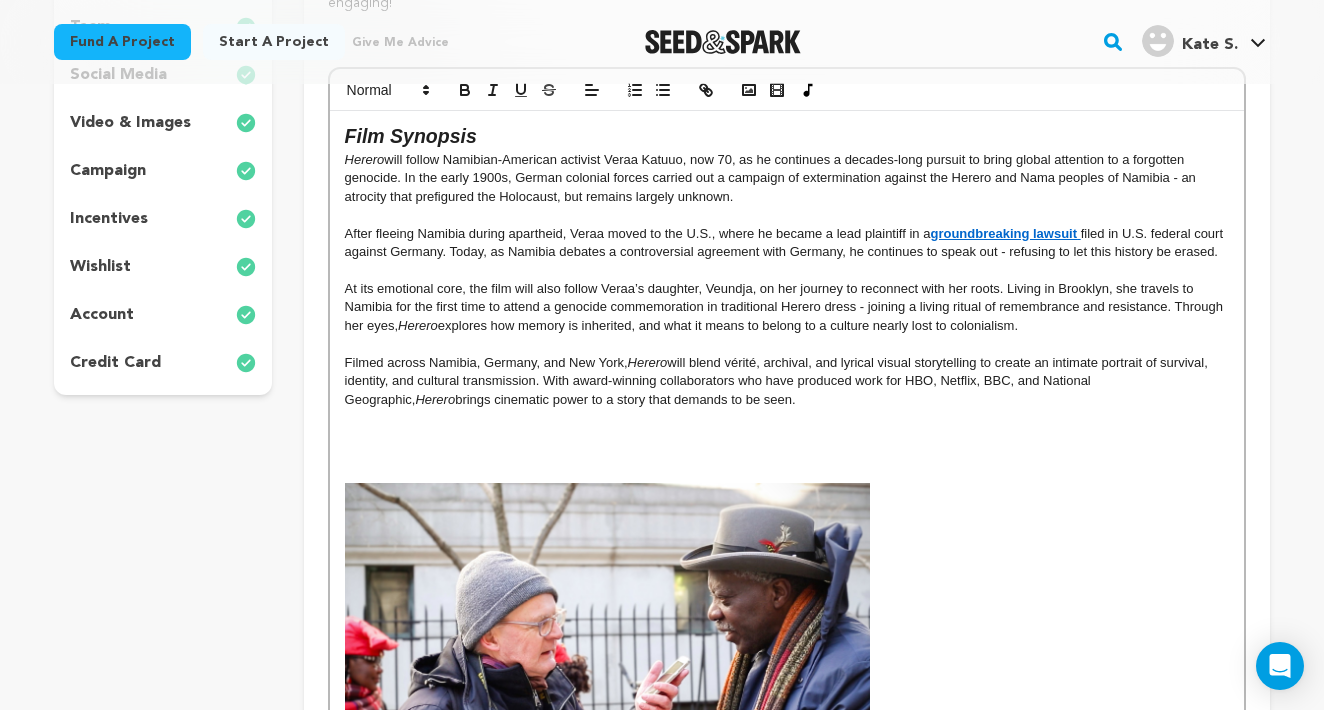 scroll, scrollTop: 205, scrollLeft: 0, axis: vertical 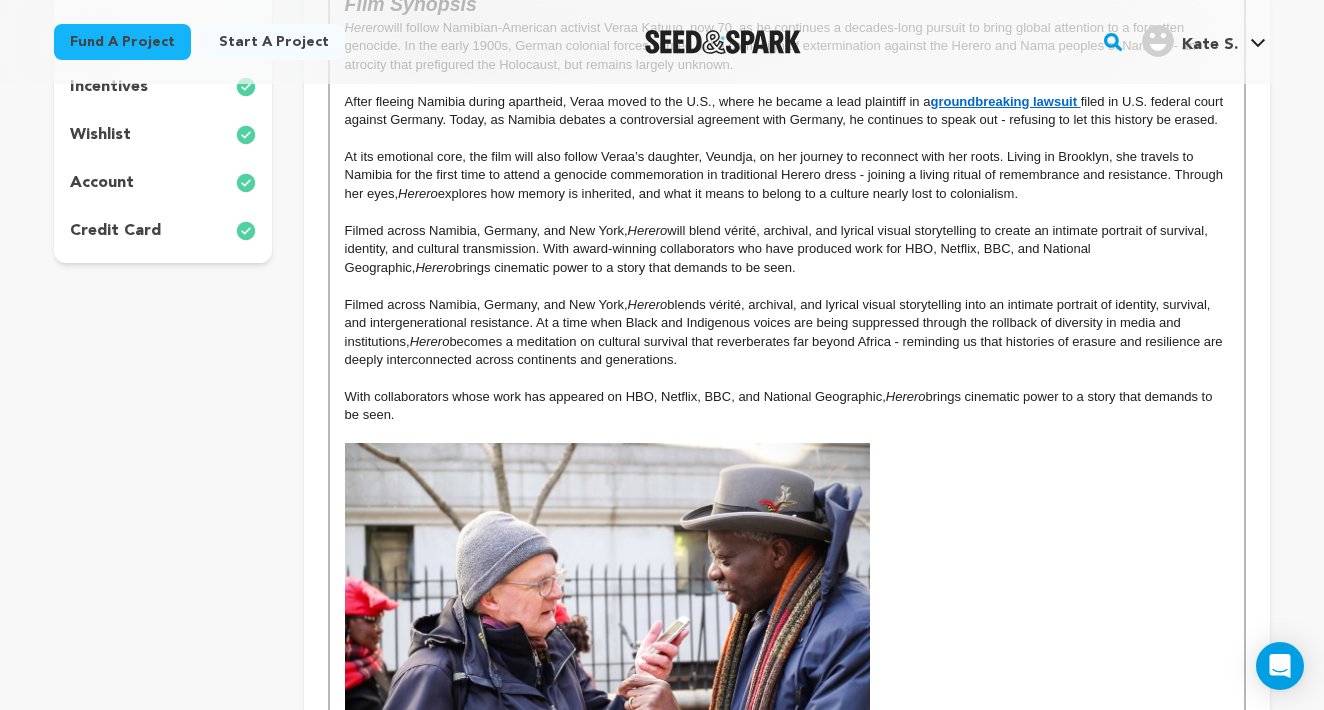 drag, startPoint x: 905, startPoint y: 333, endPoint x: 904, endPoint y: 347, distance: 14.035668 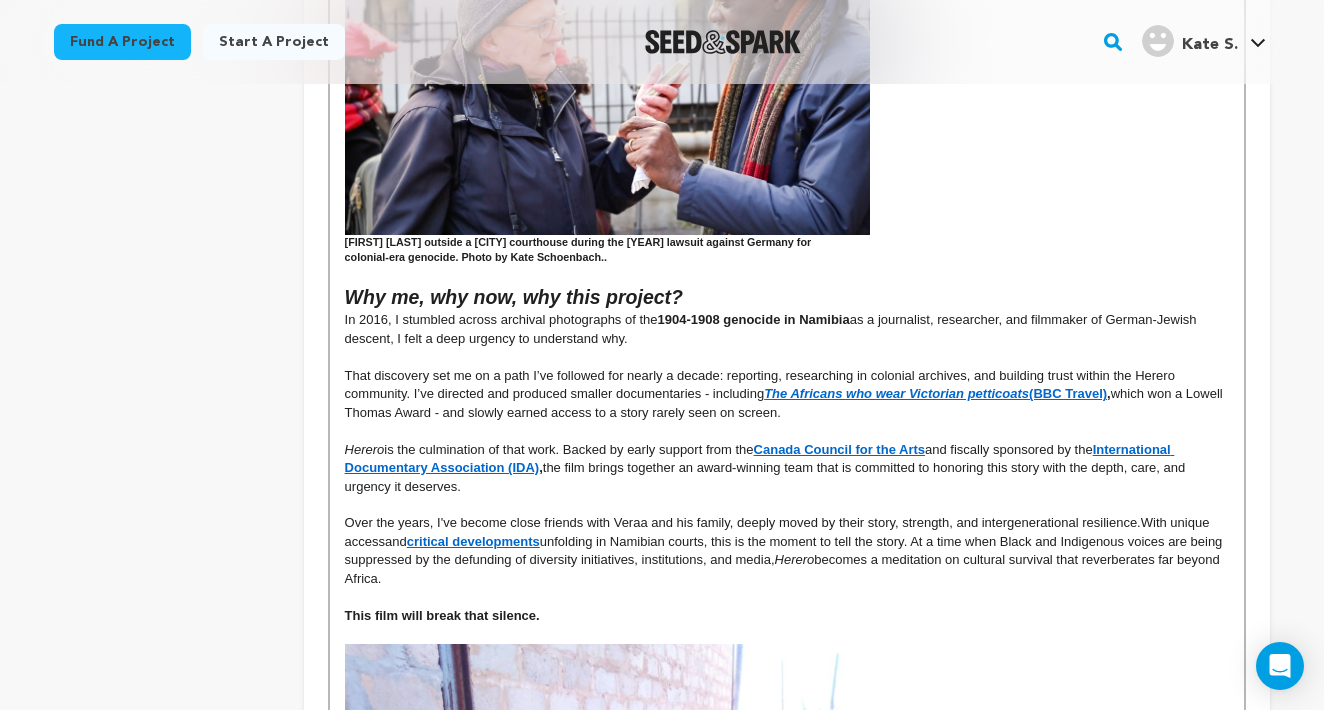 scroll, scrollTop: 970, scrollLeft: 0, axis: vertical 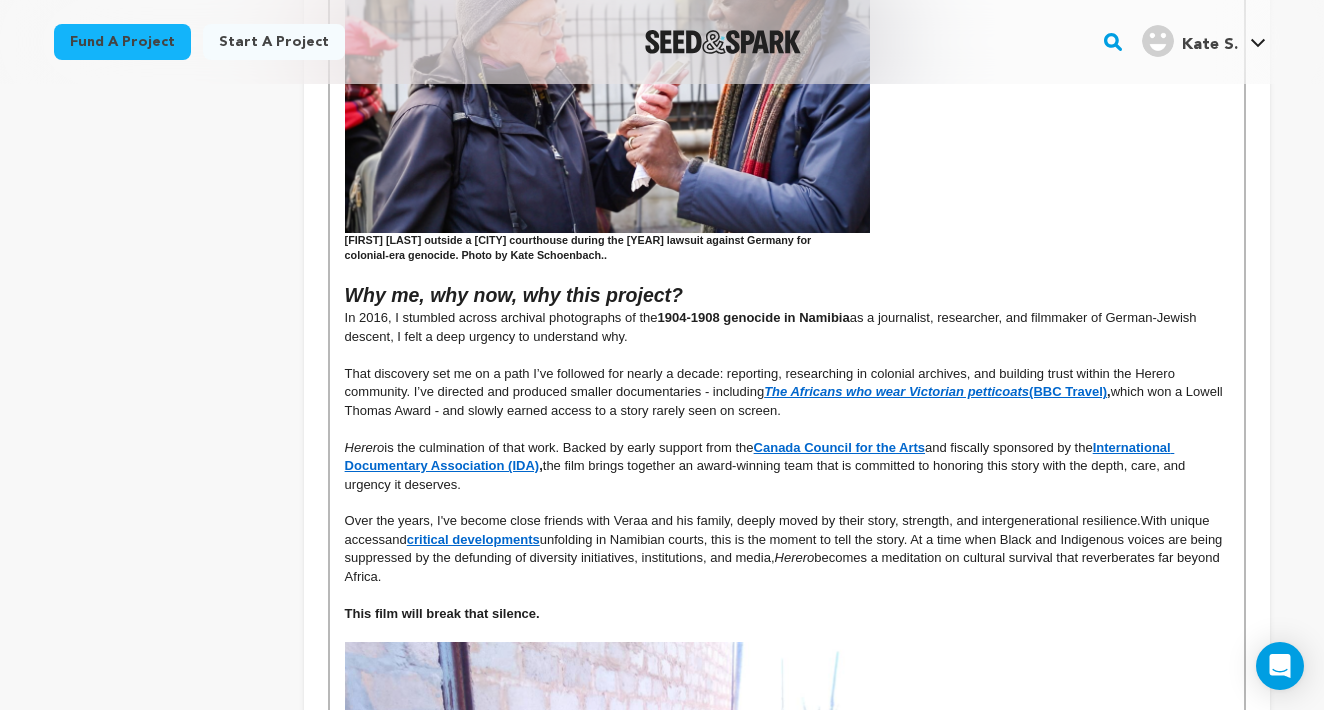 click at bounding box center (787, 355) 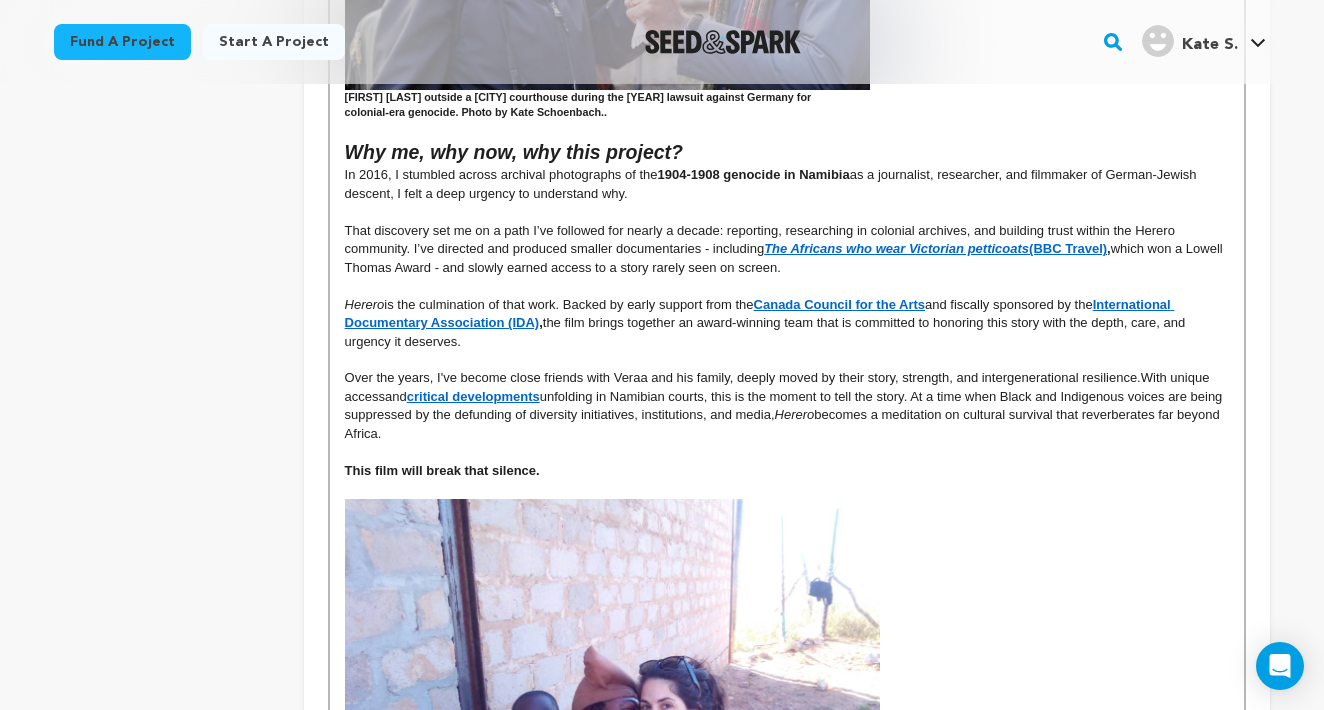 scroll, scrollTop: 1117, scrollLeft: 0, axis: vertical 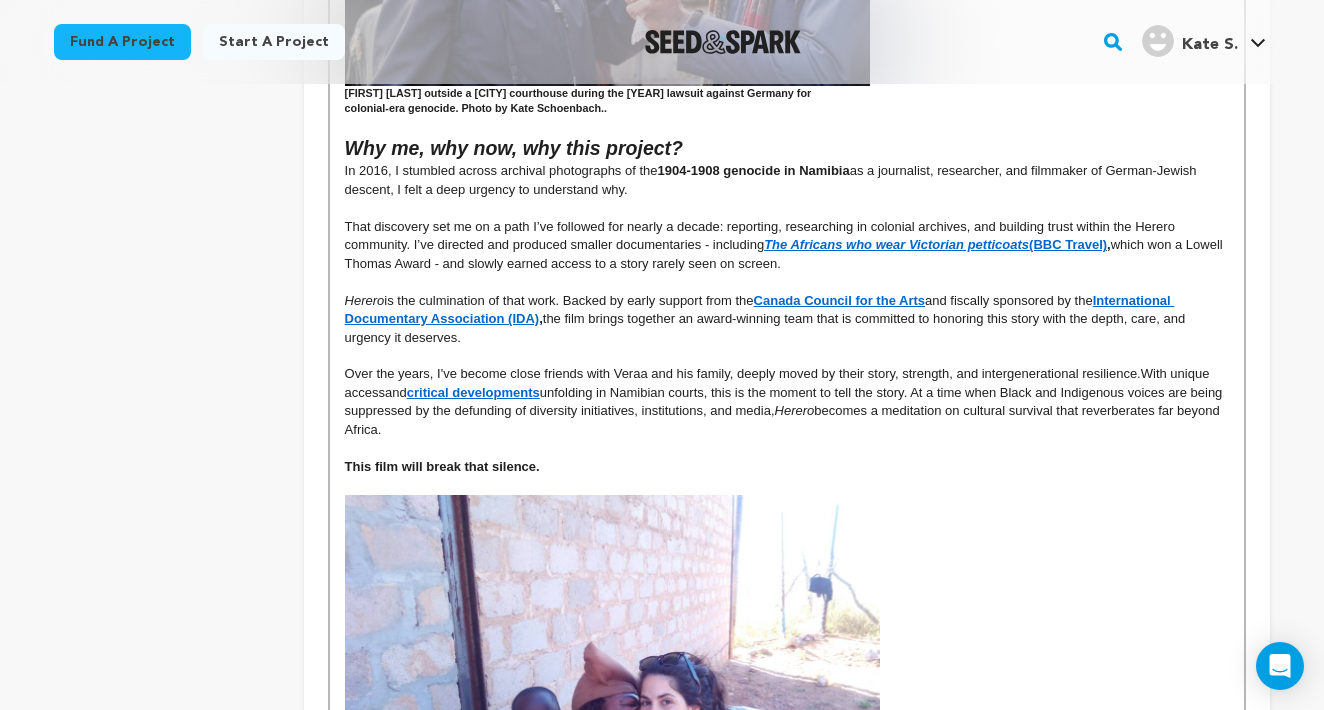 click on "Over the years, I've become close friends with Veraa and his family, deeply moved by their story, strength, and intergenerational resilience.  With unique access  and  critical developments  unfolding in Namibian courts, this is the moment to tell the story. At a time when Black and Indigenous voices are being suppressed by the defunding of diversity initiatives, institutions, and media,  Herero  becomes a meditation on cultural survival that reverberates far beyond Africa." at bounding box center [787, 402] 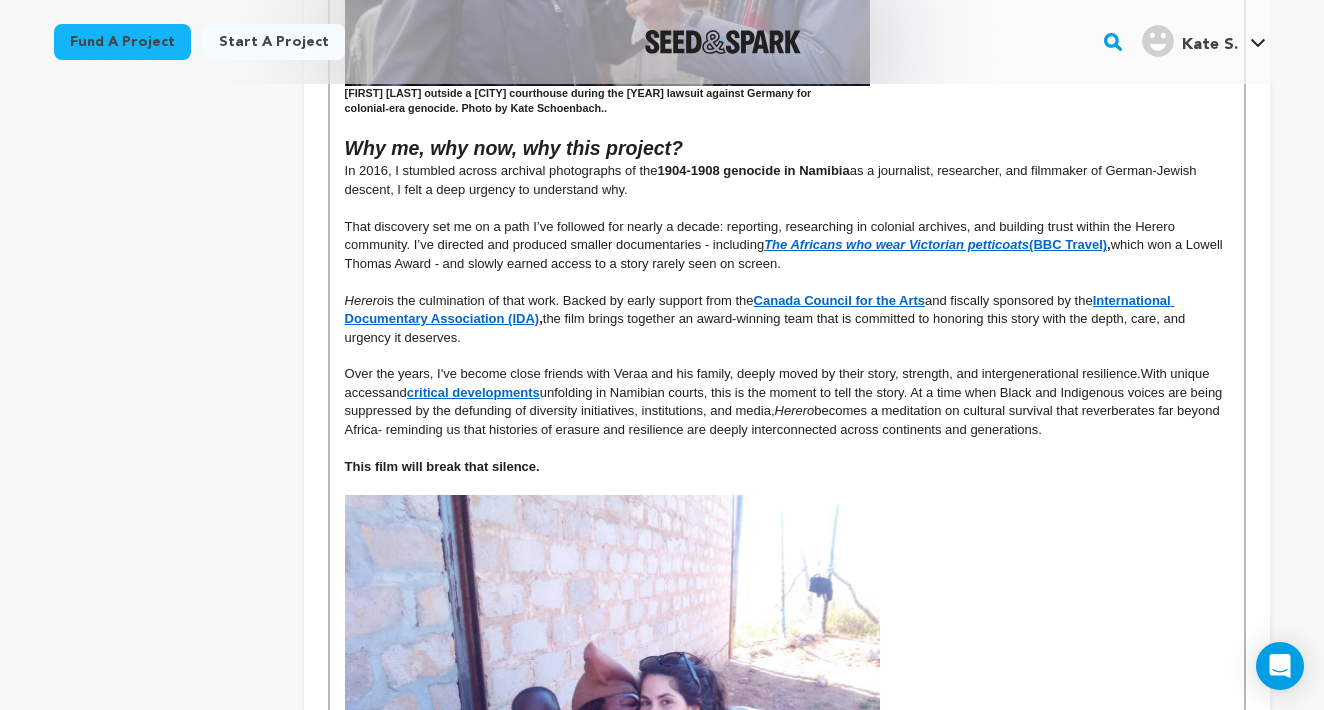 scroll, scrollTop: 9, scrollLeft: 1, axis: both 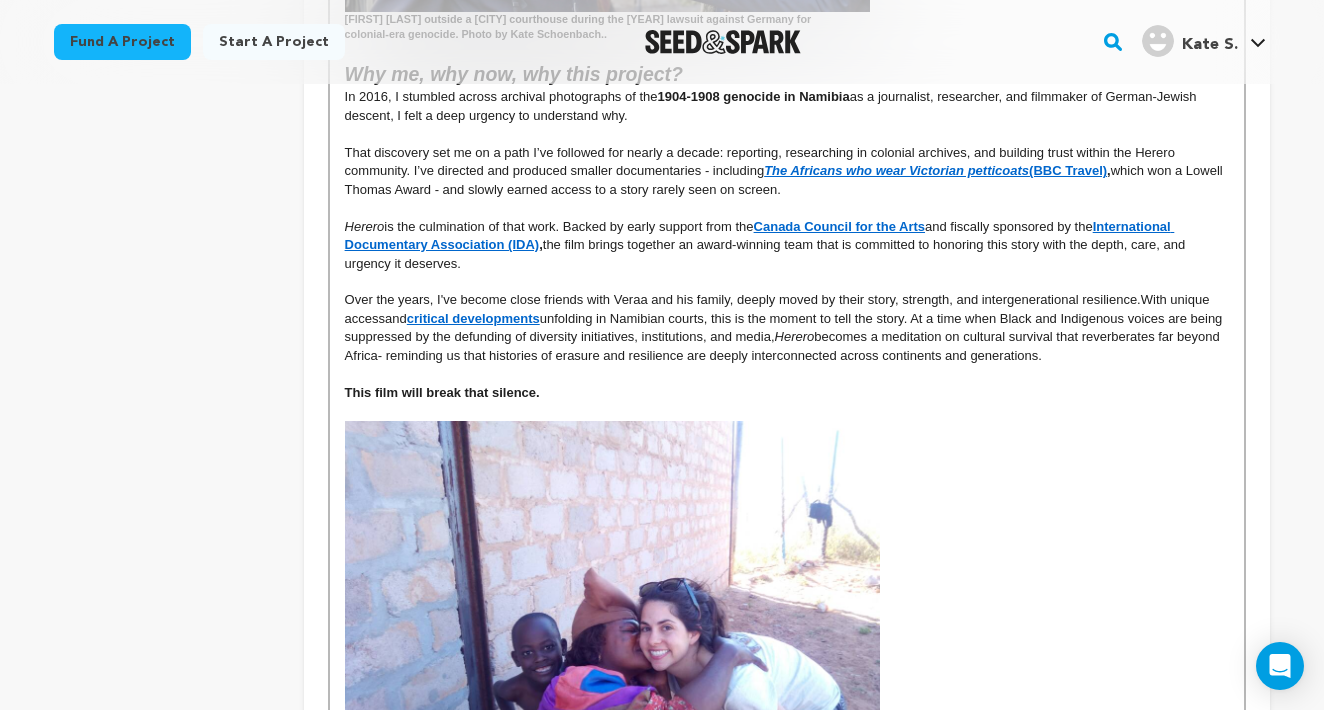 click on "Over the years, I've become close friends with Veraa and his family, deeply moved by their story, strength, and intergenerational resilience.  With unique access  and  critical developments  unfolding in Namibian courts, this is the moment to tell the story. At a time when Black and Indigenous voices are being suppressed by the defunding of diversity initiatives, institutions, and media,  Herero  becomes a meditation on cultural survival that reverberates far beyond Africa  - reminding us that histories of erasure and resilience are deeply interconnected across continents and generations." at bounding box center (787, 328) 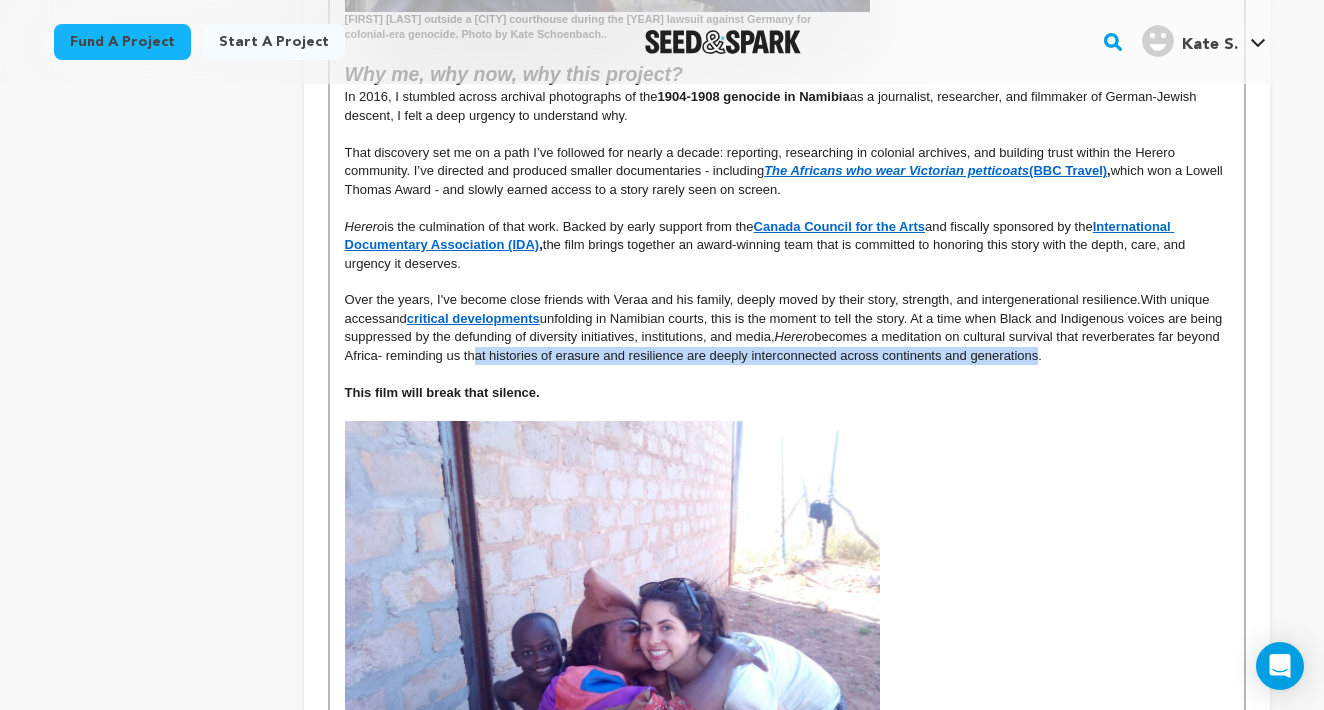 drag, startPoint x: 527, startPoint y: 350, endPoint x: 1085, endPoint y: 359, distance: 558.0726 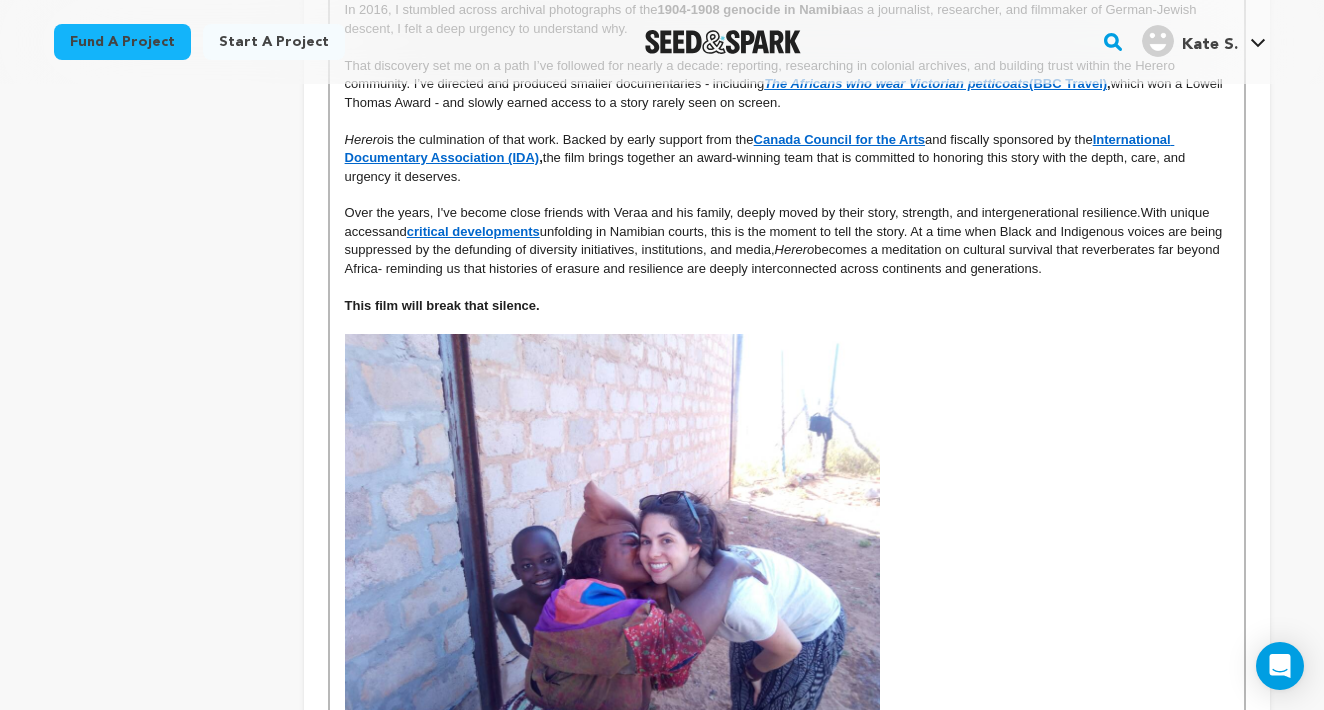 scroll, scrollTop: 1276, scrollLeft: 0, axis: vertical 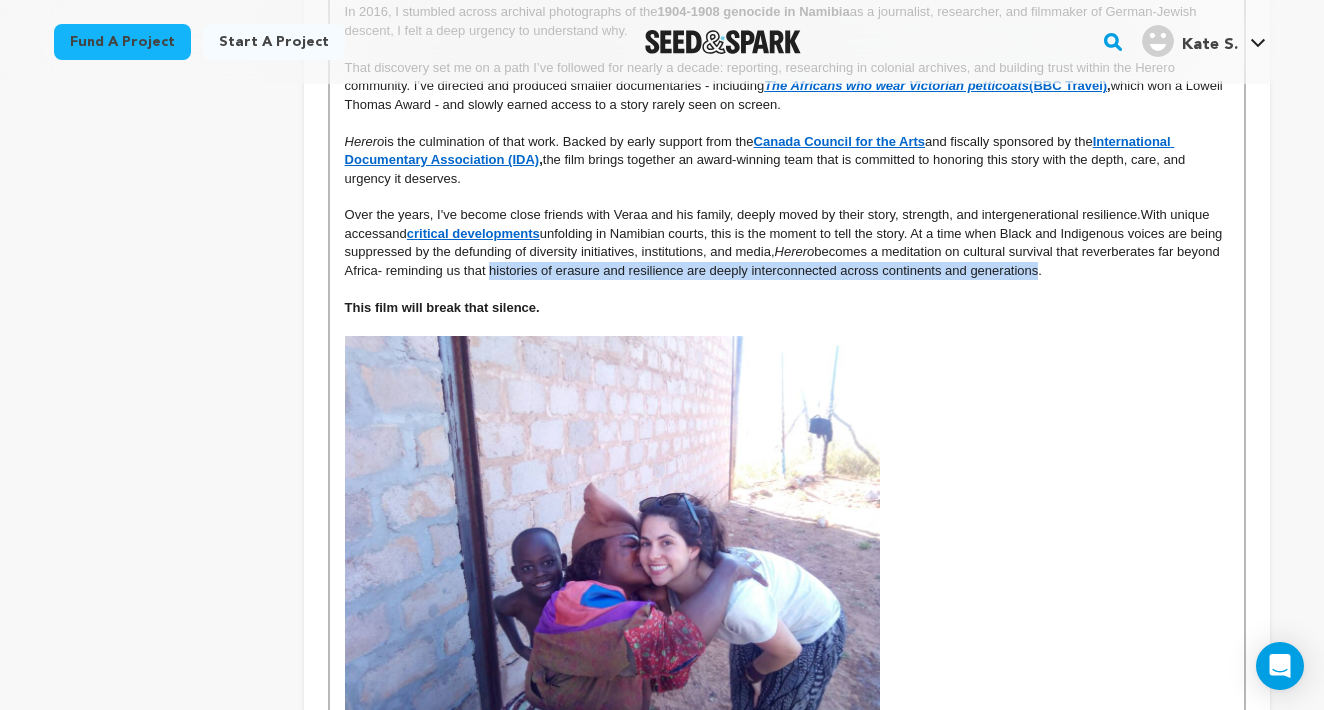 drag, startPoint x: 539, startPoint y: 271, endPoint x: 1088, endPoint y: 268, distance: 549.0082 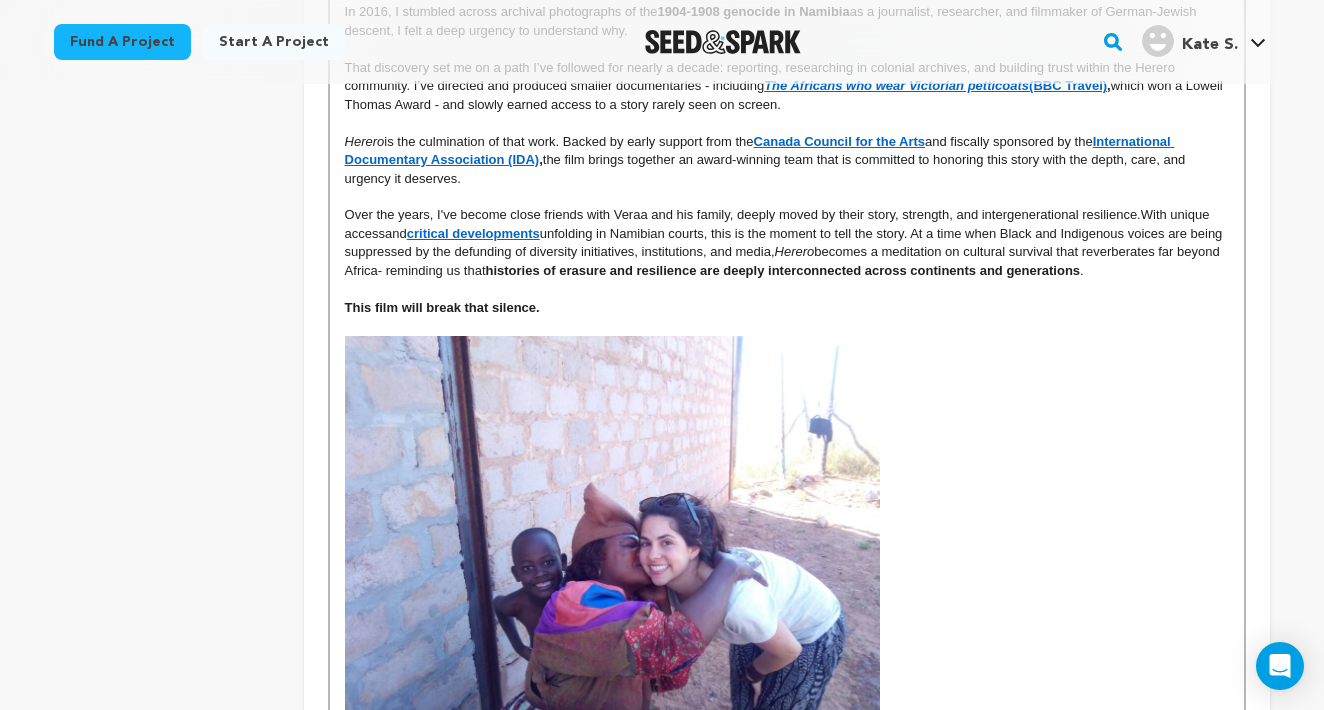 click on "Over the years, I've become close friends with Veraa and his family, deeply moved by their story, strength, and intergenerational resilience." at bounding box center (743, 214) 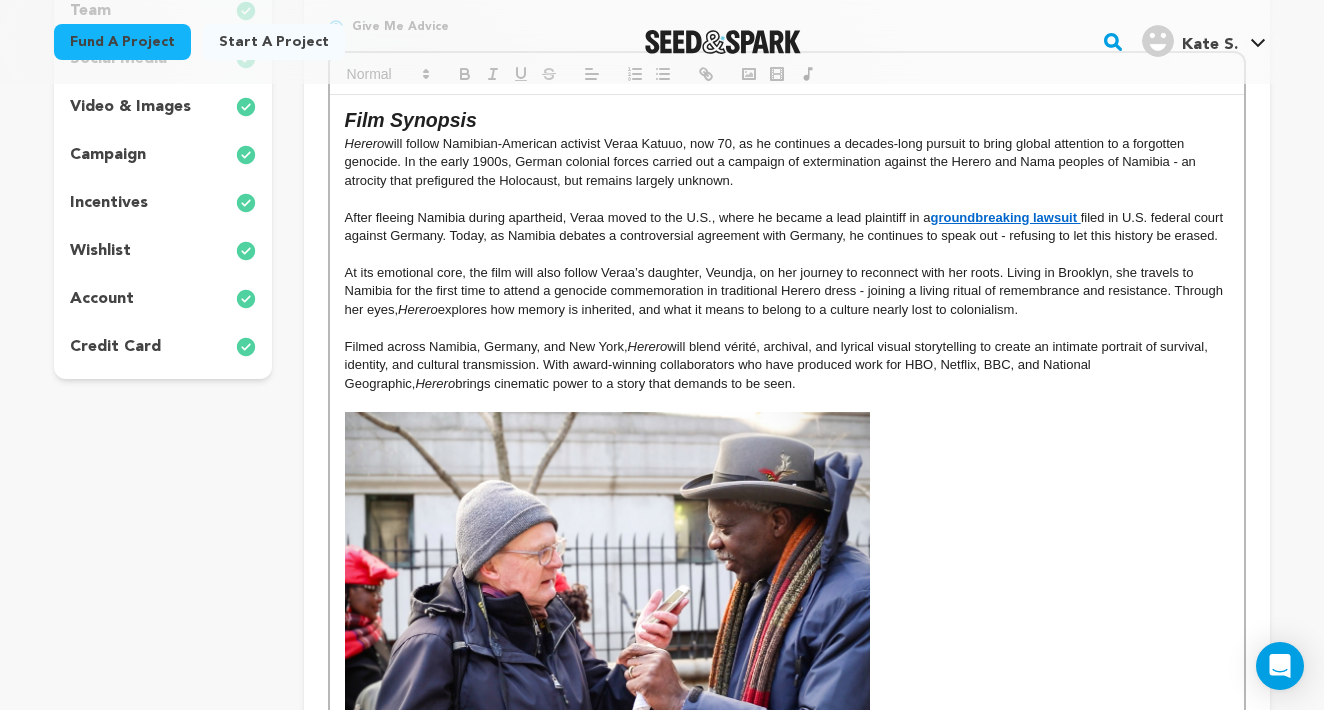 scroll, scrollTop: 427, scrollLeft: 0, axis: vertical 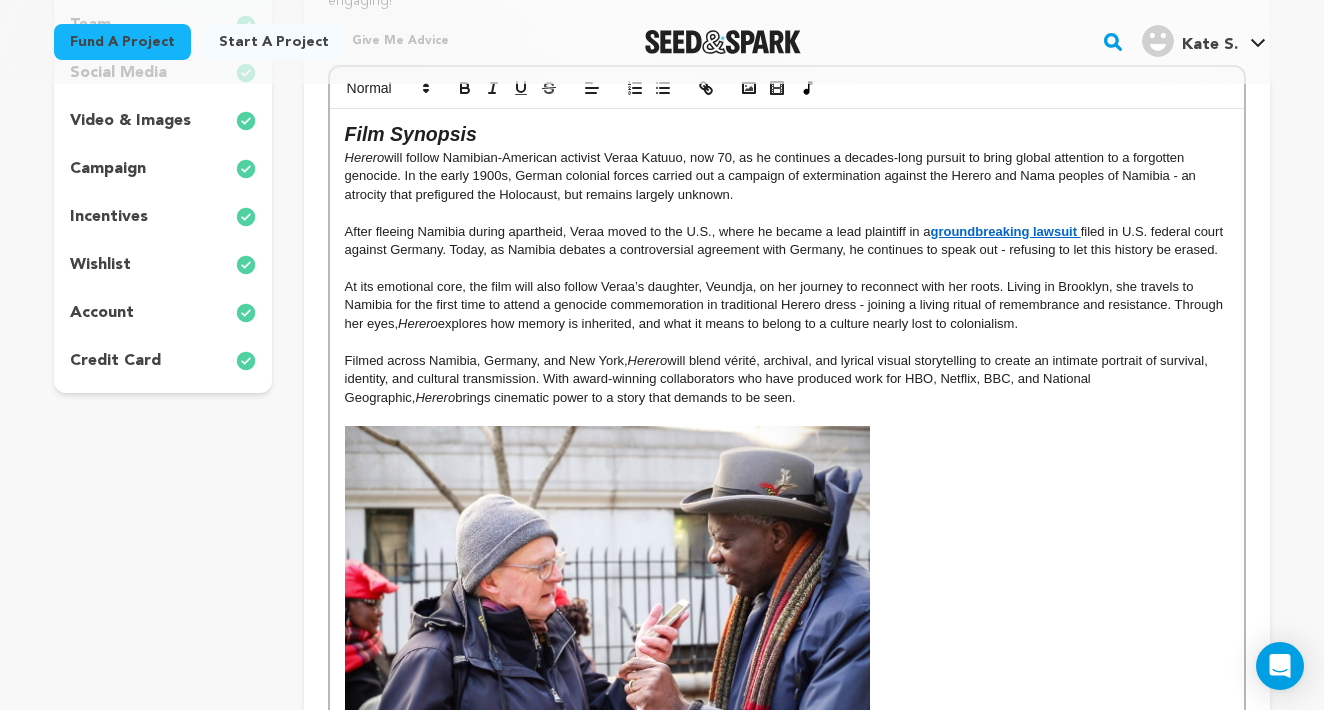 click on "At its emotional core, the film will also follow Veraa’s daughter, Veundja, on her journey to reconnect with her roots. Living in Brooklyn, she travels to Namibia for the first time to attend a genocide commemoration in traditional Herero dress - joining a living ritual of remembrance and resistance. Through her eyes,  Herero  explores how memory is inherited, and what it means to belong to a culture nearly lost to colonialism." at bounding box center [787, 305] 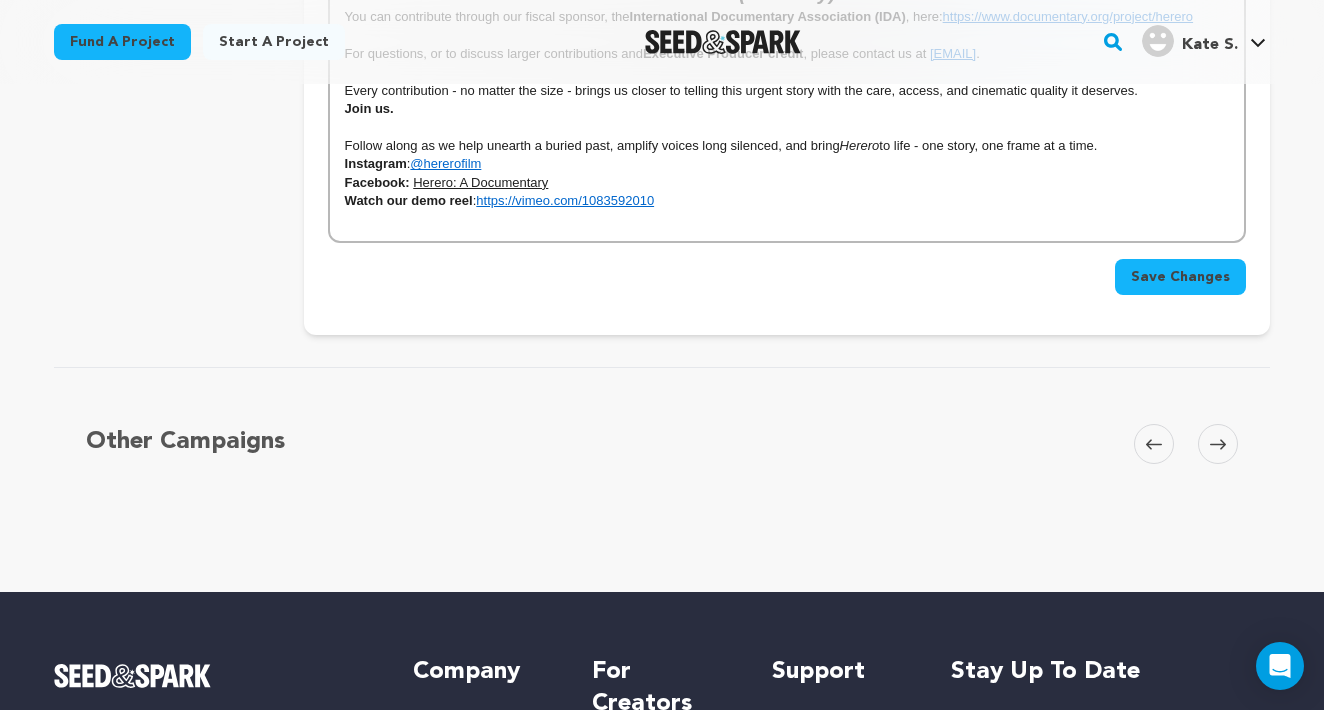scroll, scrollTop: 2755, scrollLeft: 0, axis: vertical 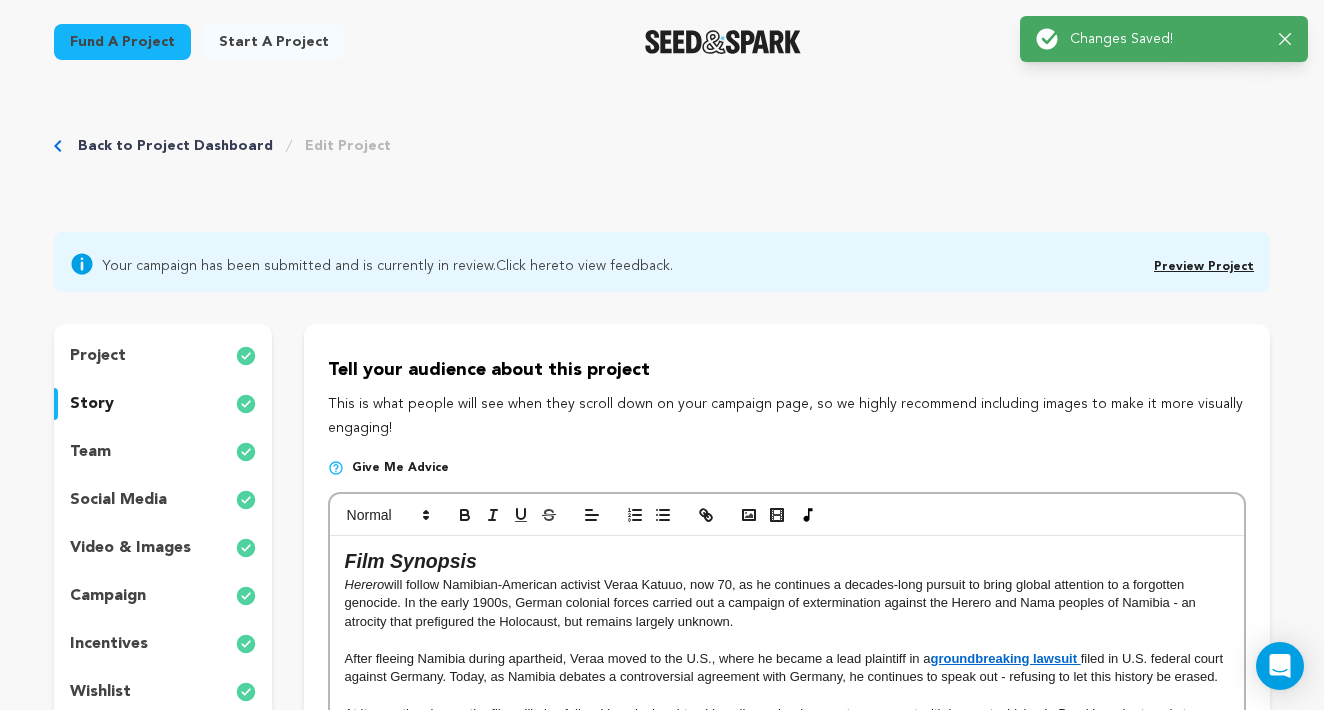 click on "Preview Project" at bounding box center [1204, 267] 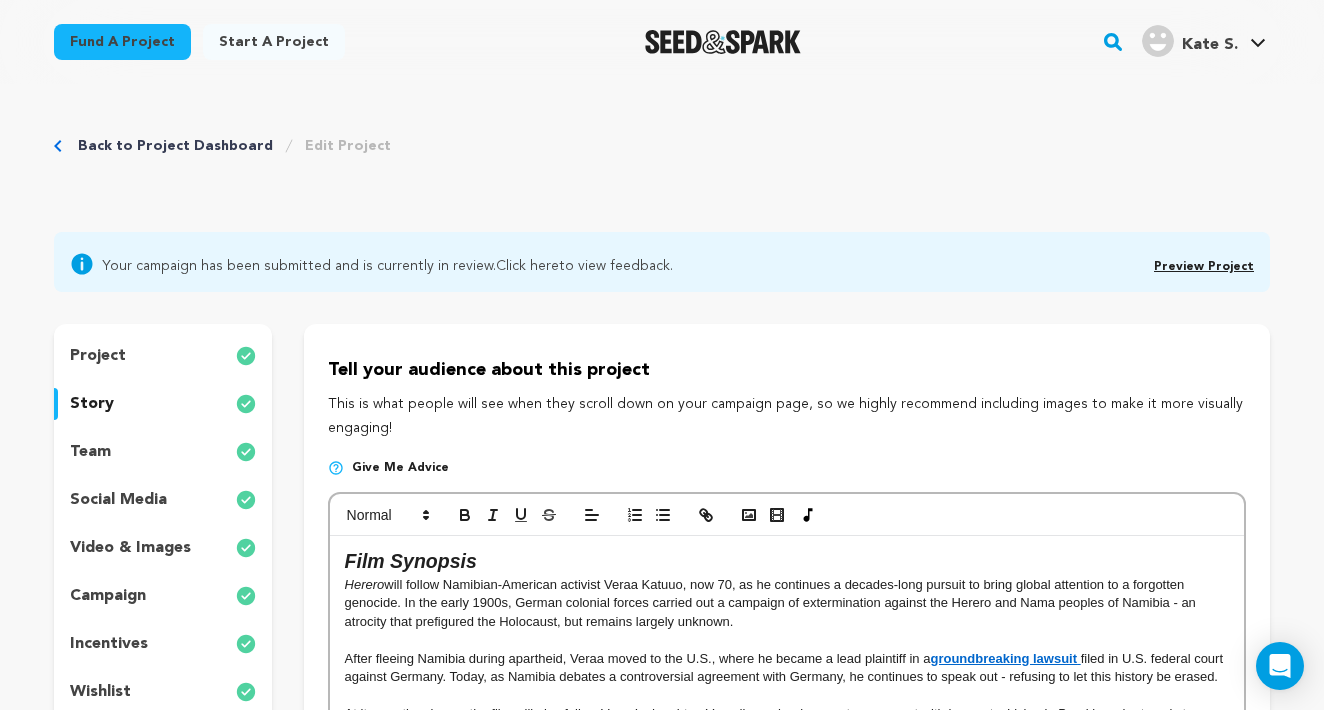 click on "Preview Project" at bounding box center (1204, 267) 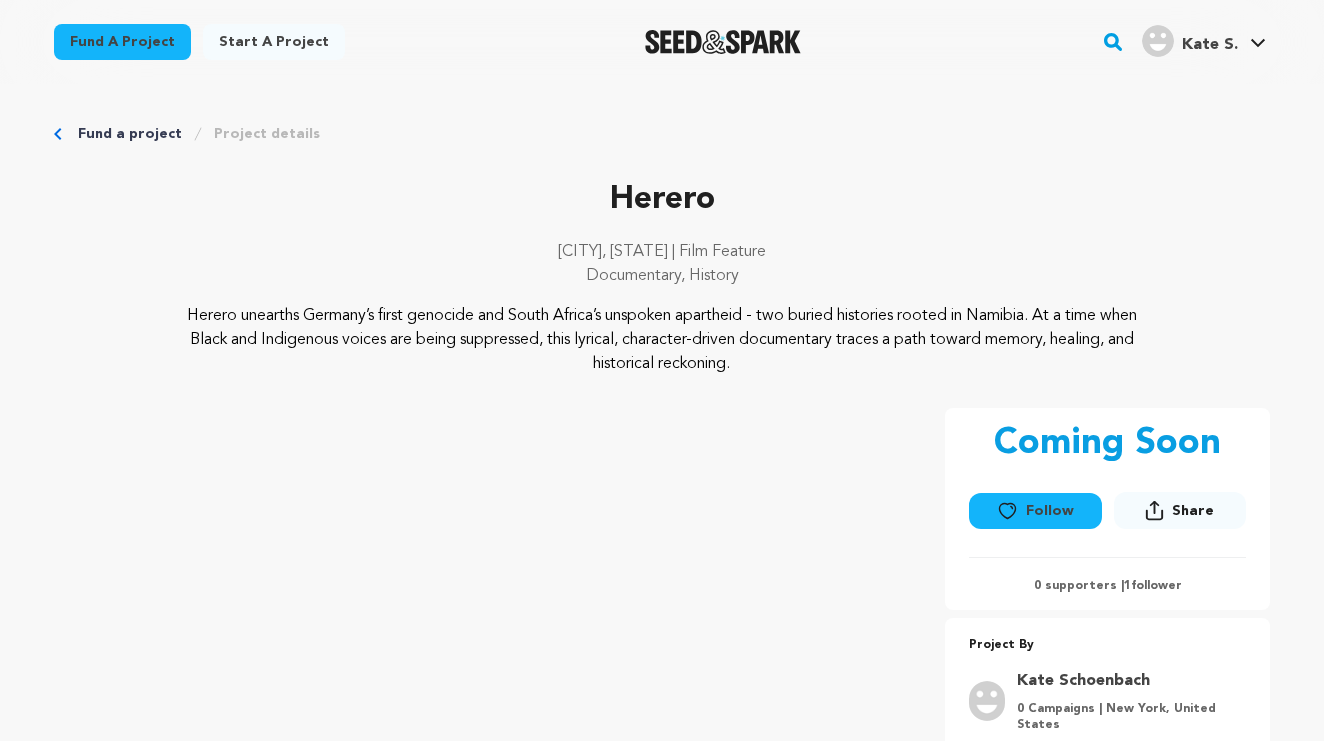 scroll, scrollTop: 0, scrollLeft: 0, axis: both 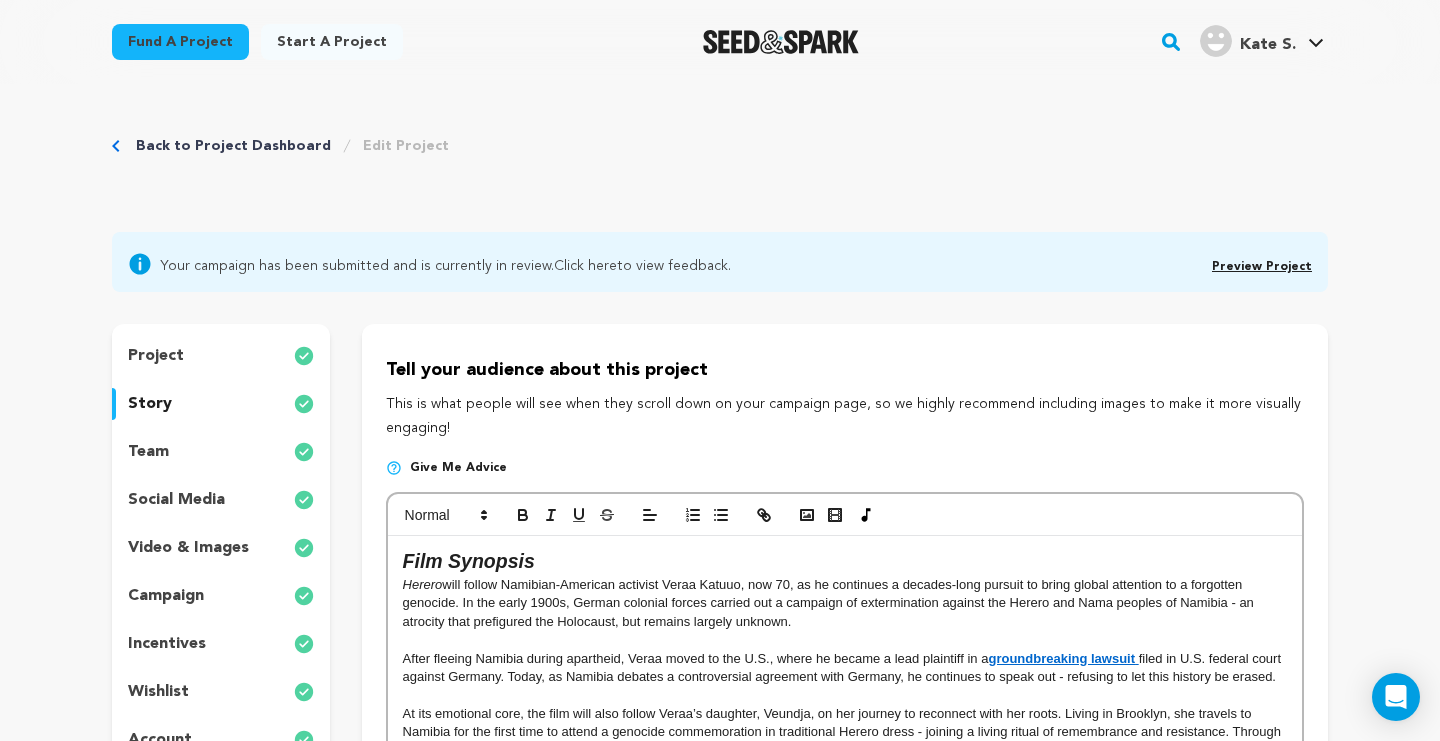 click on "story" at bounding box center (150, 404) 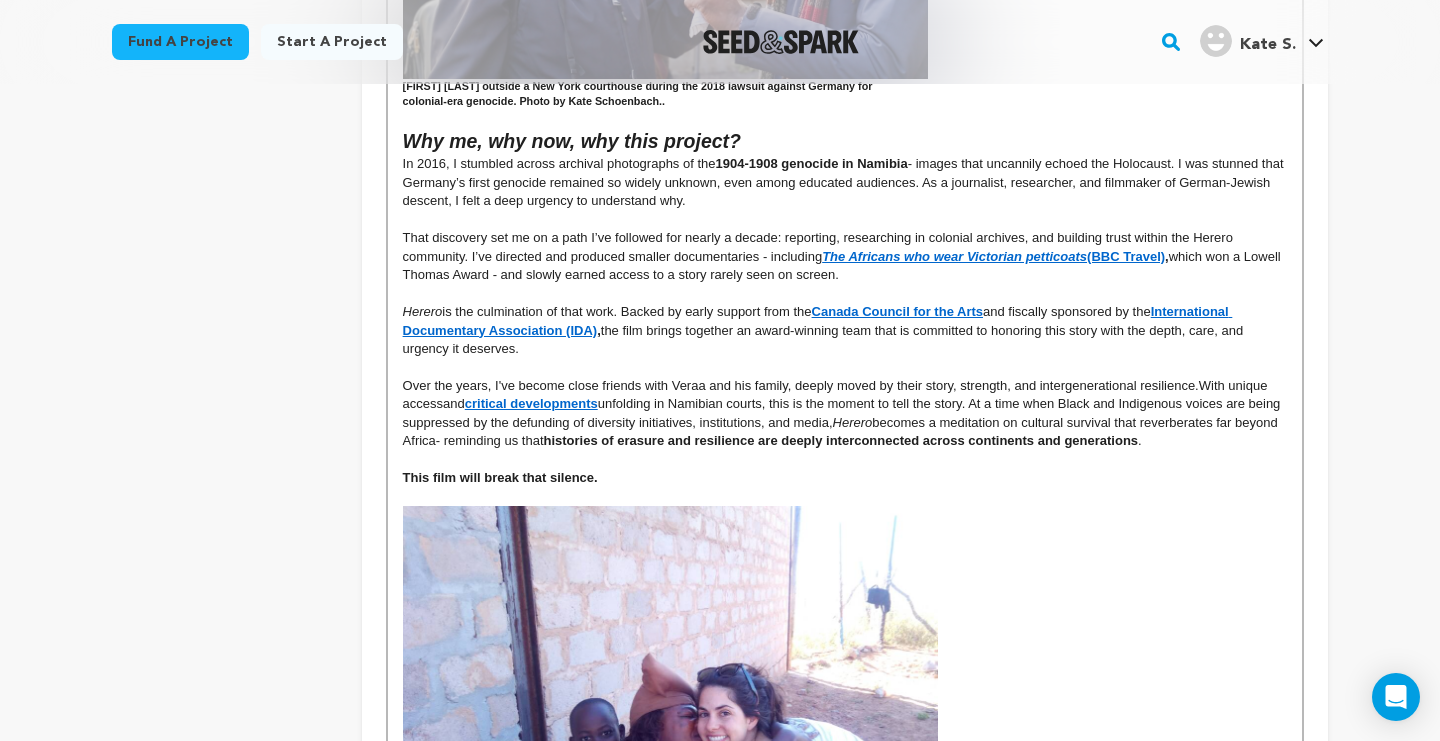 scroll, scrollTop: 1117, scrollLeft: 0, axis: vertical 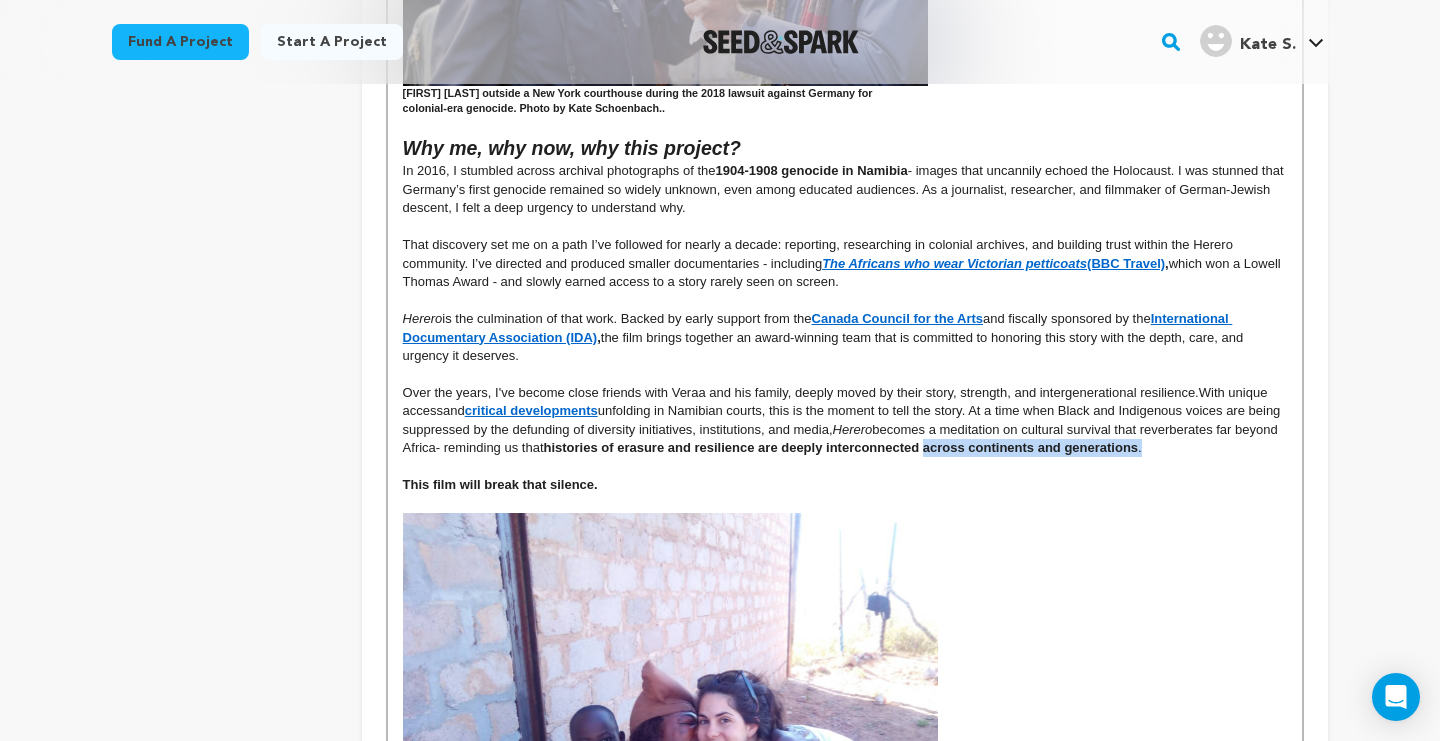 drag, startPoint x: 977, startPoint y: 435, endPoint x: 1196, endPoint y: 432, distance: 219.02055 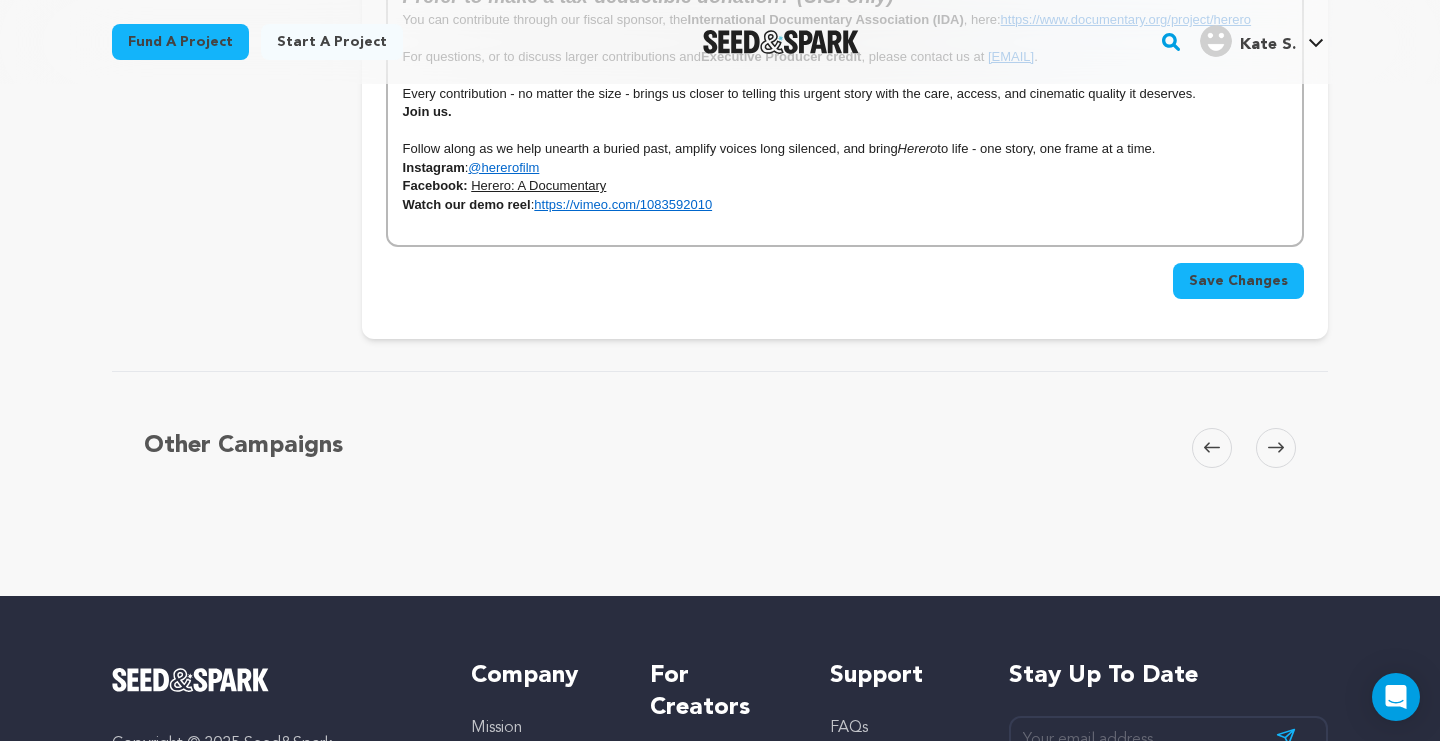scroll, scrollTop: 2743, scrollLeft: 0, axis: vertical 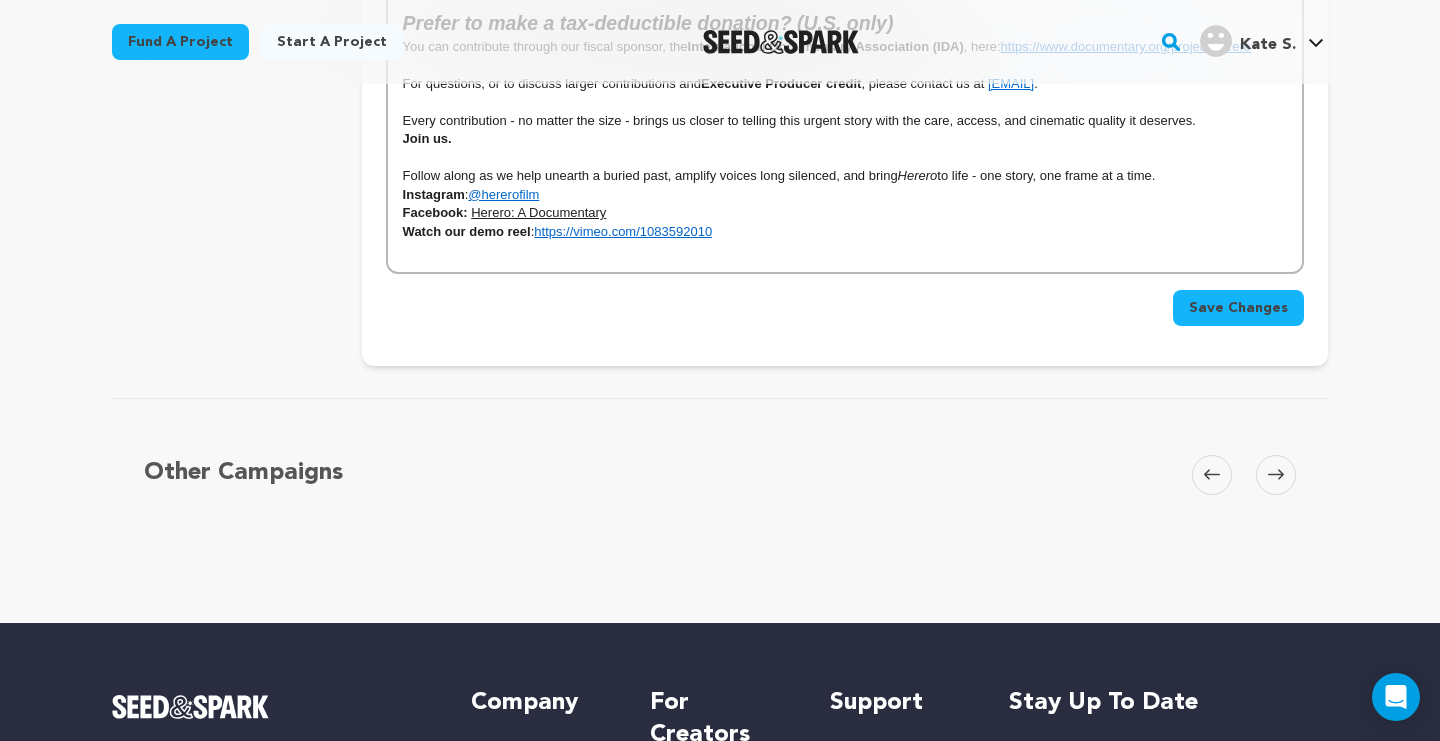 click on "Save Changes" at bounding box center [1238, 308] 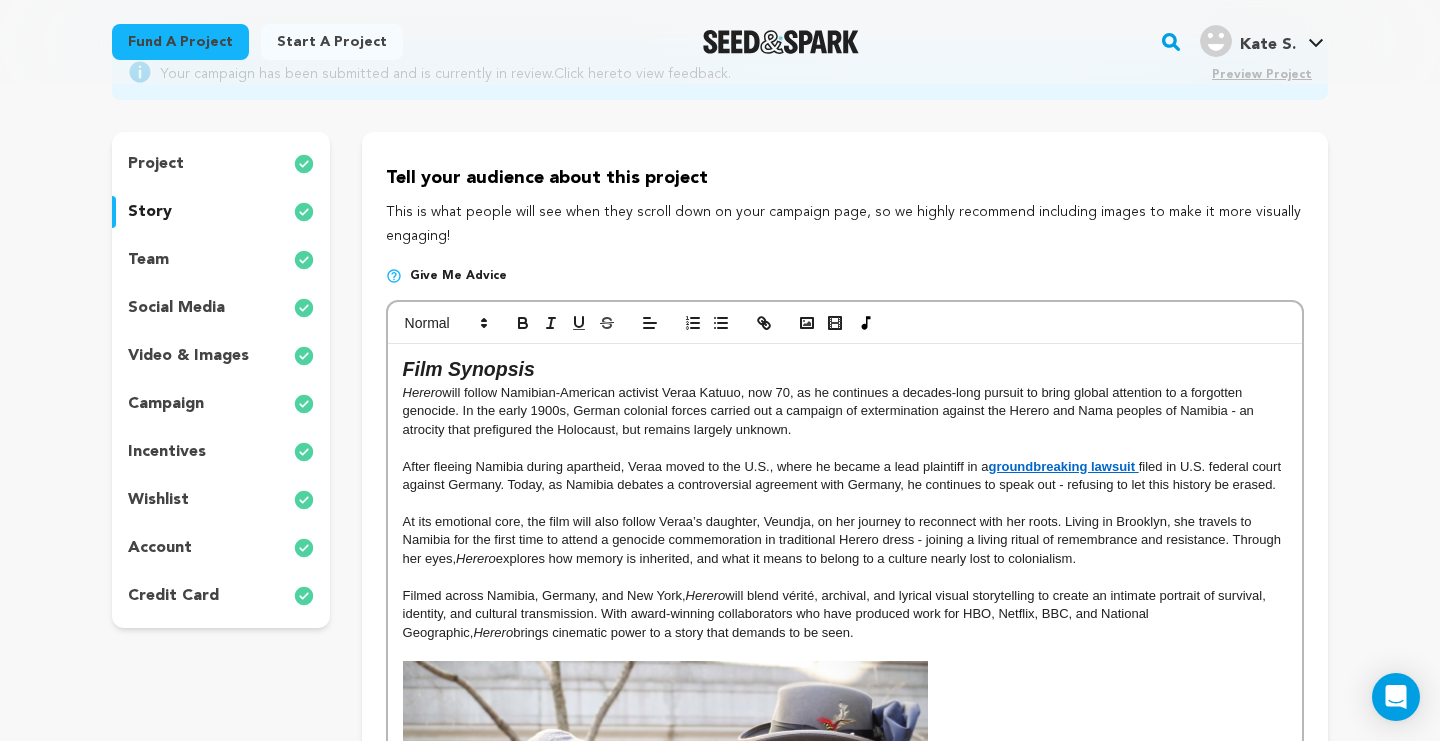 scroll, scrollTop: 198, scrollLeft: 0, axis: vertical 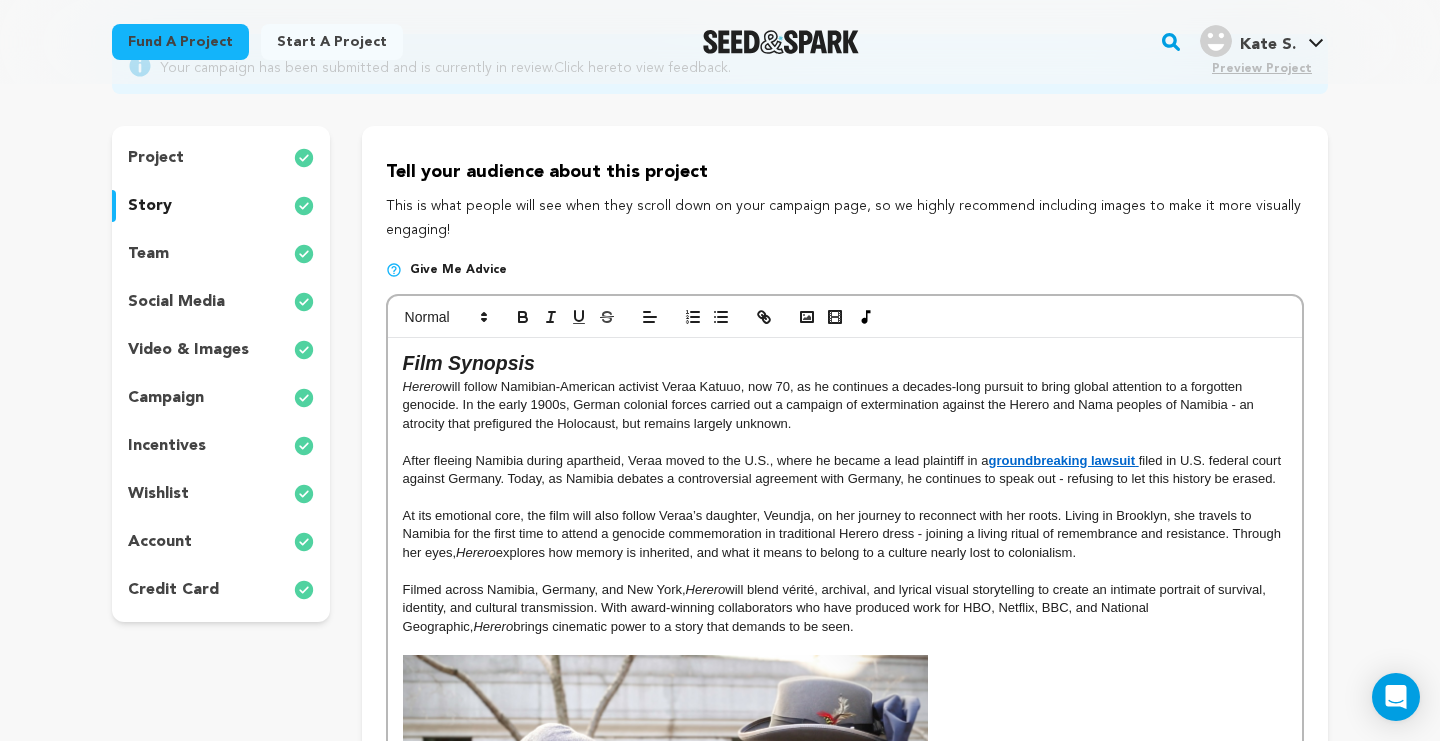 click on "Herero  will follow Namibian-American activist Veraa Katuuo, now 70, as he continues a decades-long pursuit to bring global attention to a forgotten genocide. In the early 1900s, German colonial forces carried out a campaign of extermination against the Herero and Nama peoples of Namibia - an atrocity that prefigured the Holocaust, but remains largely unknown." at bounding box center (845, 405) 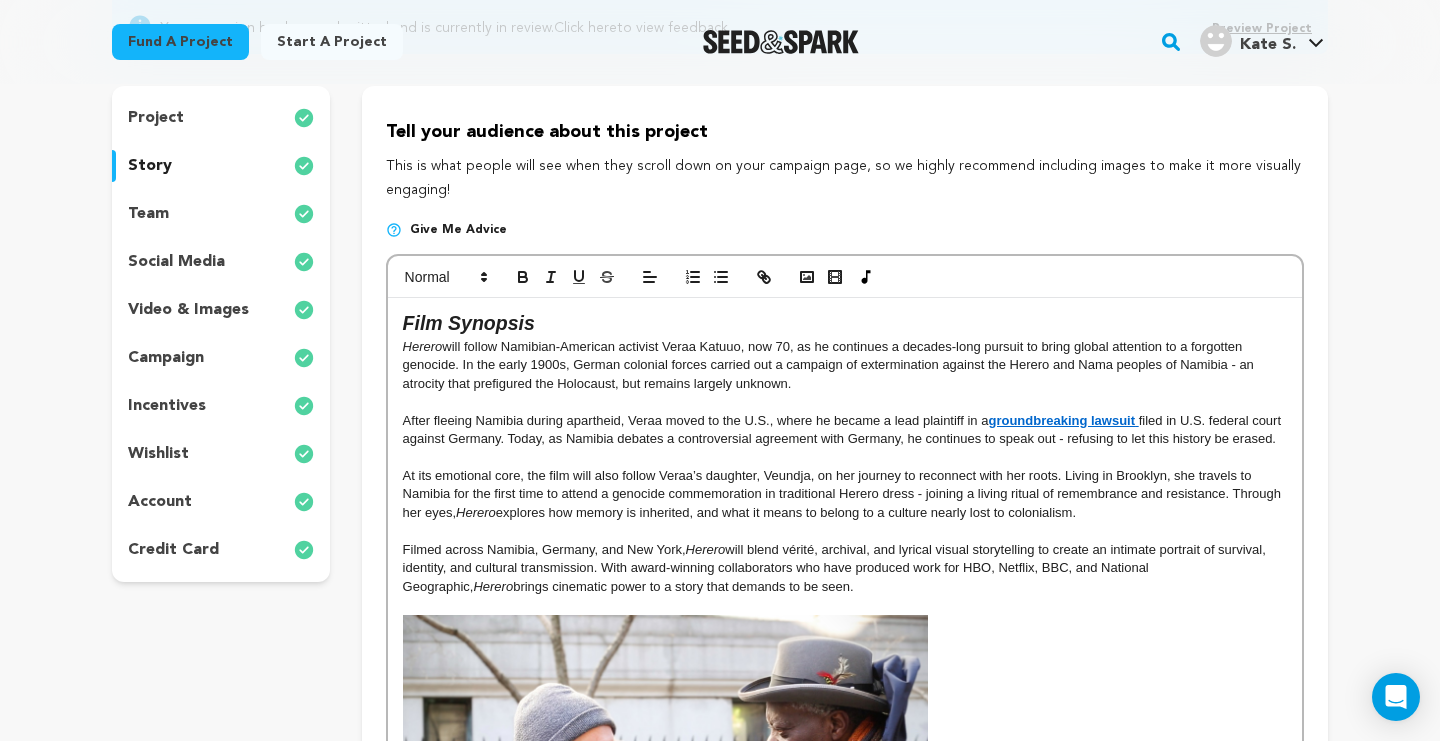 scroll, scrollTop: 267, scrollLeft: 0, axis: vertical 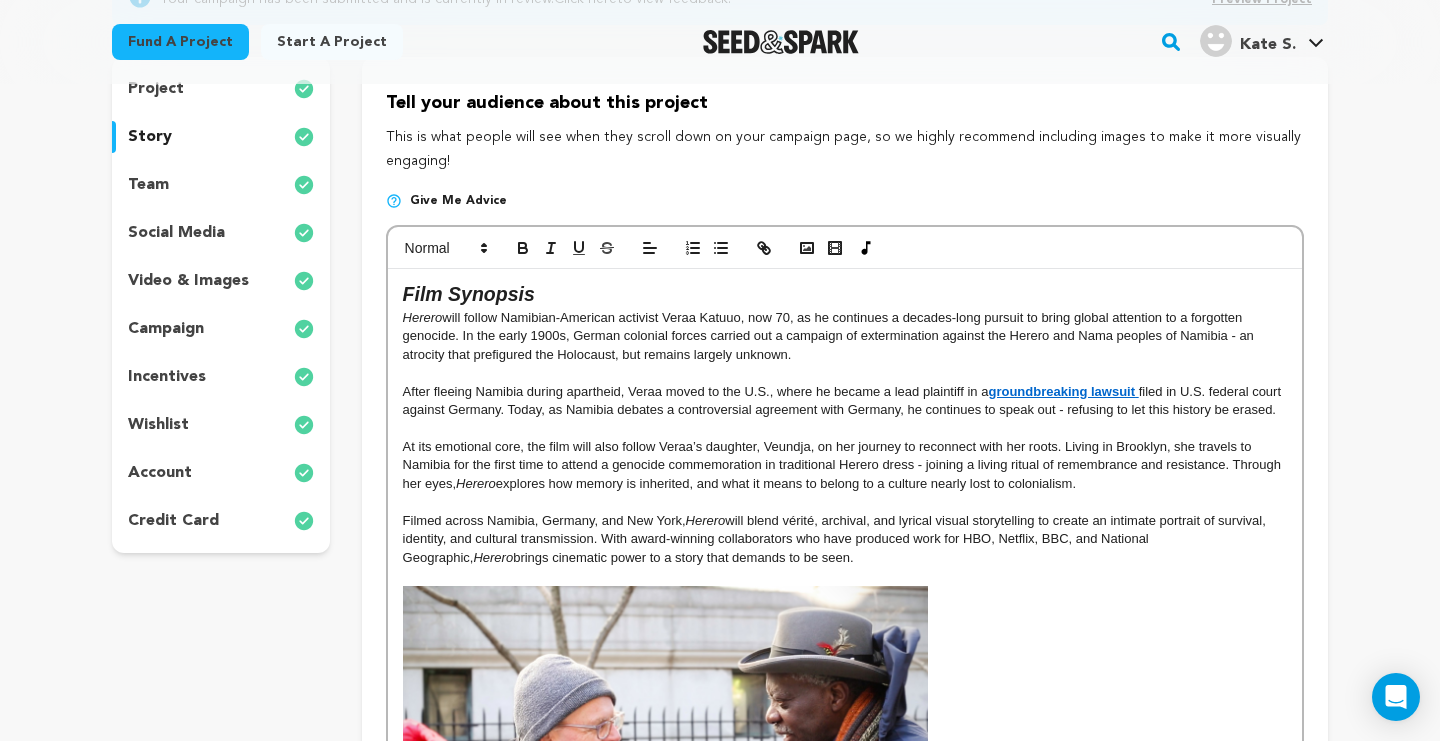 click on "Tell your audience about this project
This is what people will see when they scroll down on your campaign page, so we highly recommend including
images to make it more visually engaging!
Give me advice
Film Synopsis Herero  will follow Namibian-American activist Veraa Katuuo, now 70, as he continues a decades-long pursuit to bring global attention to a forgotten genocide. In the early 1900s, German colonial forces carried out a campaign of extermination against the Herero and Nama peoples of Namibia - an atrocity that prefigured the Holocaust, but remains largely unknown.   Herero , ," at bounding box center (845, 1449) 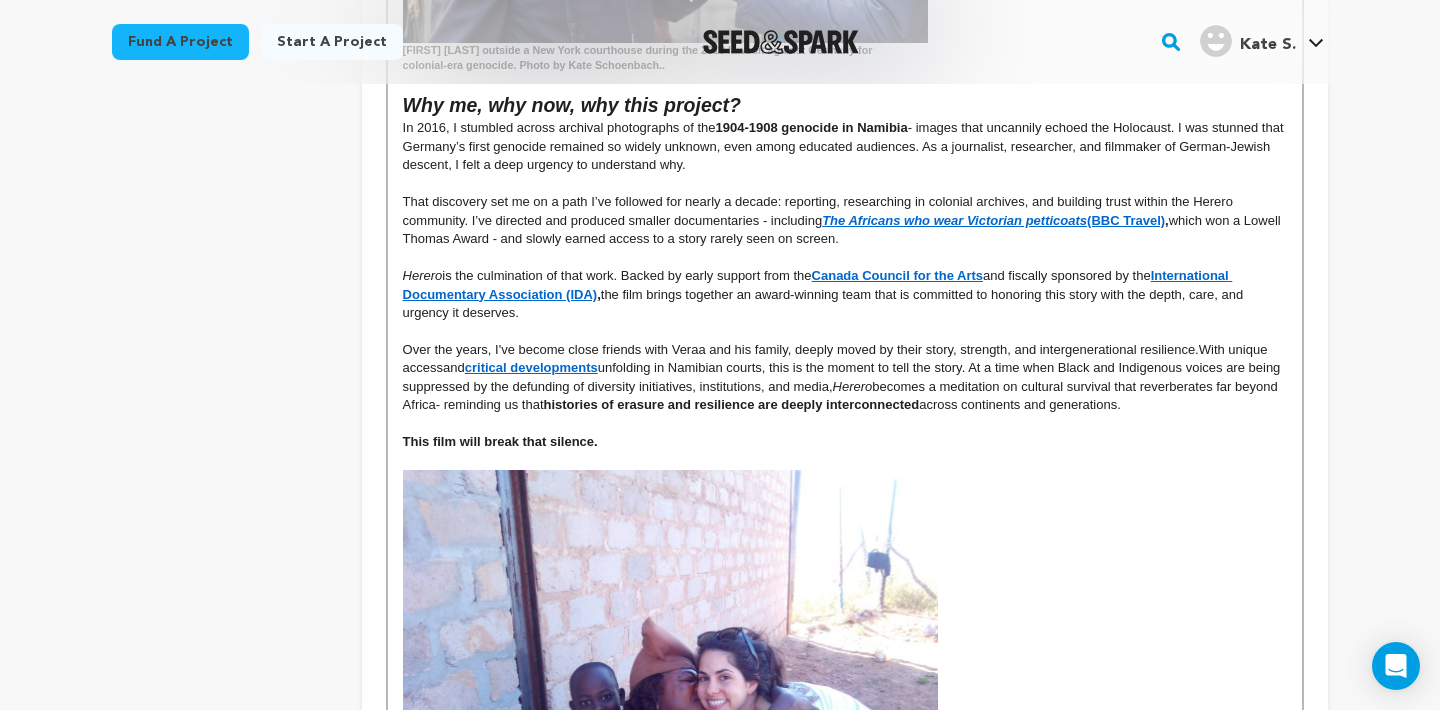scroll, scrollTop: 1740, scrollLeft: 0, axis: vertical 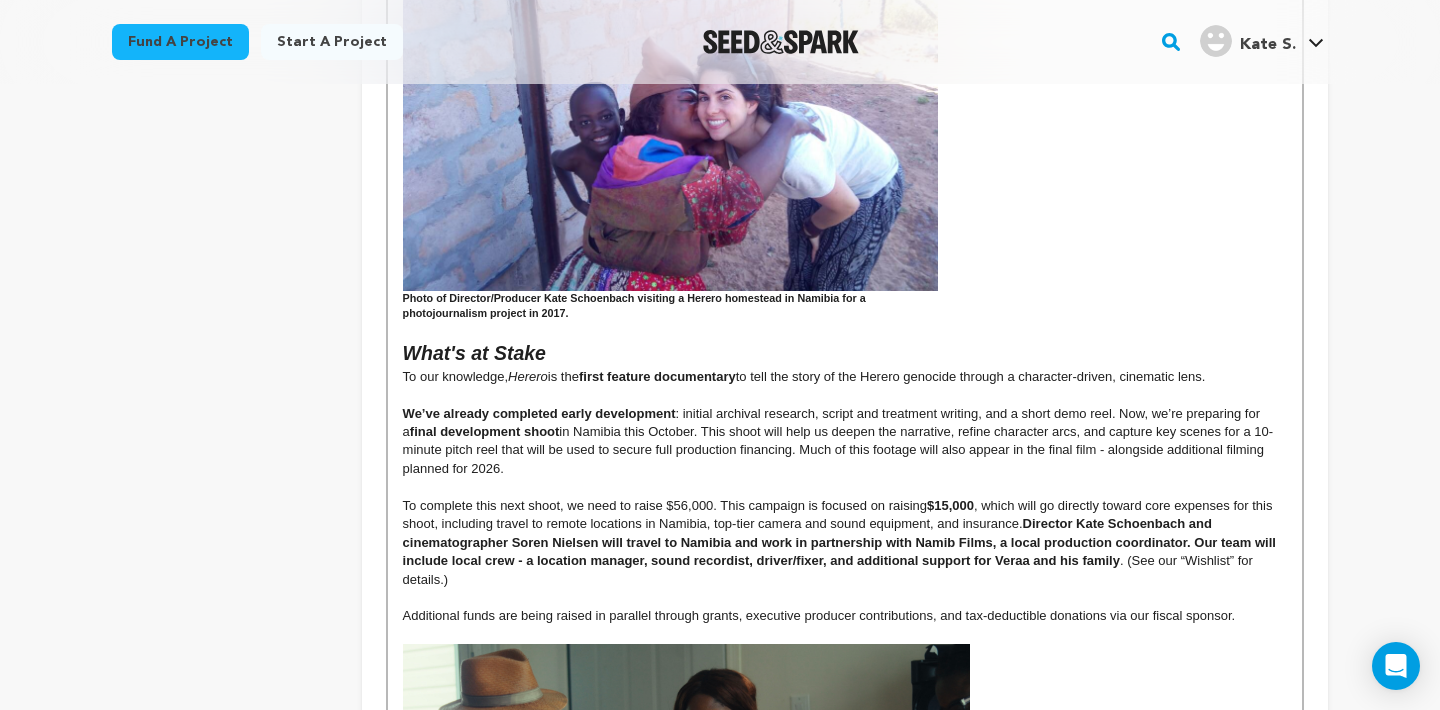 click on "What's at Stake" at bounding box center (845, 354) 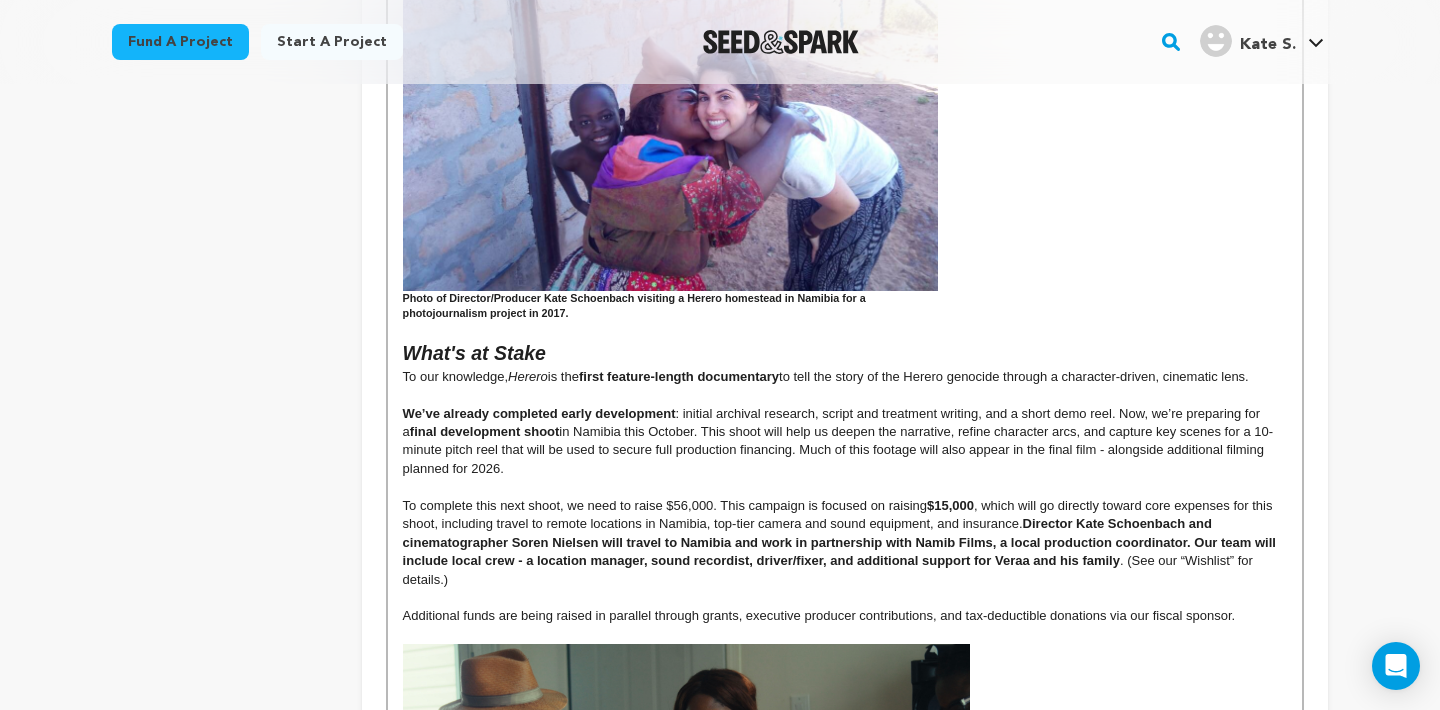 click on "To our knowledge,  Herero  is the  first feature-length documentary  to tell the story of the Herero genocide through a character-driven, cinematic lens." at bounding box center (845, 377) 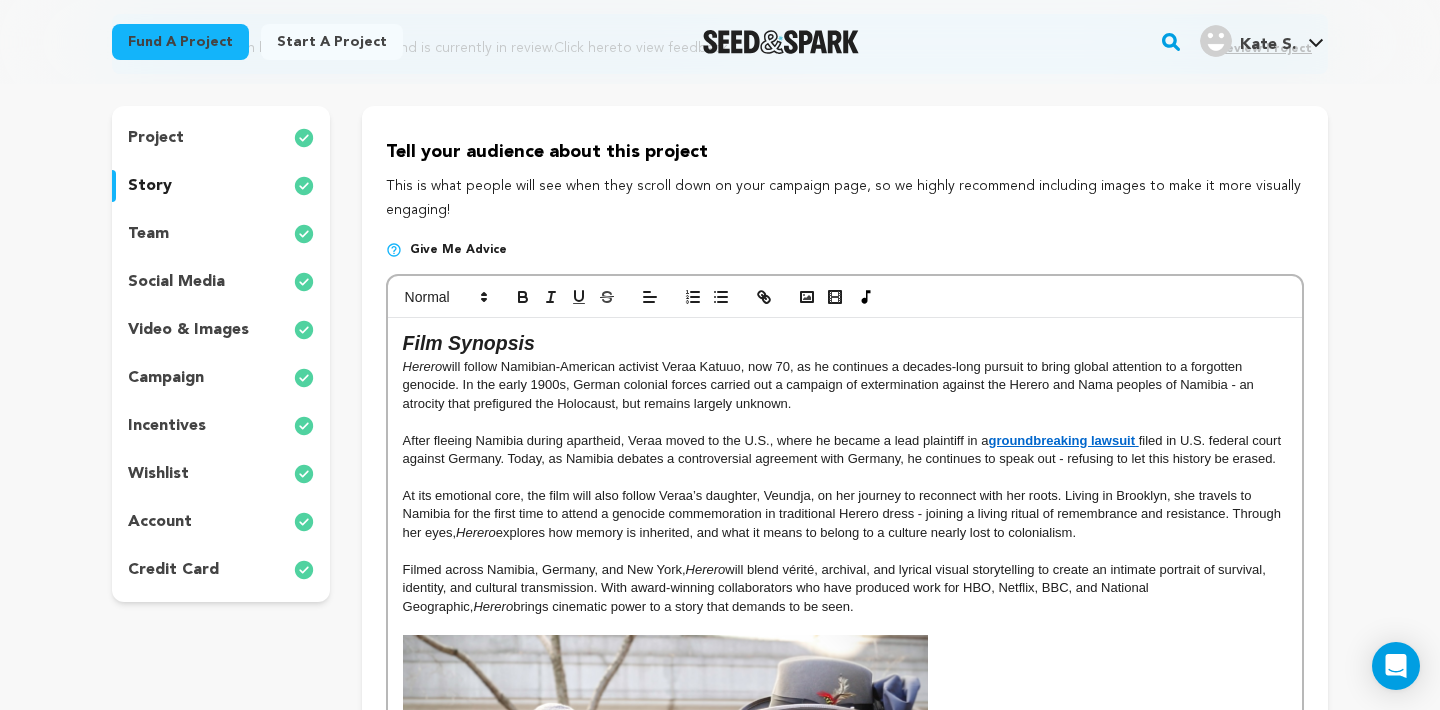 scroll, scrollTop: 218, scrollLeft: 0, axis: vertical 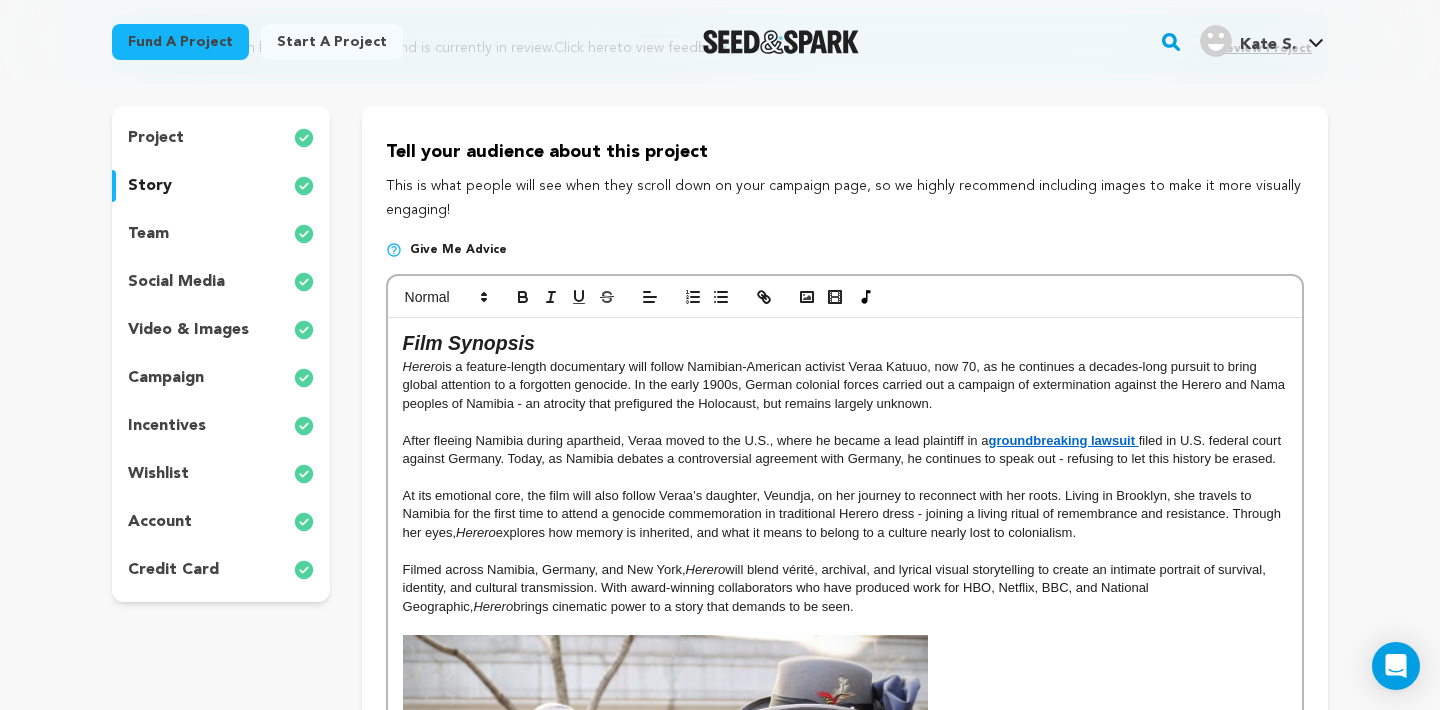 click on "Herero  is a feature-length documentary will follow Namibian-American activist Veraa Katuuo, now 70, as he continues a decades-long pursuit to bring global attention to a forgotten genocide. In the early 1900s, German colonial forces carried out a campaign of extermination against the Herero and Nama peoples of Namibia - an atrocity that prefigured the Holocaust, but remains largely unknown." at bounding box center (845, 385) 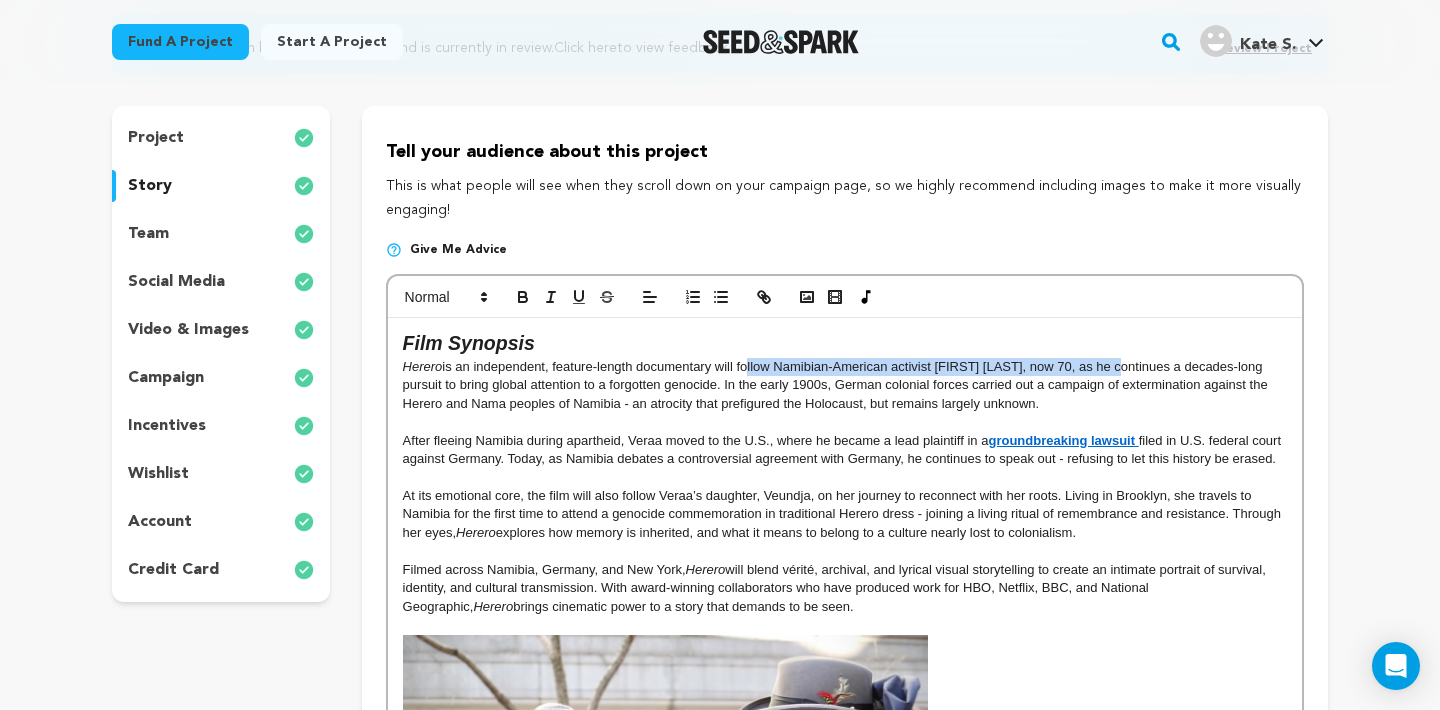 drag, startPoint x: 746, startPoint y: 365, endPoint x: 1121, endPoint y: 365, distance: 375 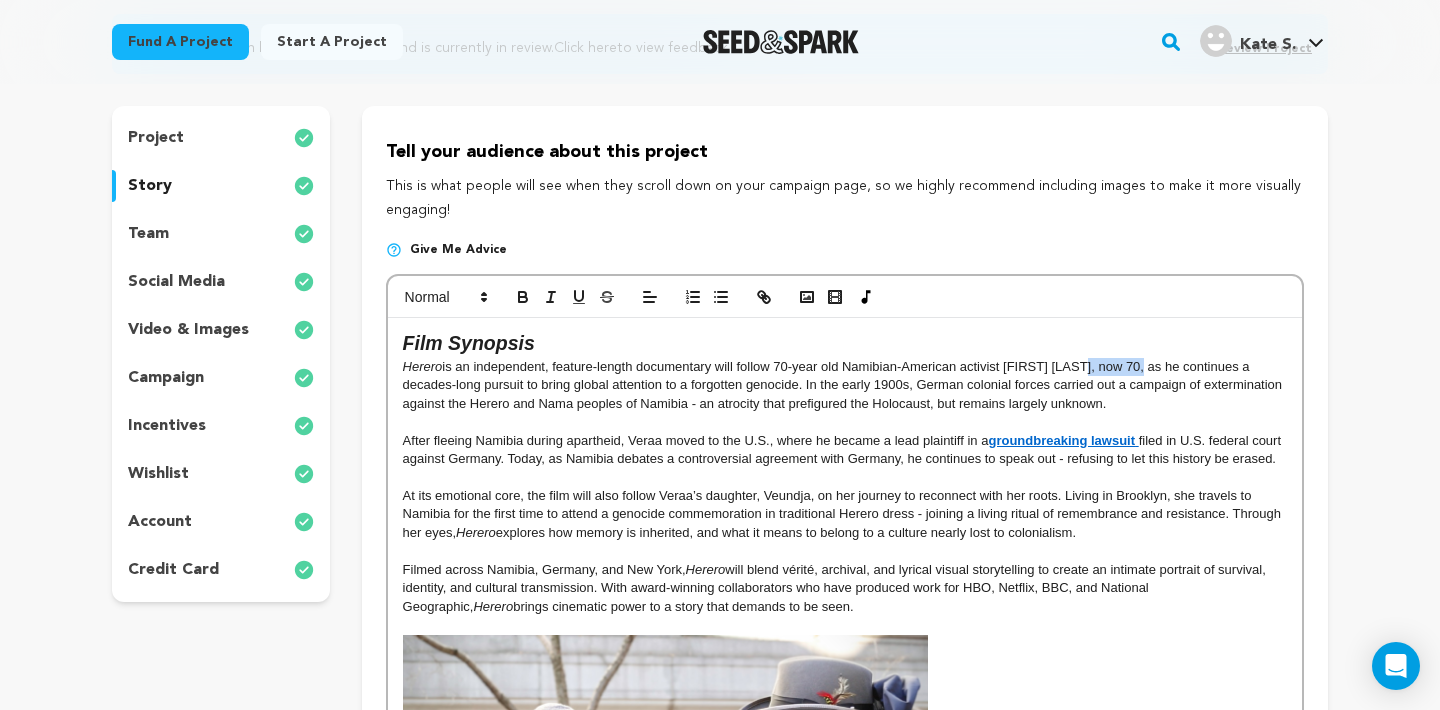 drag, startPoint x: 1085, startPoint y: 364, endPoint x: 1142, endPoint y: 364, distance: 57 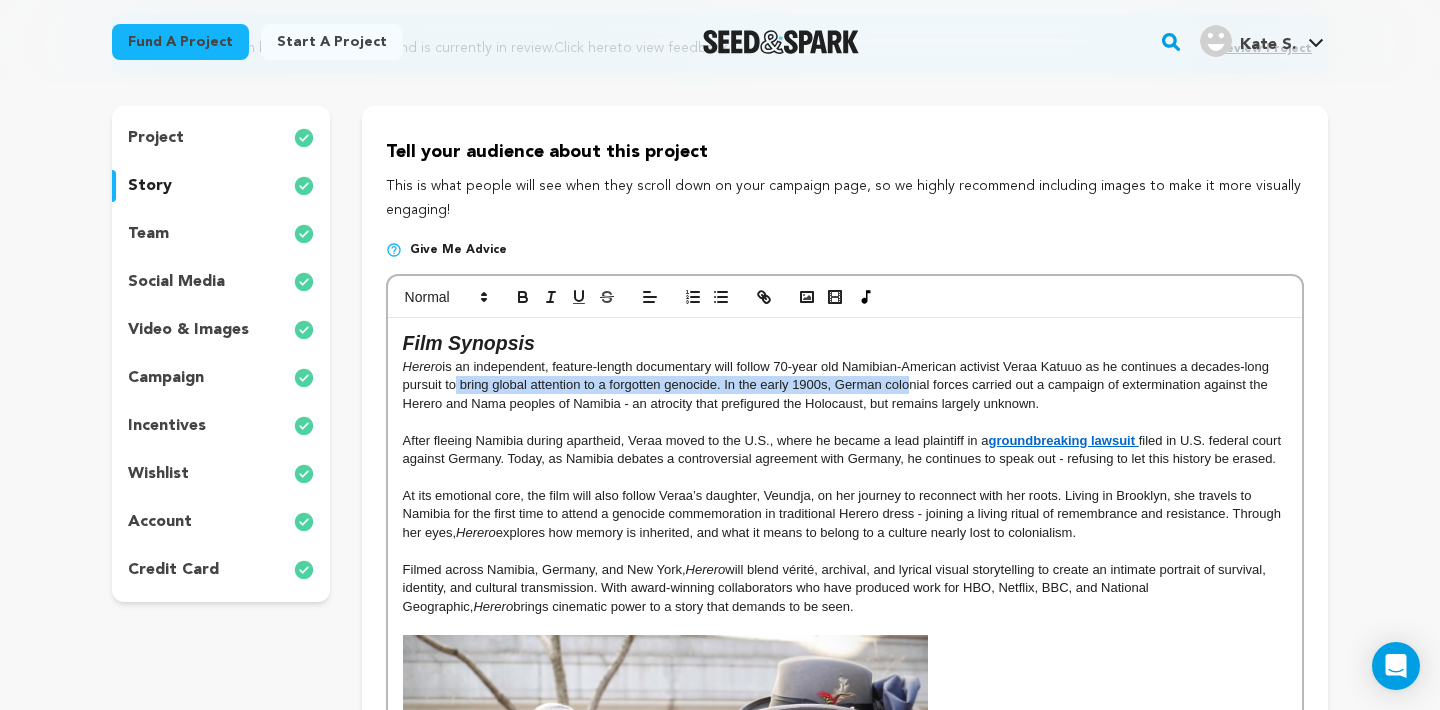 drag, startPoint x: 448, startPoint y: 384, endPoint x: 901, endPoint y: 382, distance: 453.00443 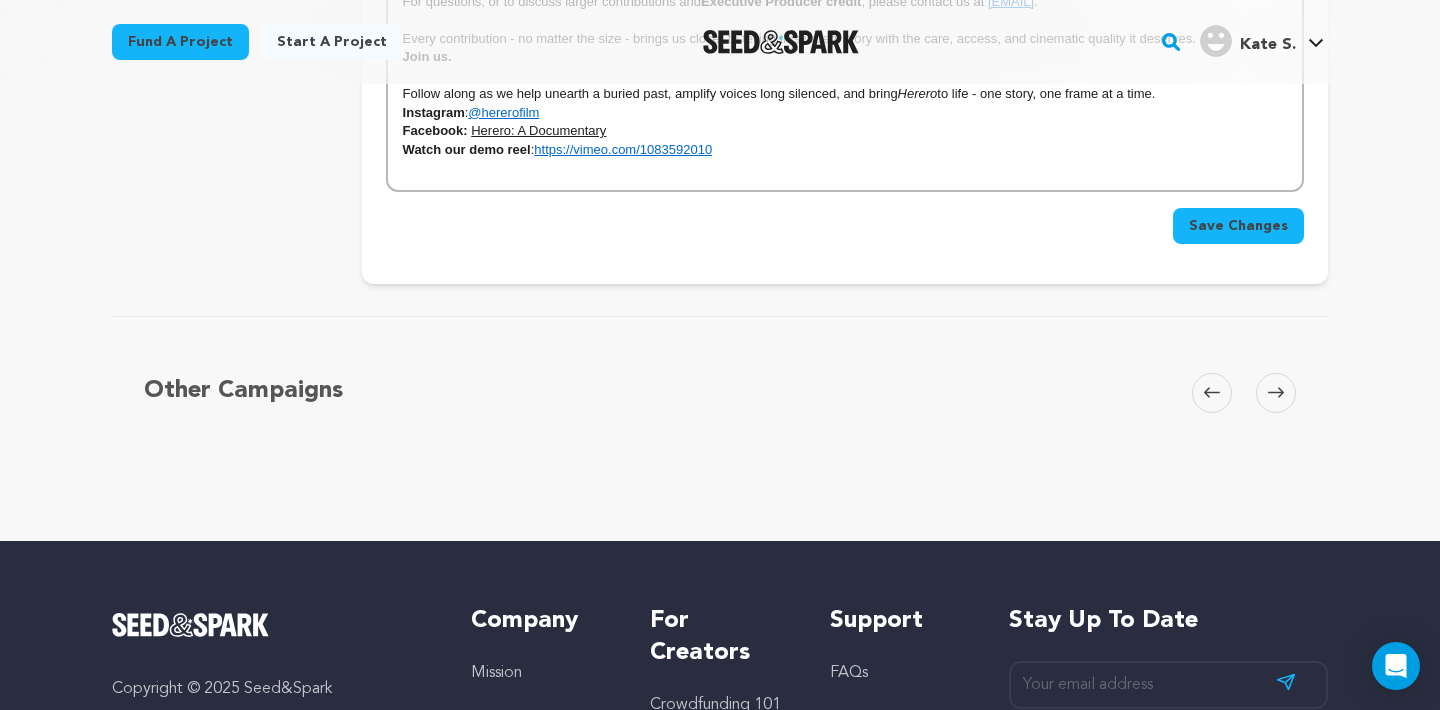 scroll, scrollTop: 2824, scrollLeft: 0, axis: vertical 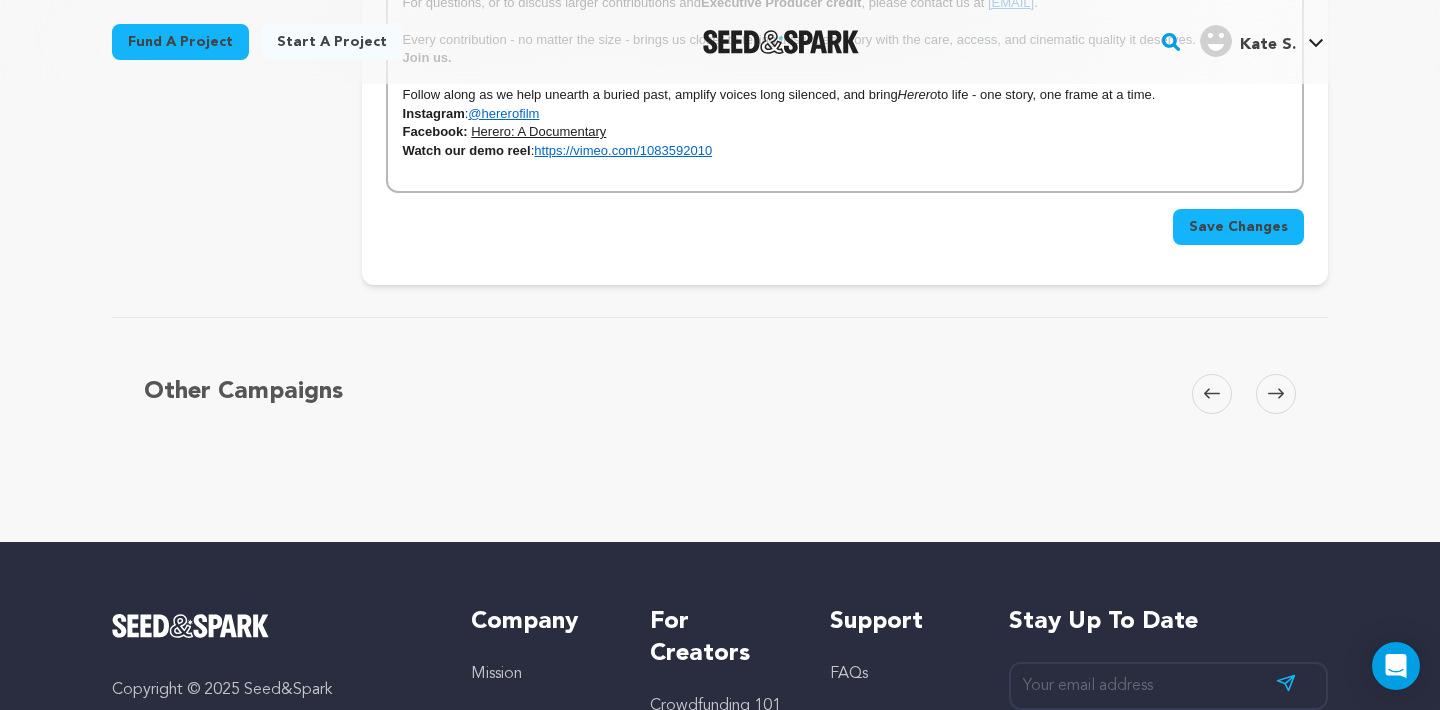 click on "Save Changes" at bounding box center (1238, 227) 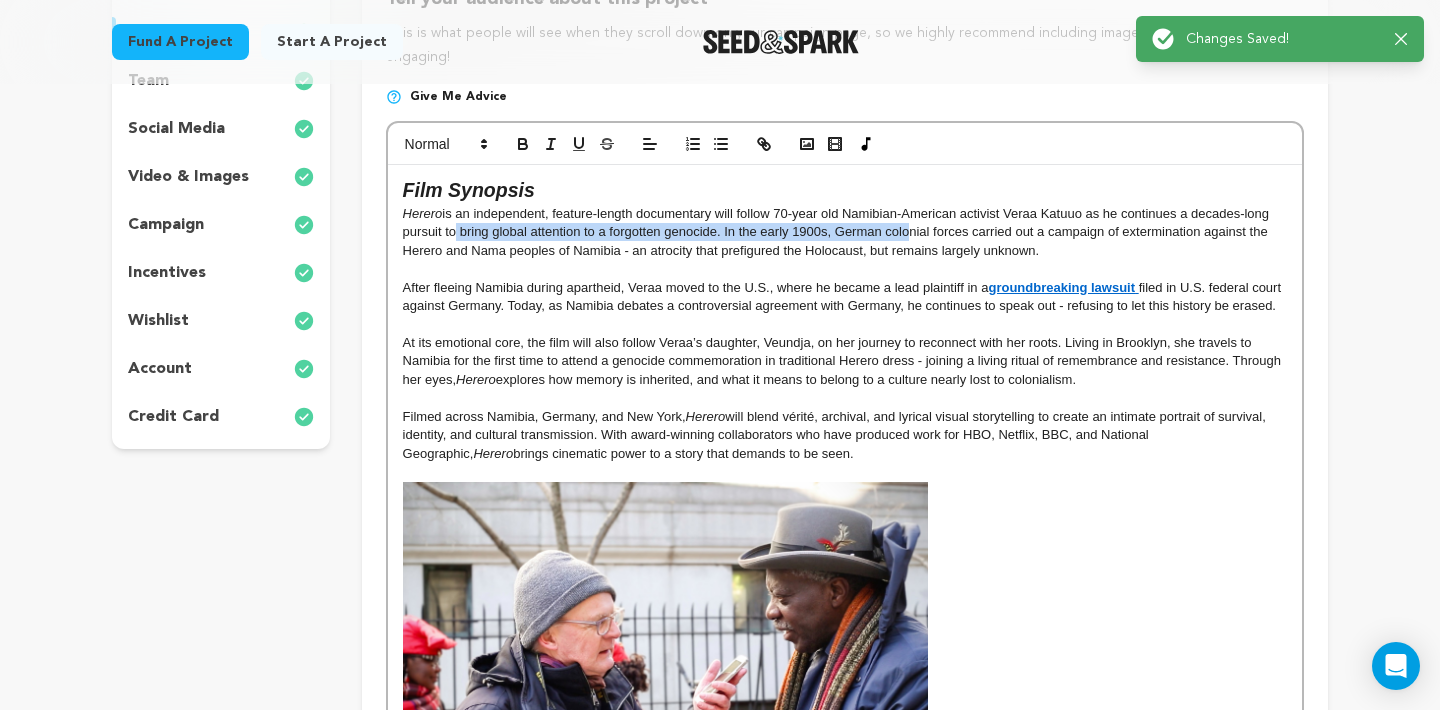 scroll, scrollTop: 0, scrollLeft: 0, axis: both 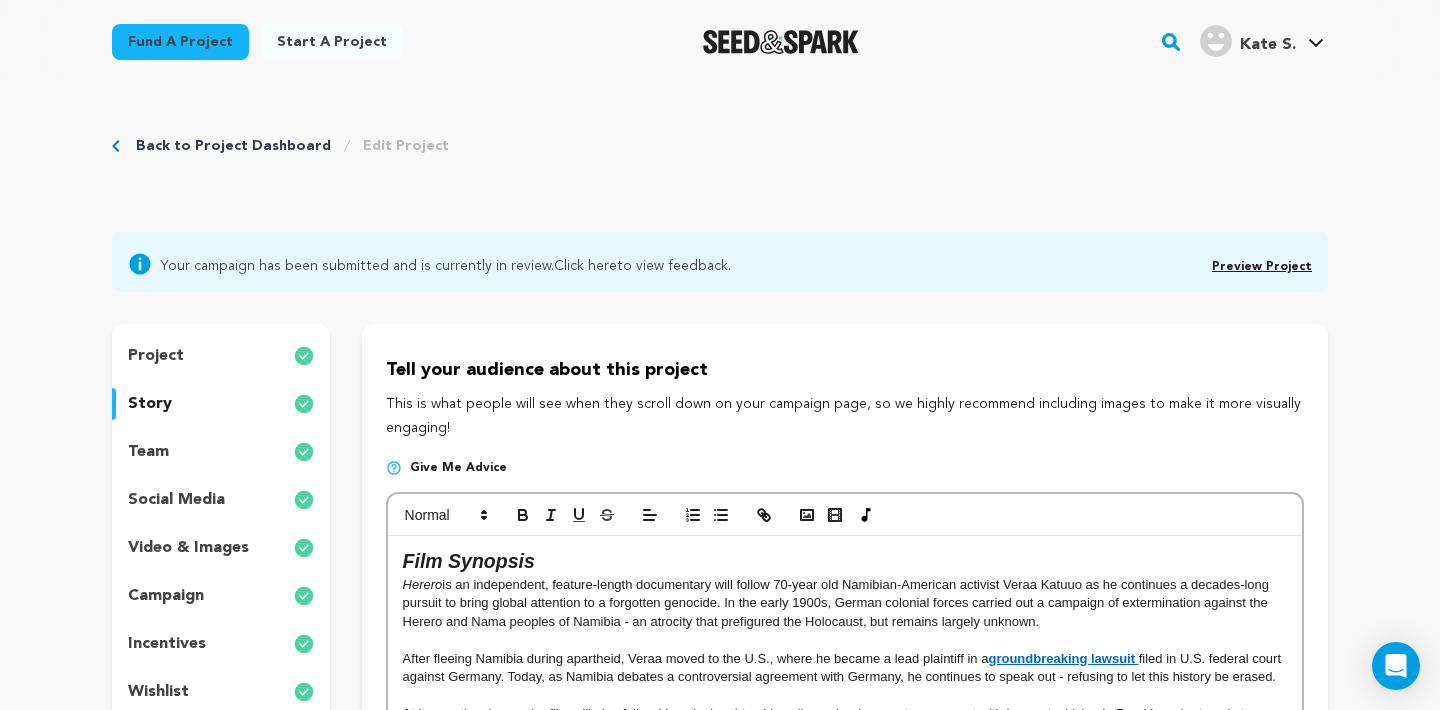 click on "Tell your audience about this project
This is what people will see when they scroll down on your campaign page, so we highly recommend including
images to make it more visually engaging!
Give me advice
Film Synopsis Herero After fleeing Namibia during apartheid, Veraa moved to the U.S., where he became a lead plaintiff in a  groundbreaking lawsuit   filed in U.S. federal court against Germany. Today, as Namibia debates a controversial agreement with Germany, he continues to speak out - refusing to let this history be erased. Herero Filmed across Namibia, Germany, and New York,  Herero" at bounding box center [845, 1716] 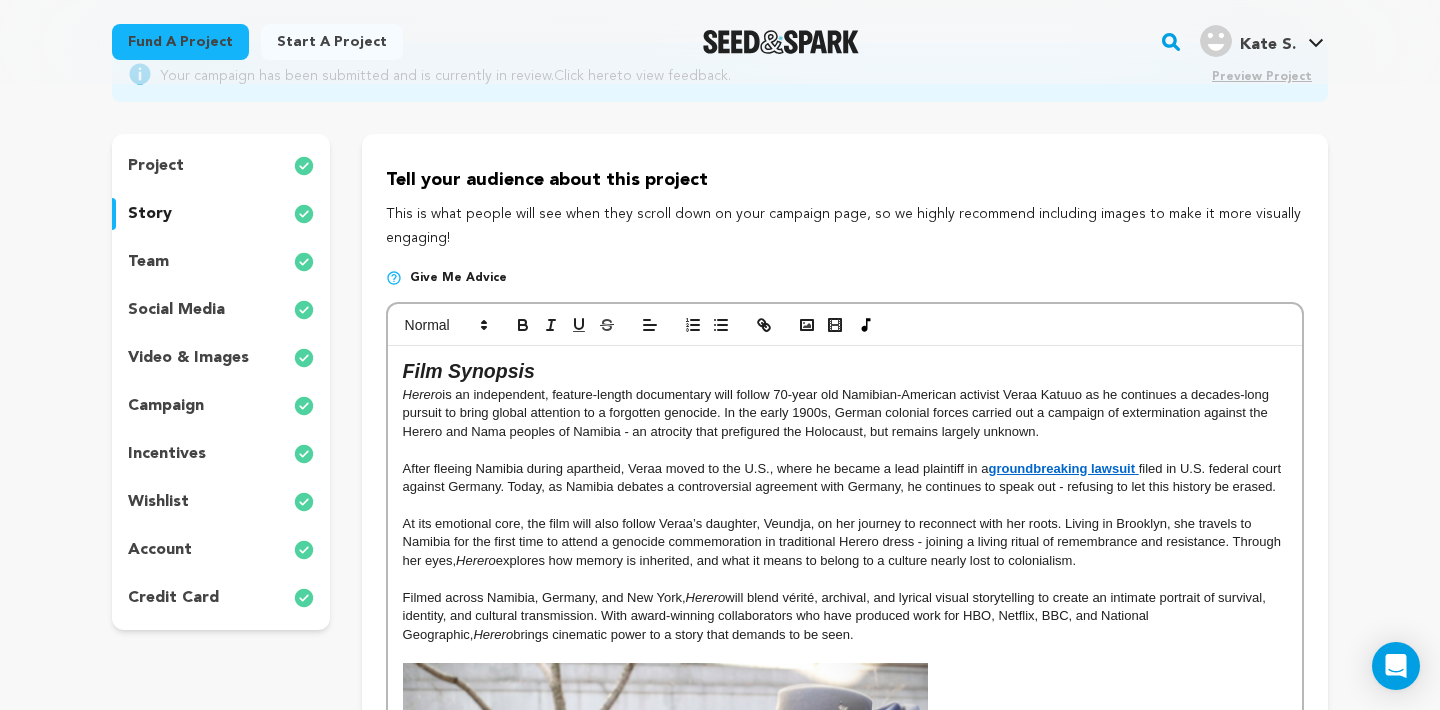 scroll, scrollTop: 211, scrollLeft: 0, axis: vertical 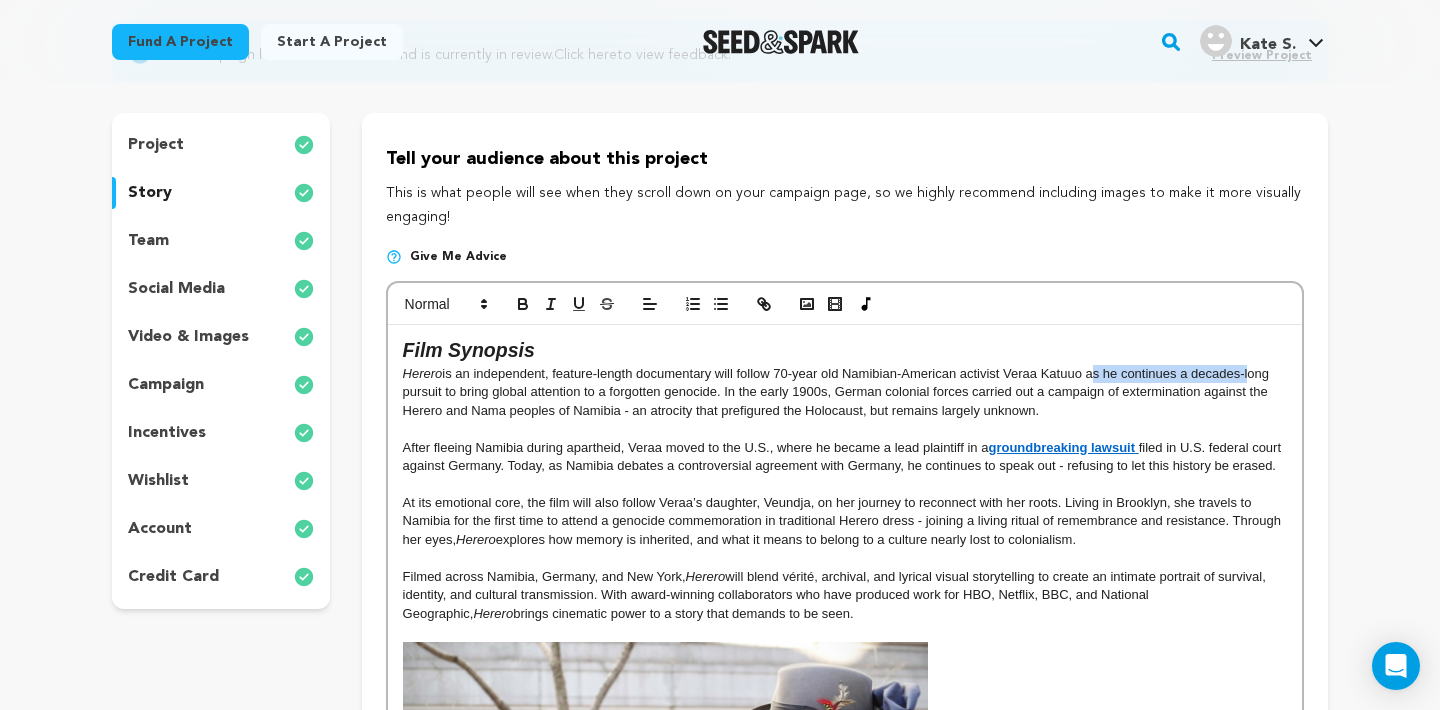 drag, startPoint x: 1088, startPoint y: 370, endPoint x: 1246, endPoint y: 373, distance: 158.02847 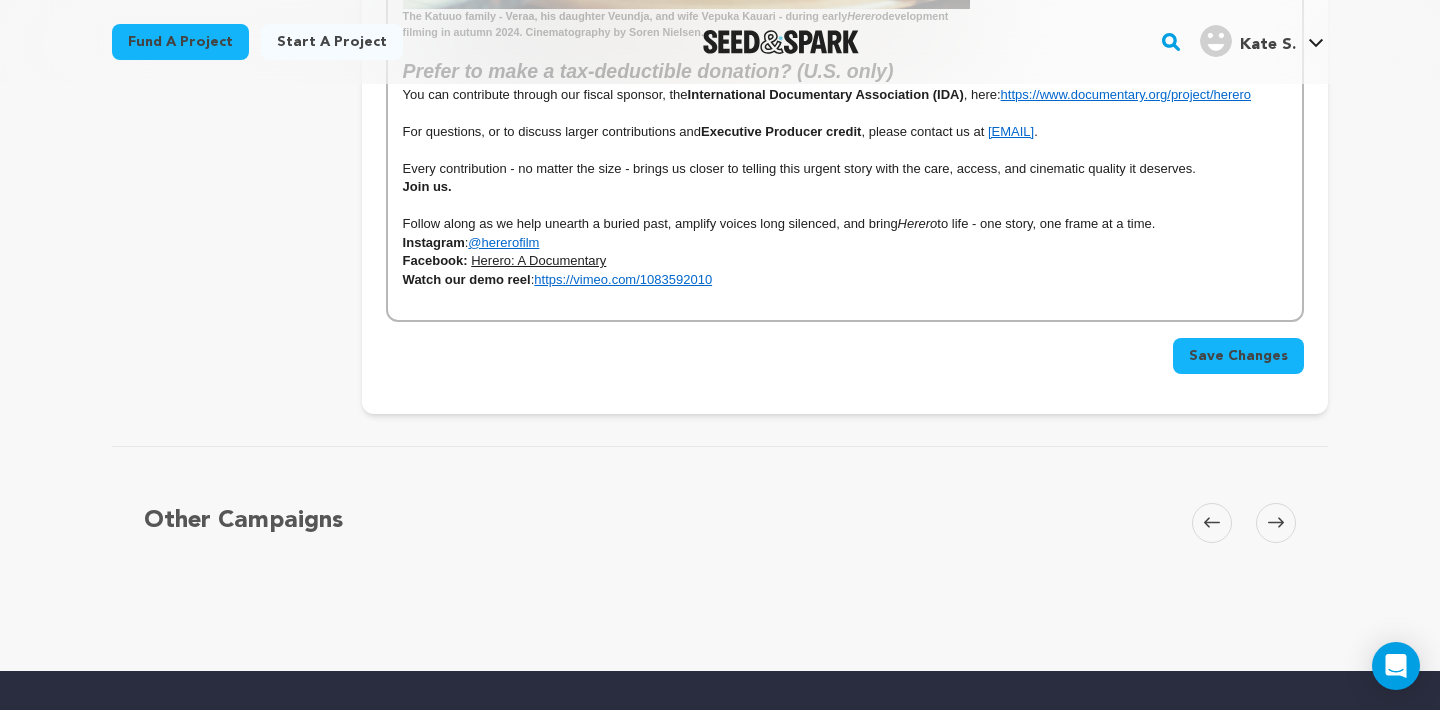 scroll, scrollTop: 2684, scrollLeft: 0, axis: vertical 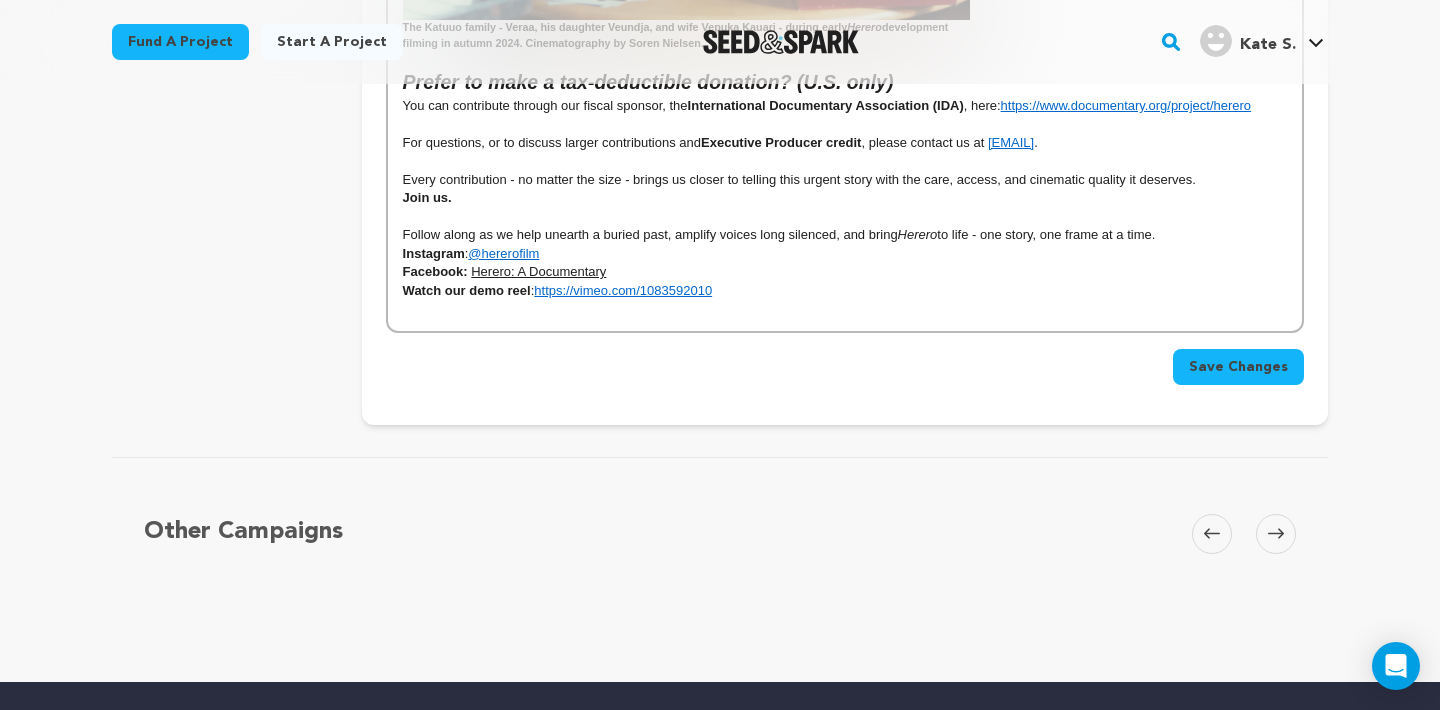 click on "Save Changes" at bounding box center [1238, 367] 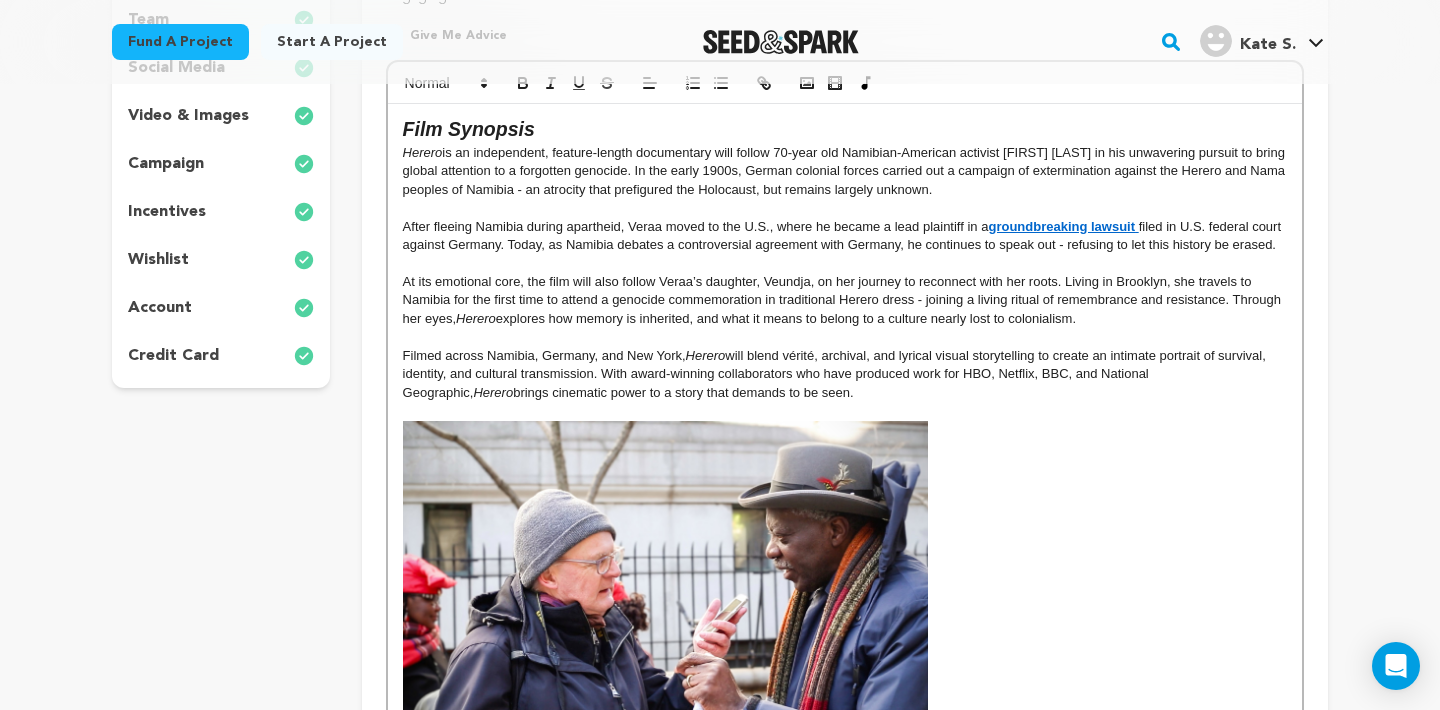 scroll, scrollTop: 440, scrollLeft: 0, axis: vertical 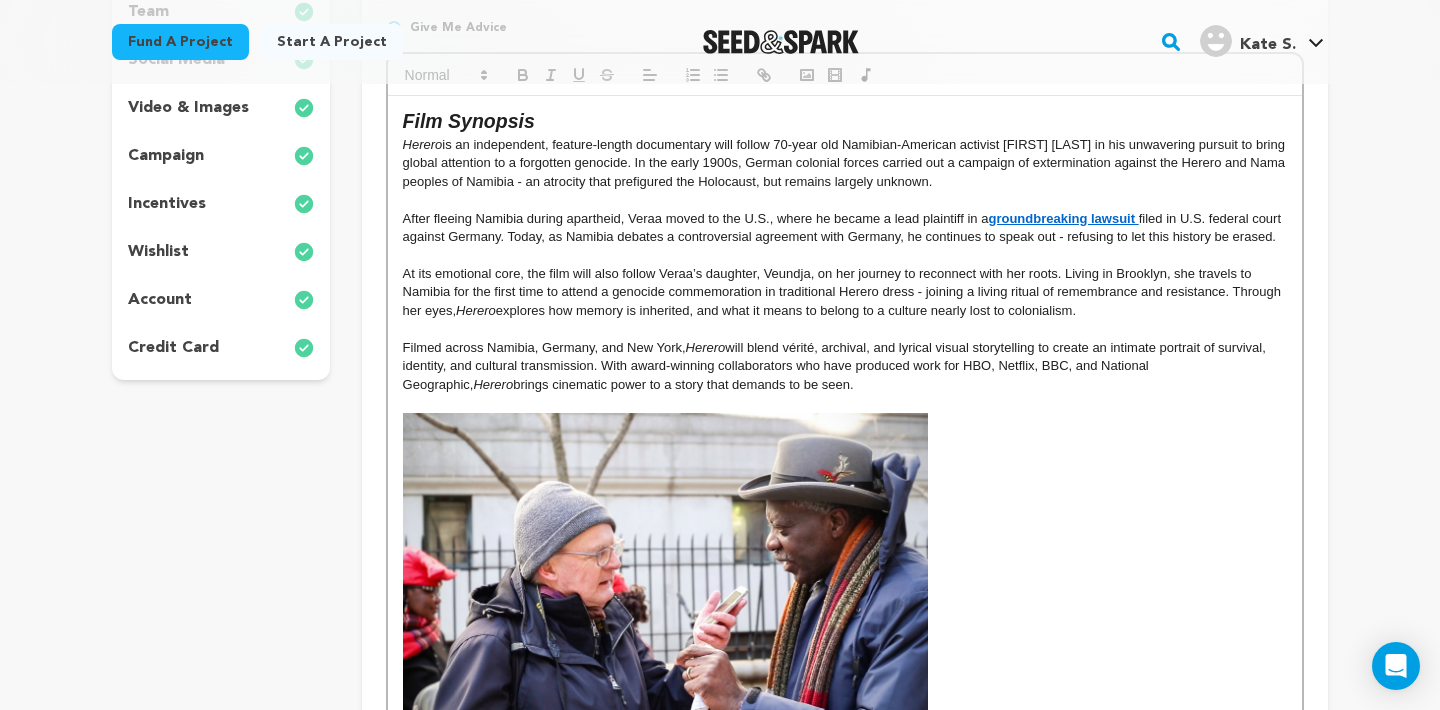 click on "Filmed across Namibia, Germany, and New York,  Herero  will blend vérité, archival, and lyrical visual storytelling to create an intimate portrait of survival, identity, and cultural transmission. With award-winning collaborators who have produced work for HBO, Netflix, BBC, and National Geographic,  Herero  brings cinematic power to a story that demands to be seen." at bounding box center [845, 366] 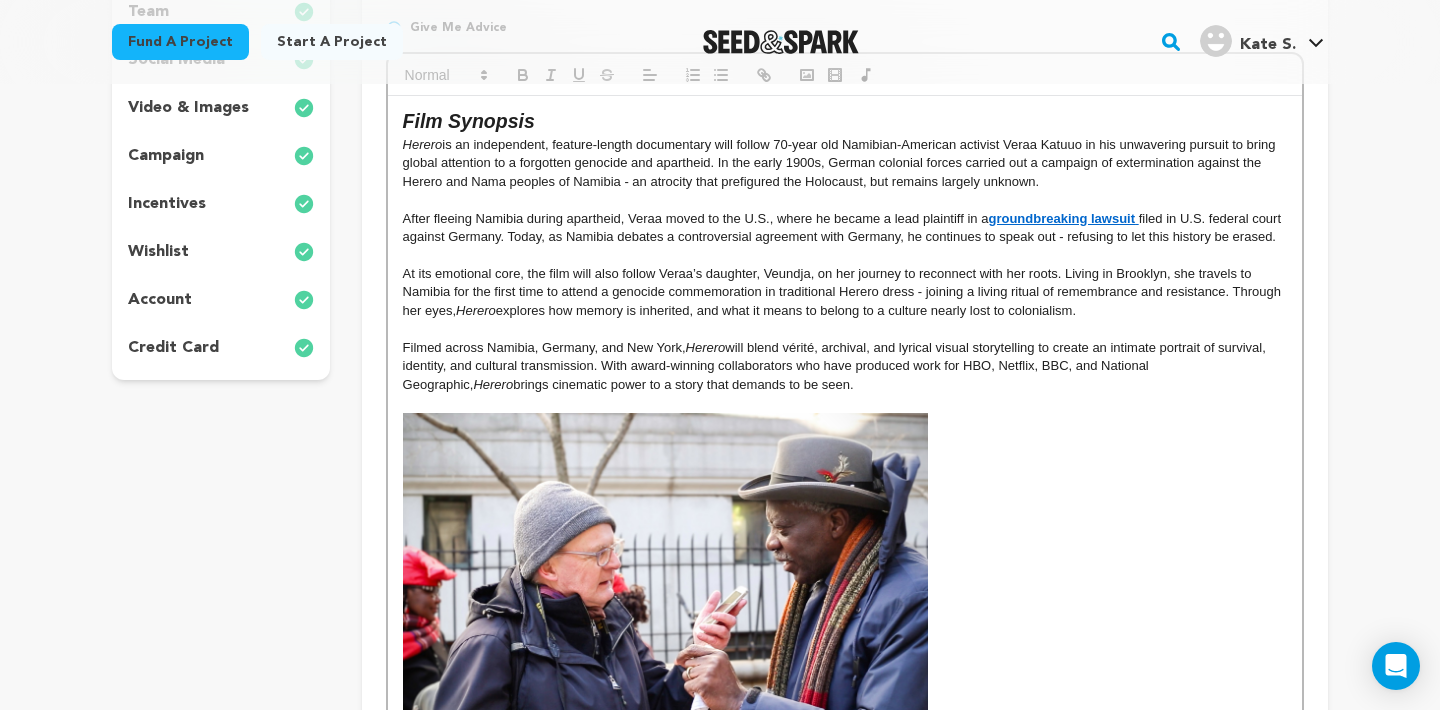 click on "Herero  is an independent, feature-length documentary will follow 70-year old Namibian-American activist Veraa Katuuo in his unwavering pursuit to bring global attention to a forgotten genocide and apartheid. In the early 1900s, German colonial forces carried out a campaign of extermination against the Herero and Nama peoples of Namibia - an atrocity that prefigured the Holocaust, but remains largely unknown." at bounding box center (845, 163) 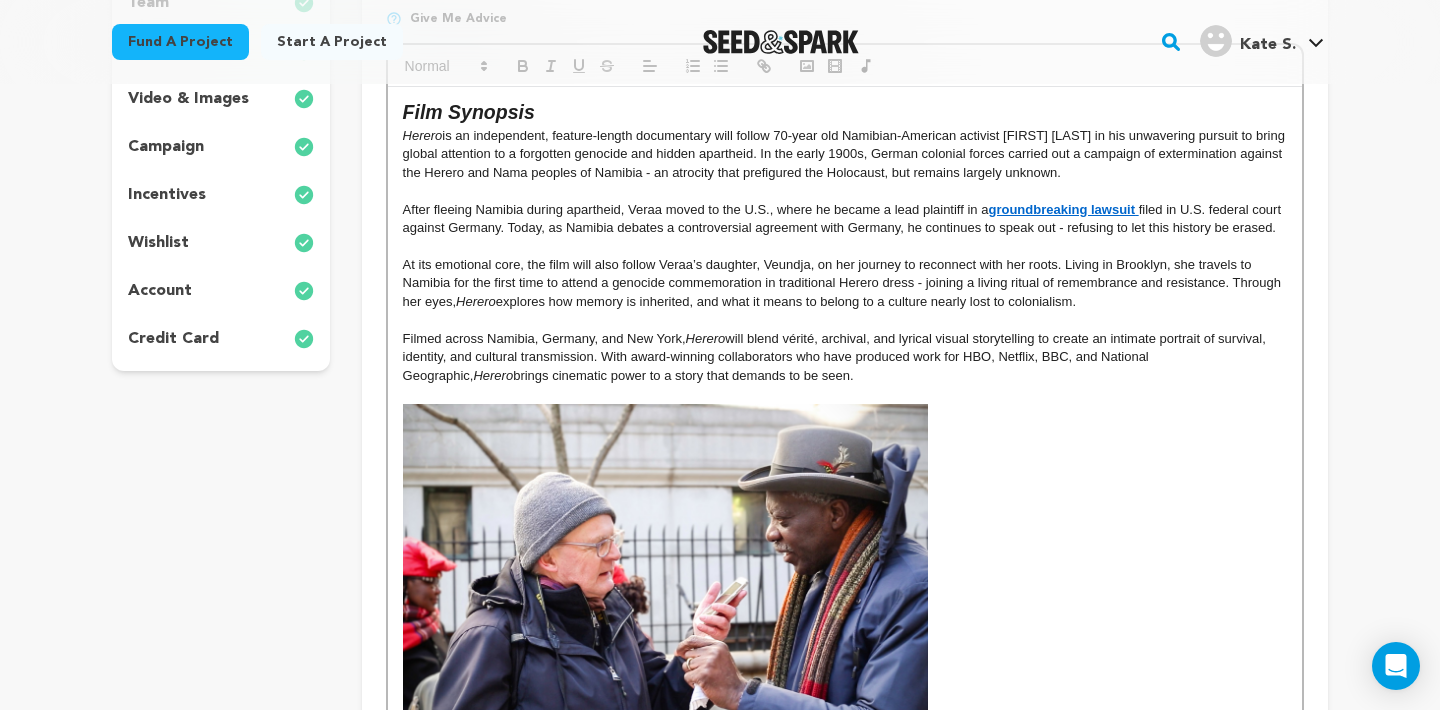 scroll, scrollTop: 435, scrollLeft: 0, axis: vertical 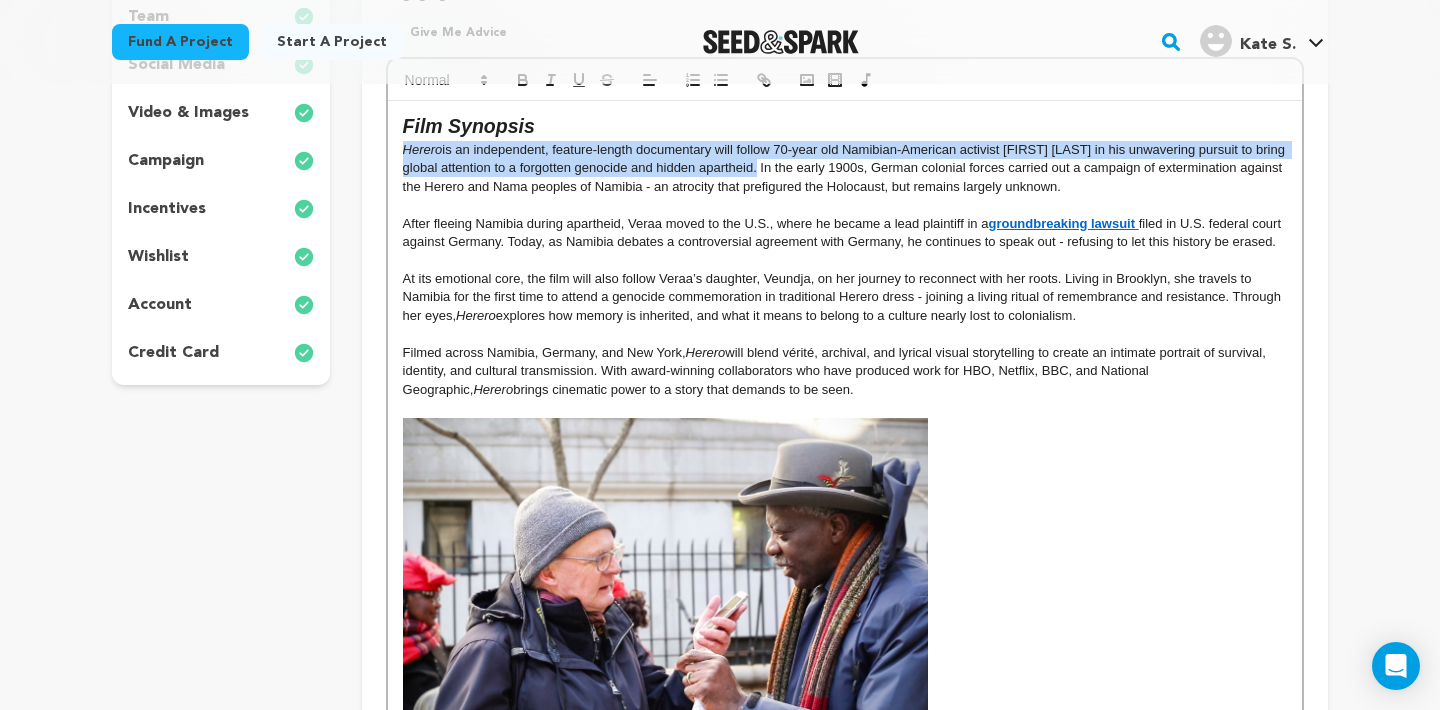 drag, startPoint x: 760, startPoint y: 163, endPoint x: 407, endPoint y: 147, distance: 353.36243 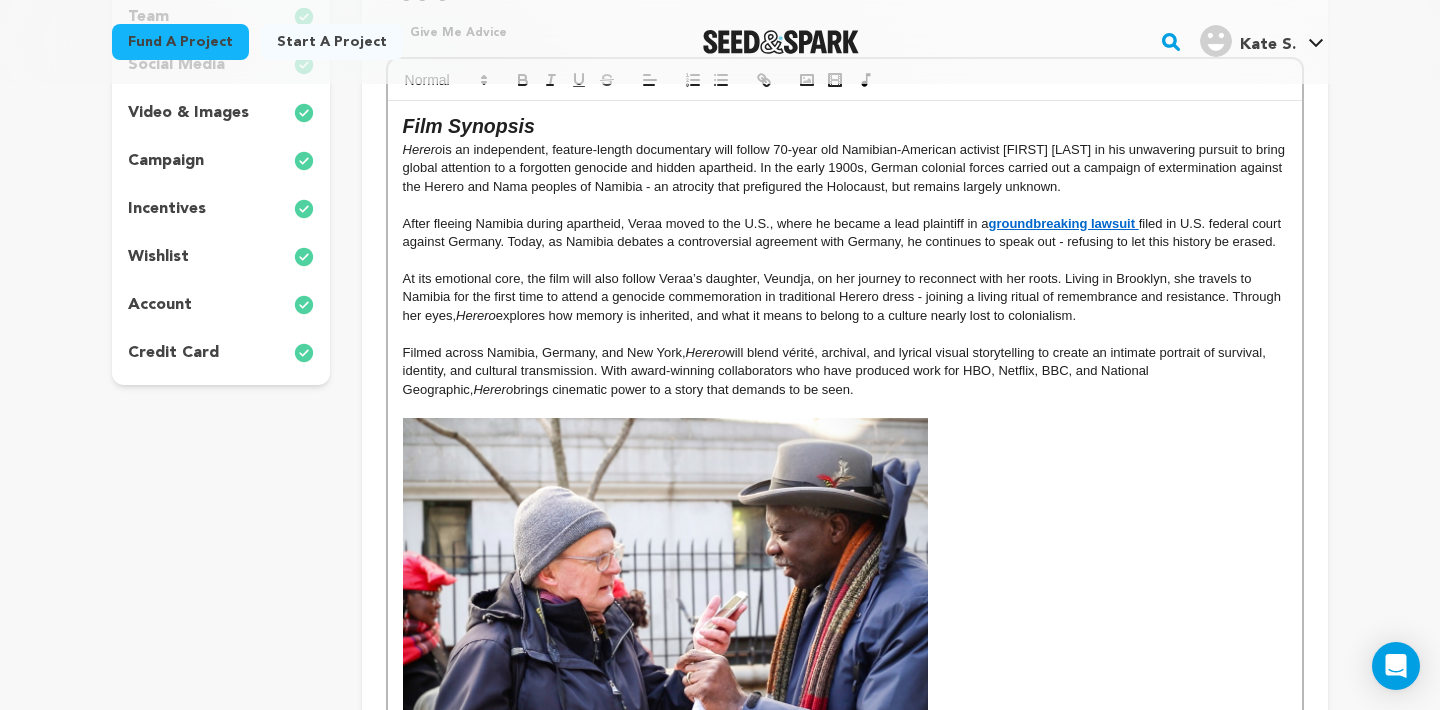 click on "Herero  is an independent, feature-length documentary will follow 70-year old Namibian-American activist Veraa Katuuo in his unwavering pursuit to bring global attention to a forgotten genocide and hidden apartheid. In the early 1900s, German colonial forces carried out a campaign of extermination against the Herero and Nama peoples of Namibia - an atrocity that prefigured the Holocaust, but remains largely unknown." at bounding box center (845, 168) 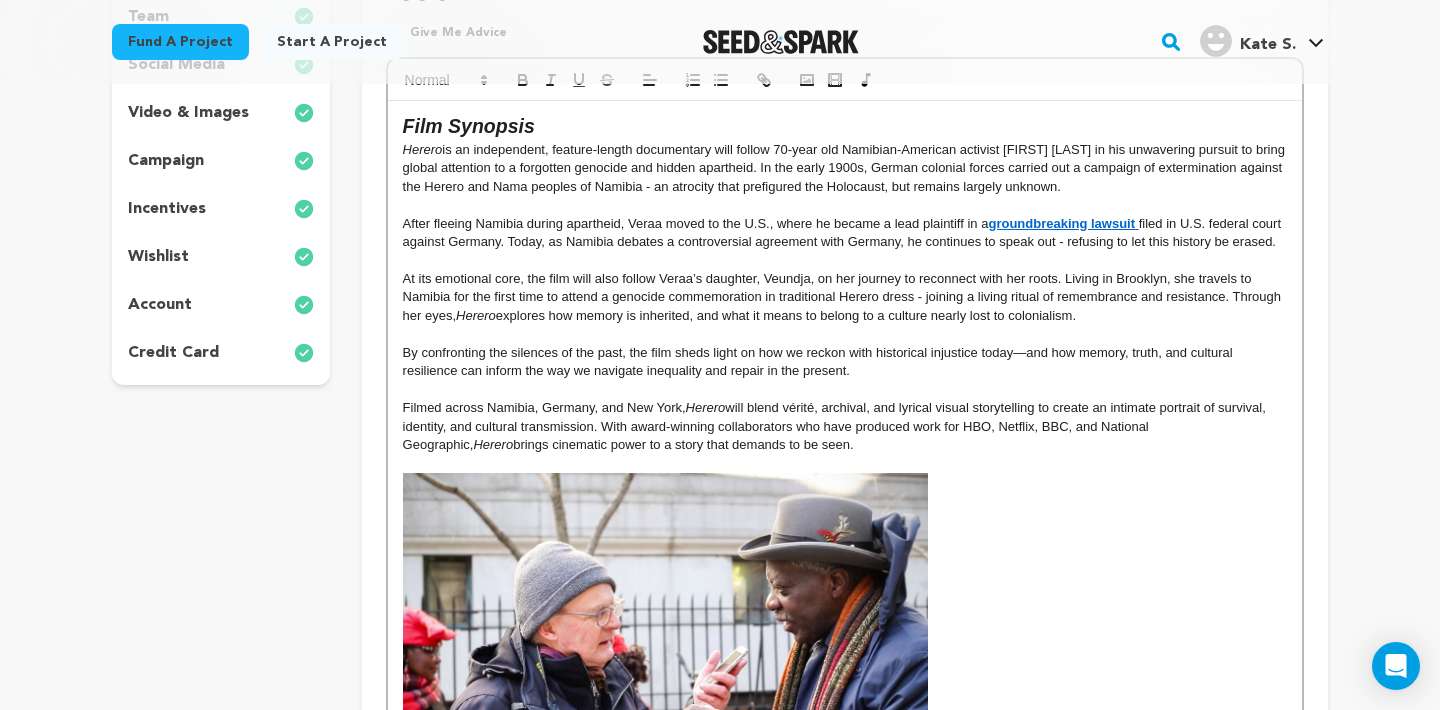 scroll, scrollTop: 205, scrollLeft: 0, axis: vertical 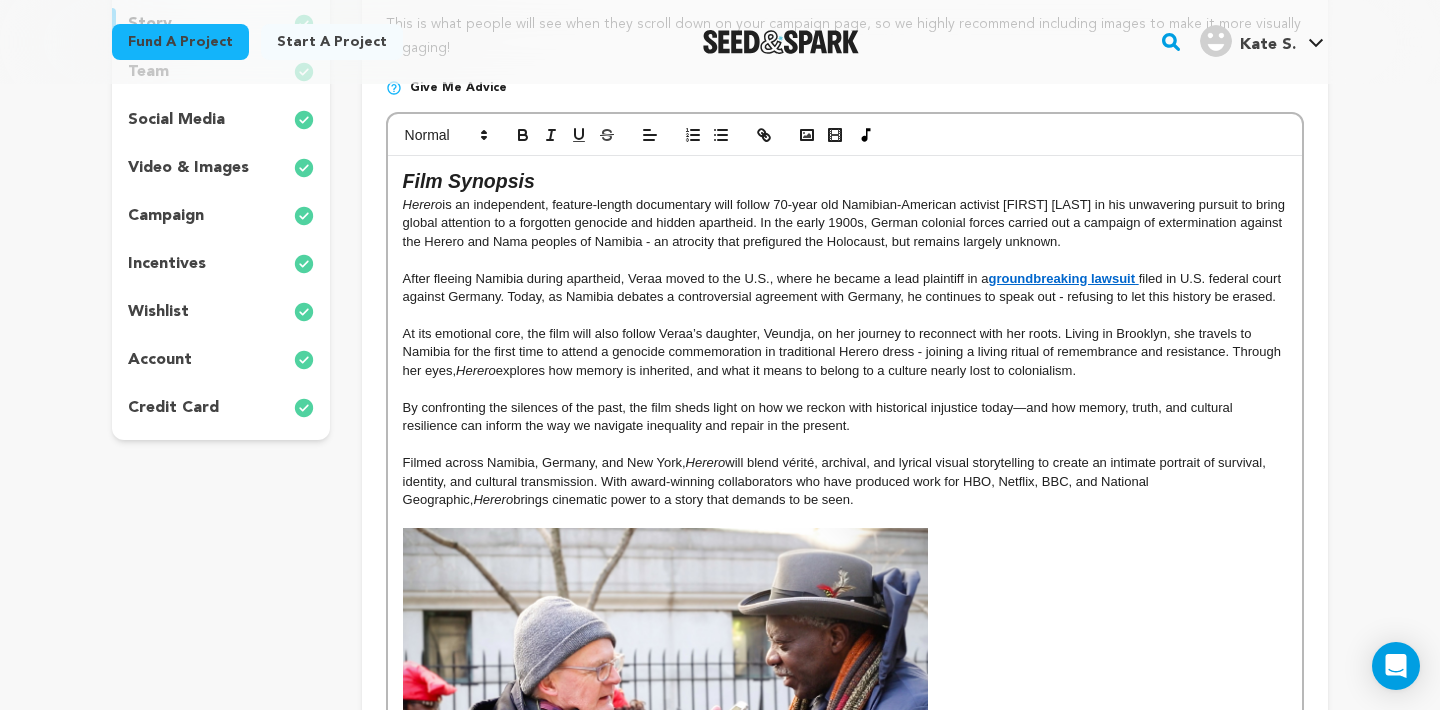 click on "After fleeing Namibia during apartheid, Veraa moved to the U.S., where he became a lead plaintiff in a  groundbreaking lawsuit   filed in U.S. federal court against Germany. Today, as Namibia debates a controversial agreement with Germany, he continues to speak out - refusing to let this history be erased." at bounding box center [845, 288] 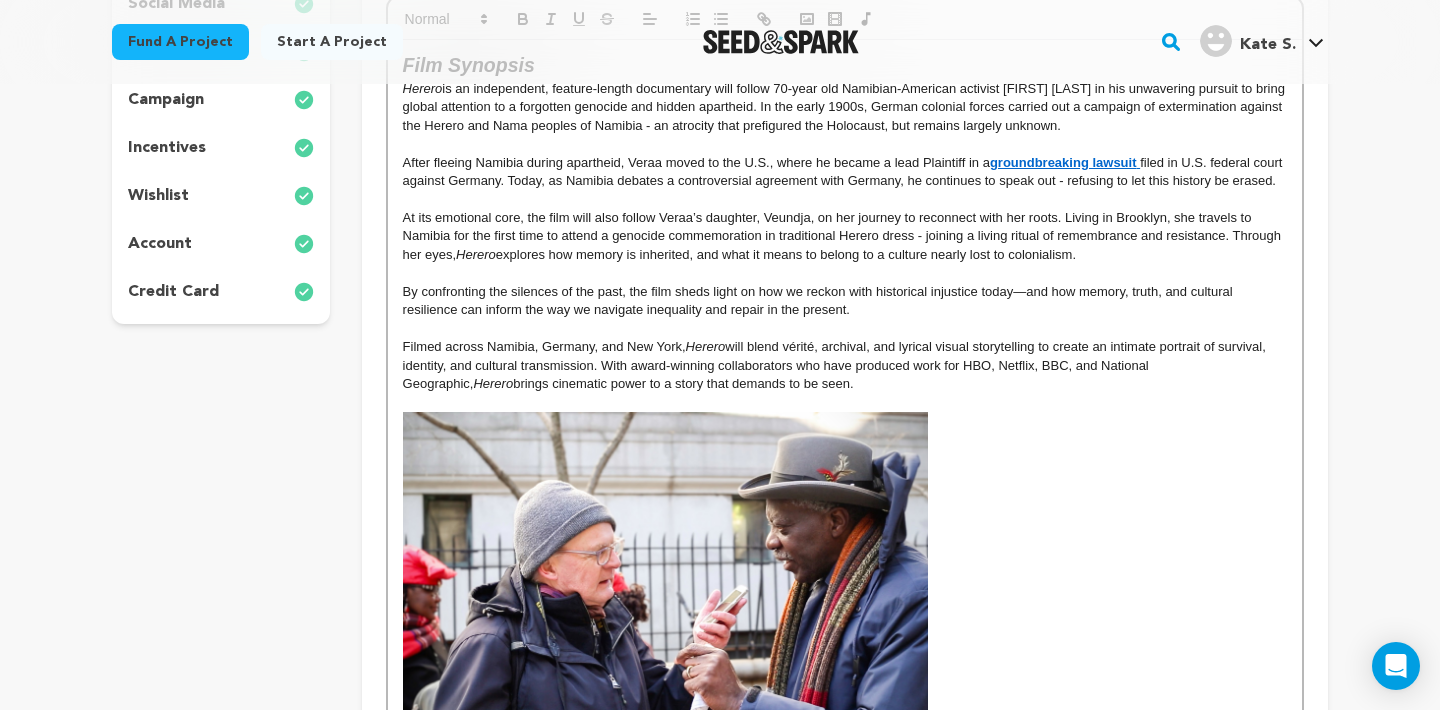 scroll, scrollTop: 518, scrollLeft: 0, axis: vertical 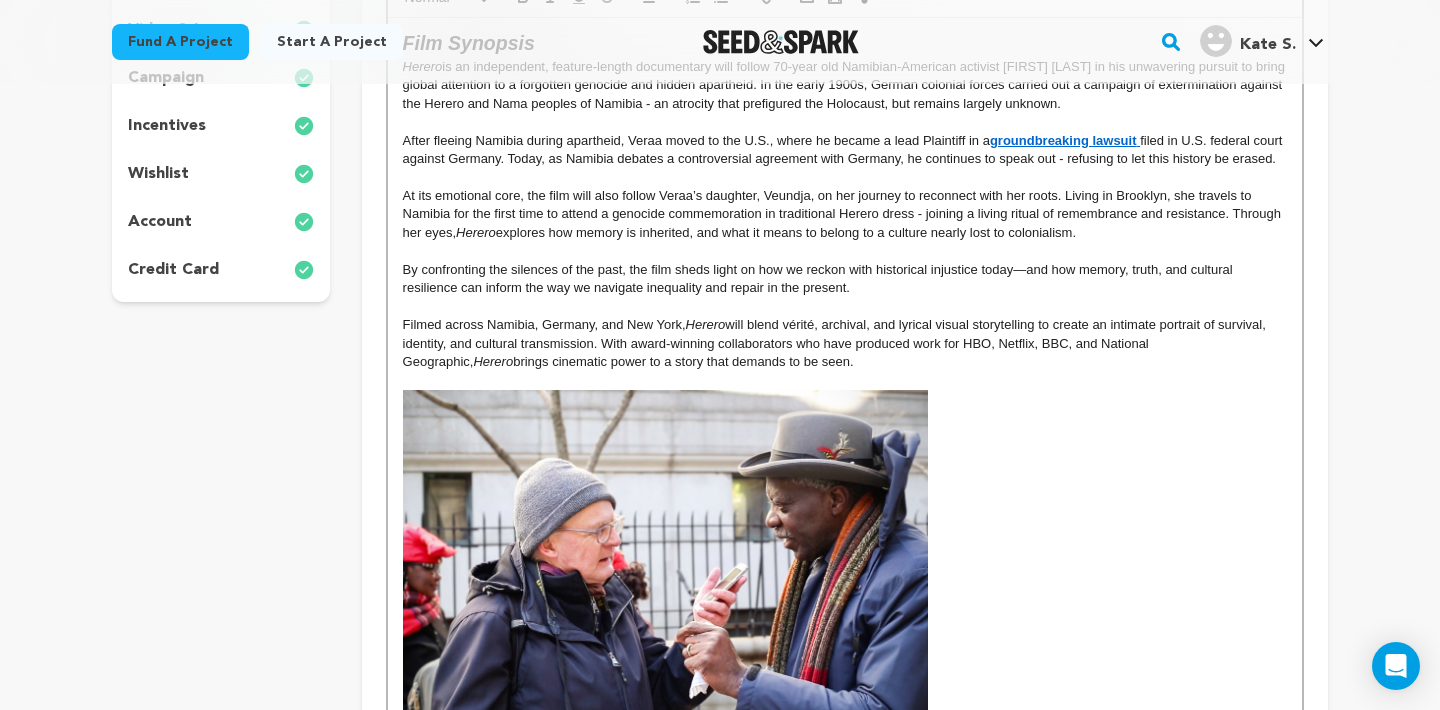 click on "At its emotional core, the film will also follow Veraa’s daughter, Veundja, on her journey to reconnect with her roots. Living in Brooklyn, she travels to Namibia for the first time to attend a genocide commemoration in traditional Herero dress - joining a living ritual of remembrance and resistance. Through her eyes,  Herero  explores how memory is inherited, and what it means to belong to a culture nearly lost to colonialism." at bounding box center (845, 214) 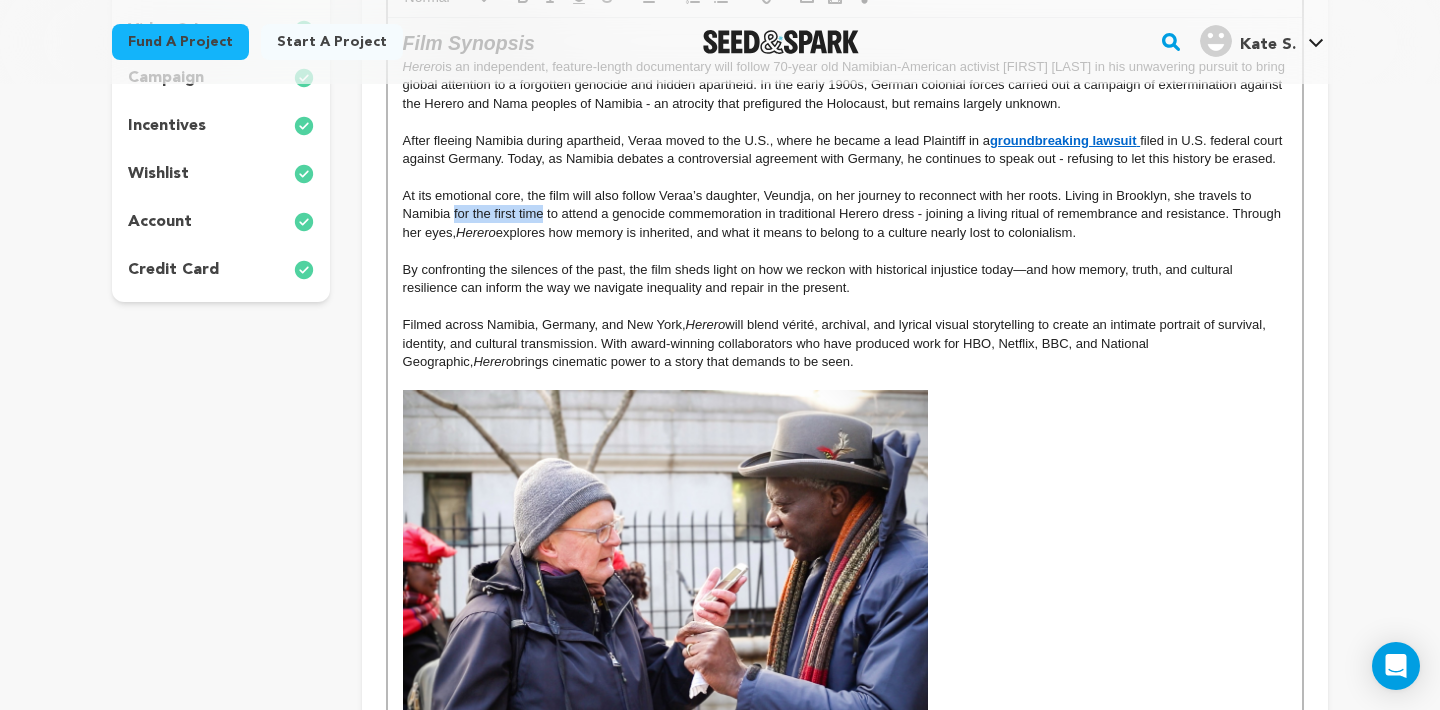 drag, startPoint x: 453, startPoint y: 207, endPoint x: 542, endPoint y: 209, distance: 89.02247 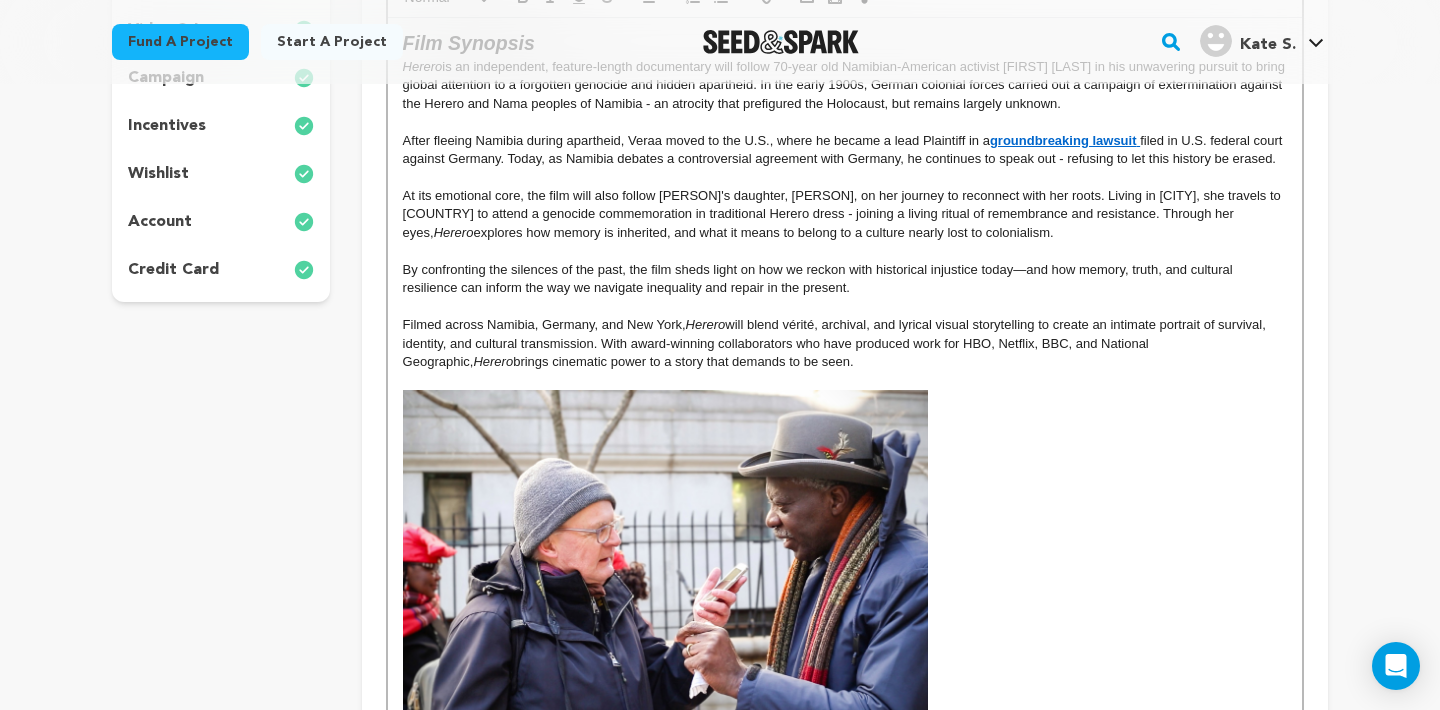 click on "At its emotional core, the film will also follow Veraa’s daughter, Veundja, on her journey to reconnect with her roots. Living in Brooklyn, she travels to Namibia to attend a genocide commemoration in traditional Herero dress - joining a living ritual of remembrance and resistance. Through her eyes,  Herero  explores how memory is inherited, and what it means to belong to a culture nearly lost to colonialism." at bounding box center [845, 214] 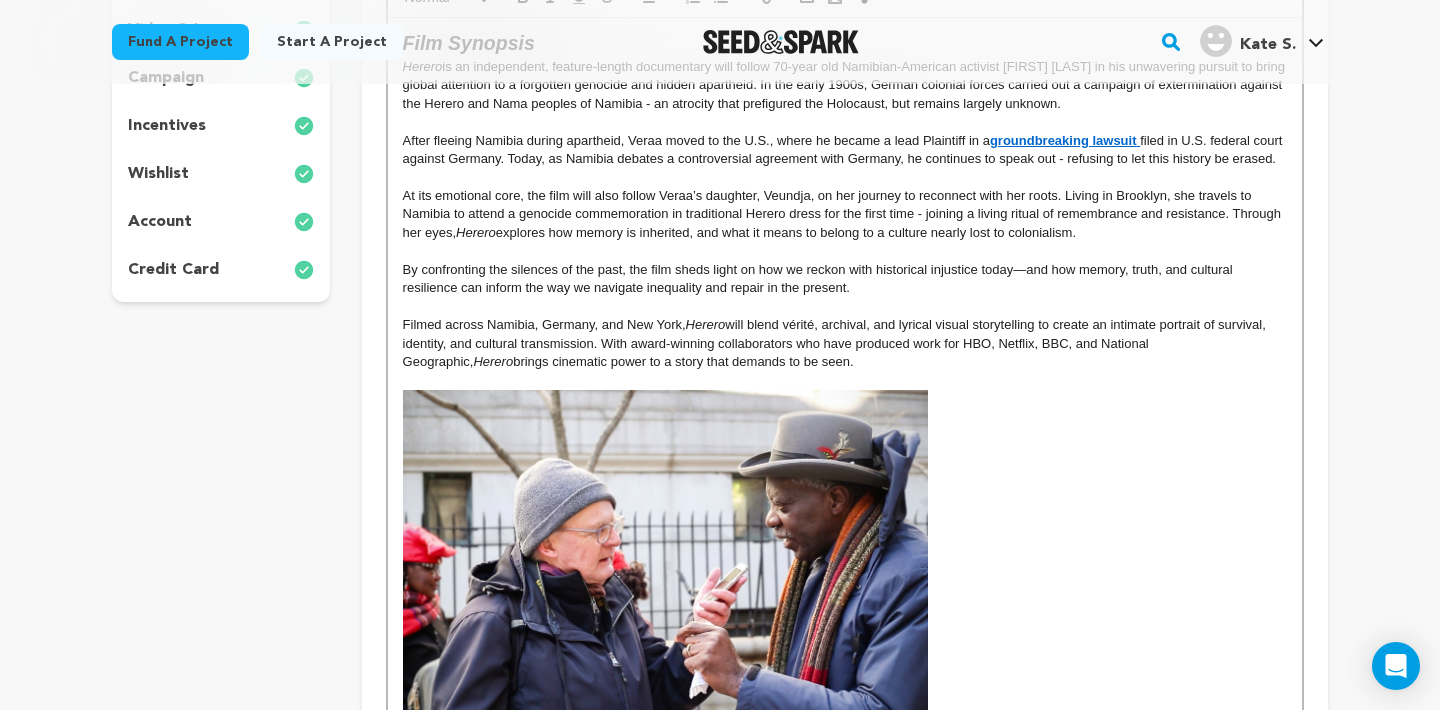 click on "By confronting the silences of the past, the film sheds light on how we reckon with historical injustice today—and how memory, truth, and cultural resilience can inform the way we navigate inequality and repair in the present." at bounding box center (845, 279) 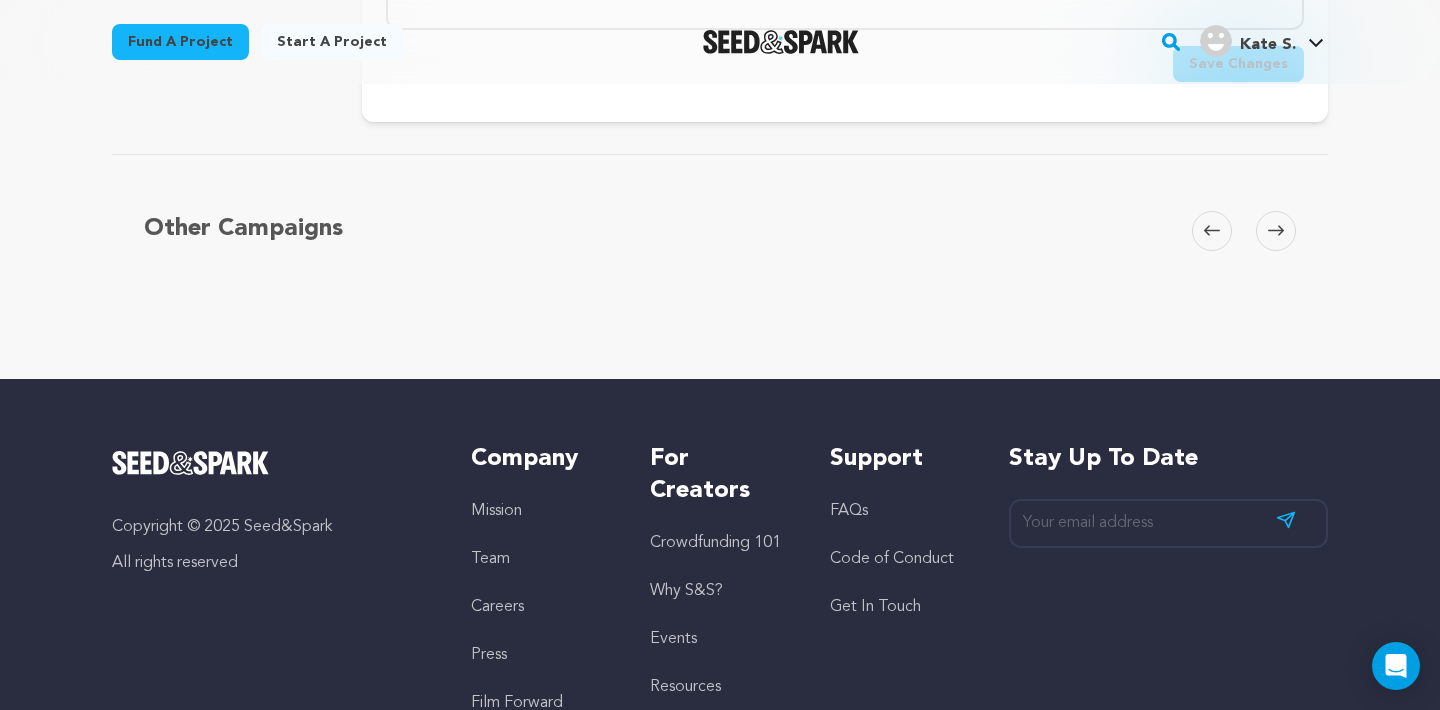 scroll, scrollTop: 2920, scrollLeft: 0, axis: vertical 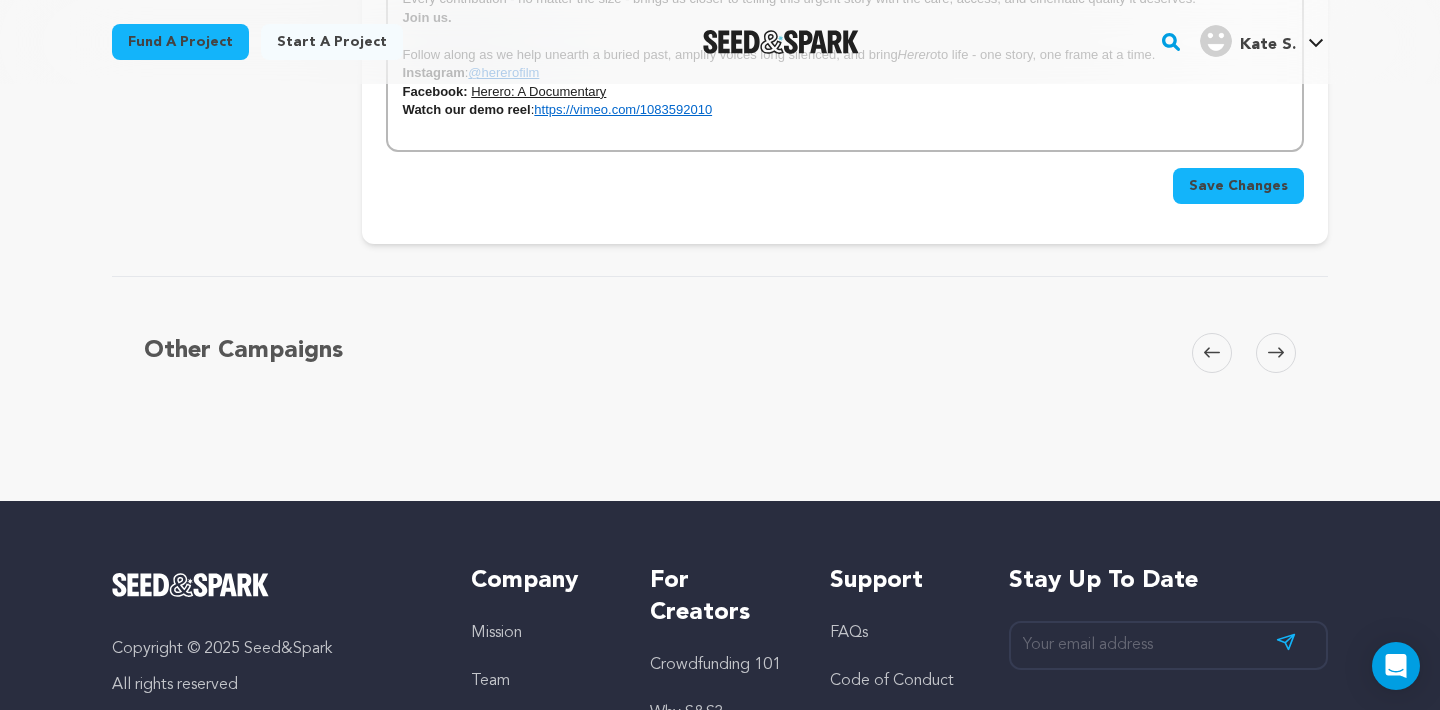 click on "Save Changes" at bounding box center [1238, 186] 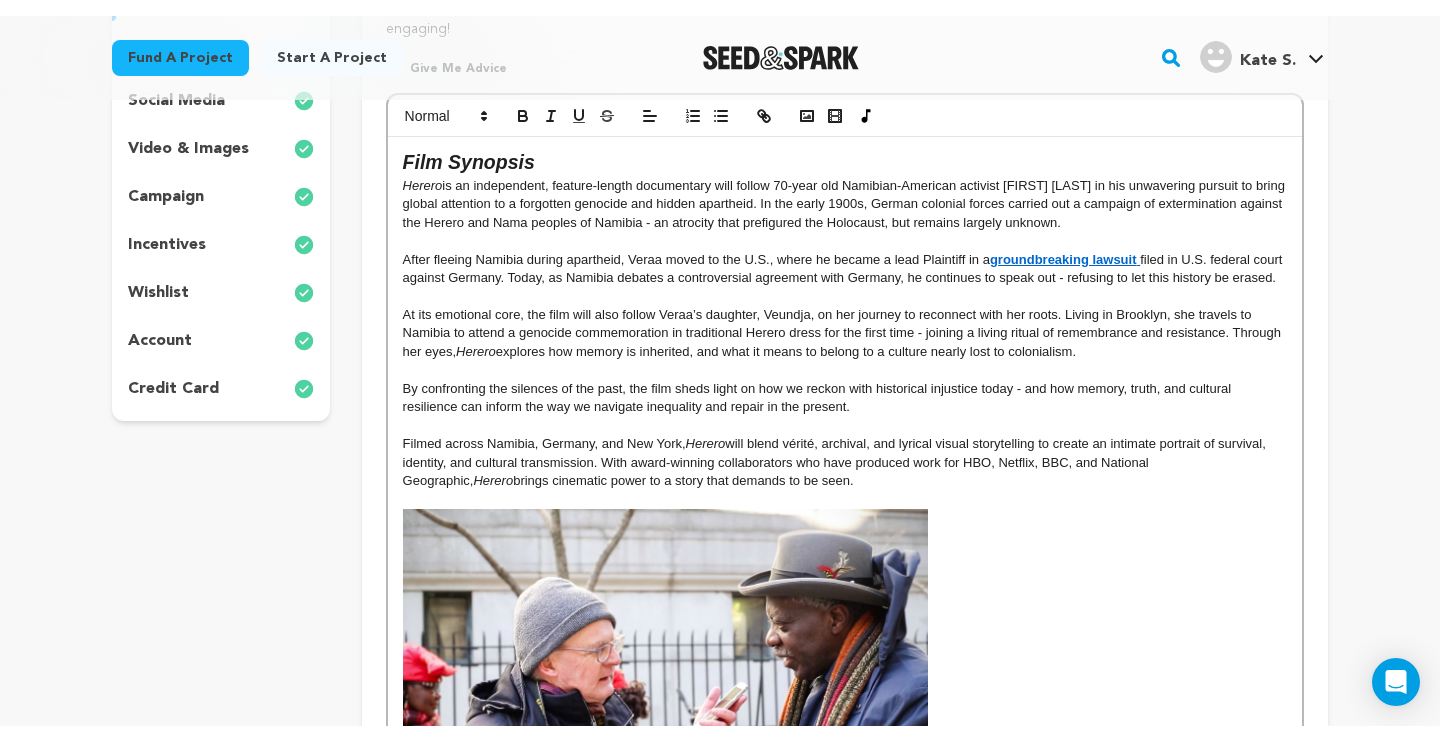 scroll, scrollTop: 445, scrollLeft: 0, axis: vertical 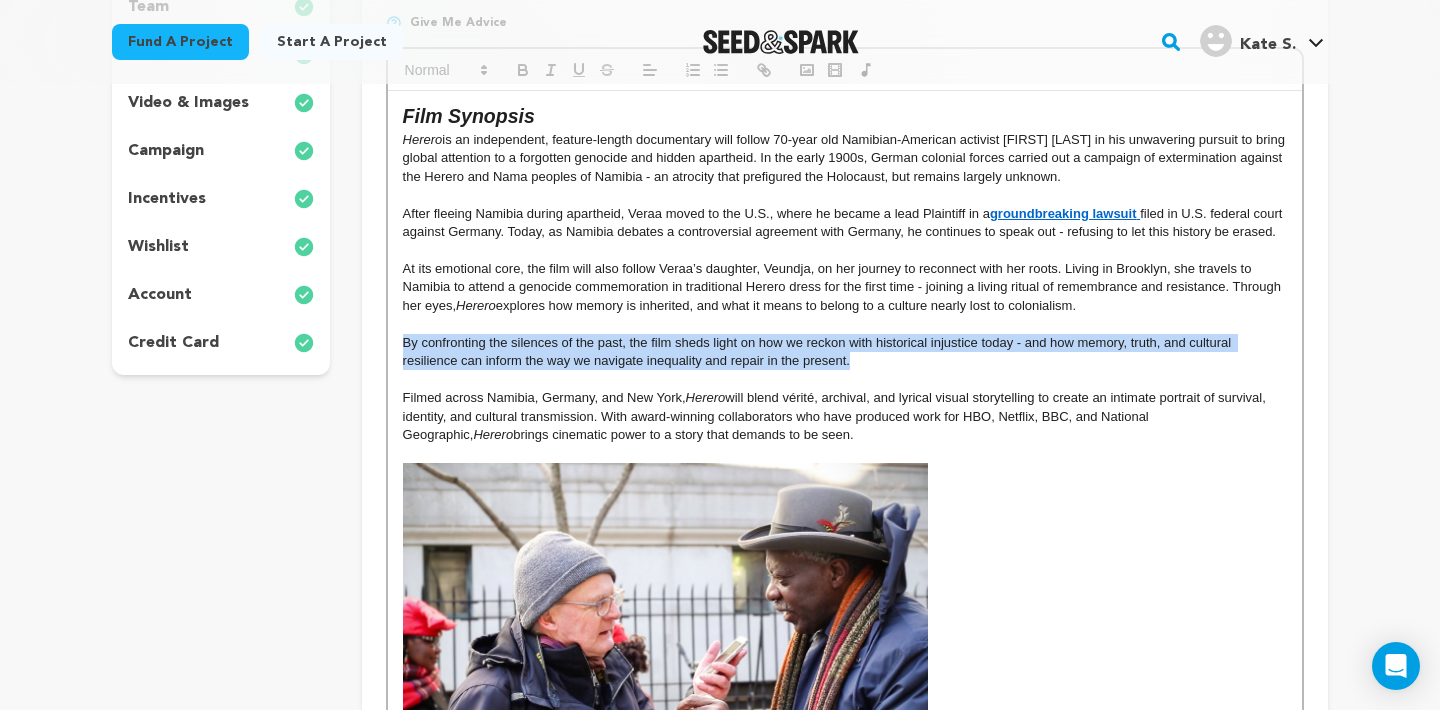 drag, startPoint x: 850, startPoint y: 354, endPoint x: 376, endPoint y: 328, distance: 474.71255 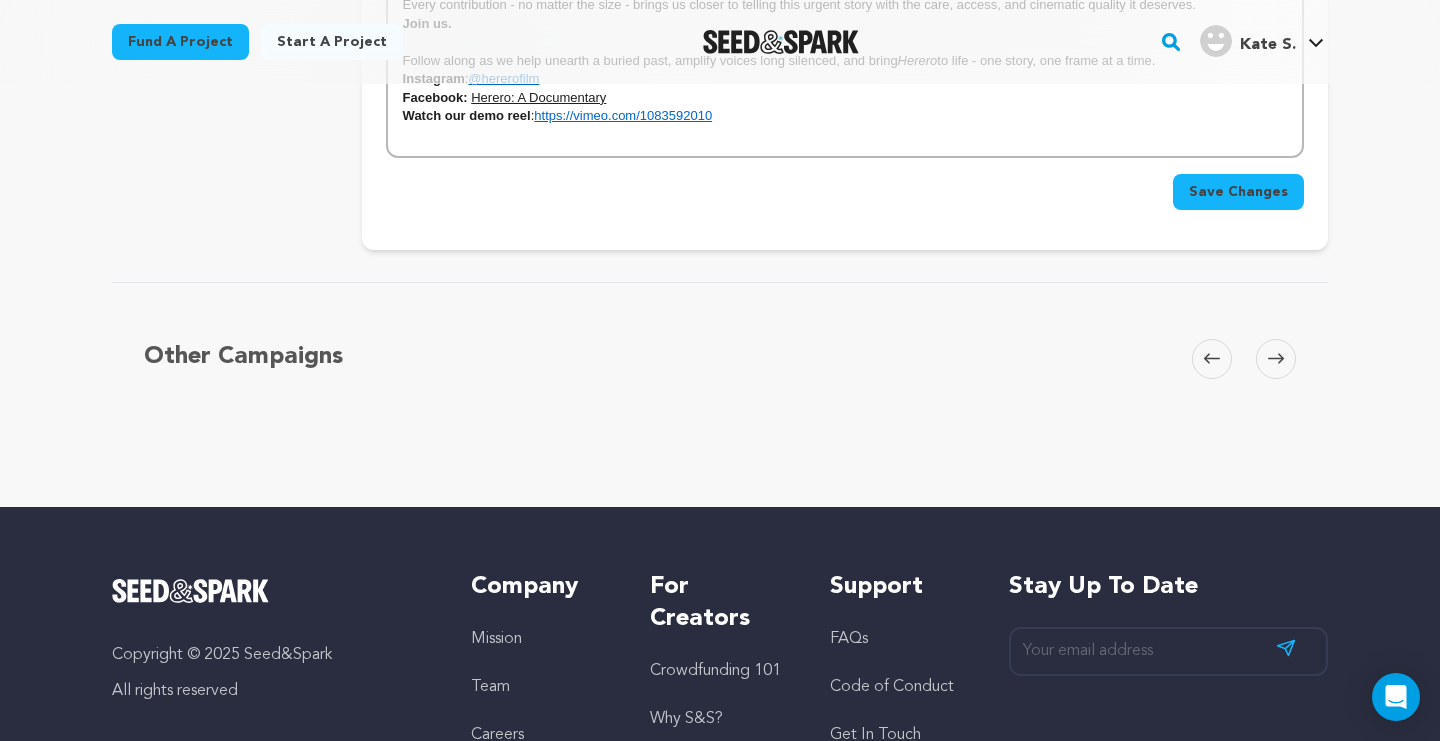 scroll, scrollTop: 2915, scrollLeft: 0, axis: vertical 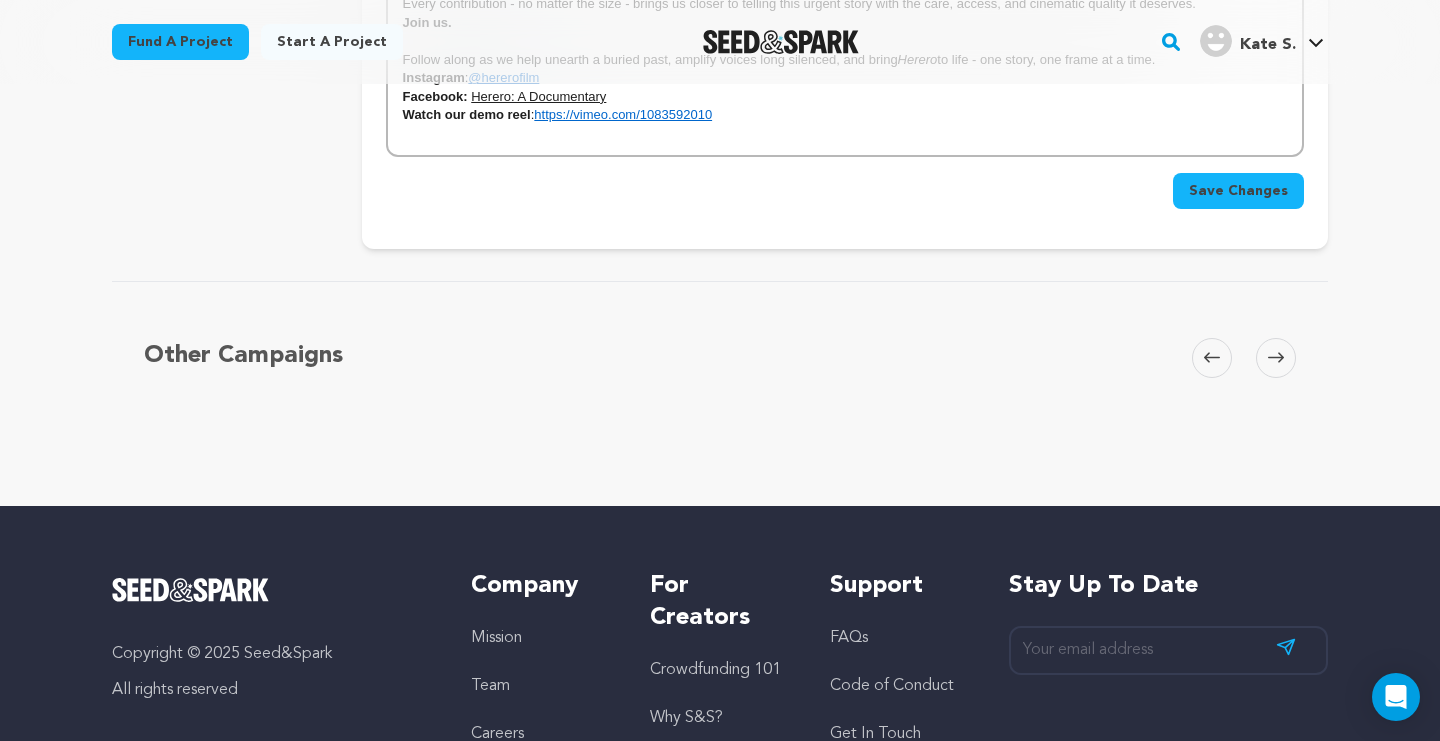 click on "Save Changes" at bounding box center [1238, 191] 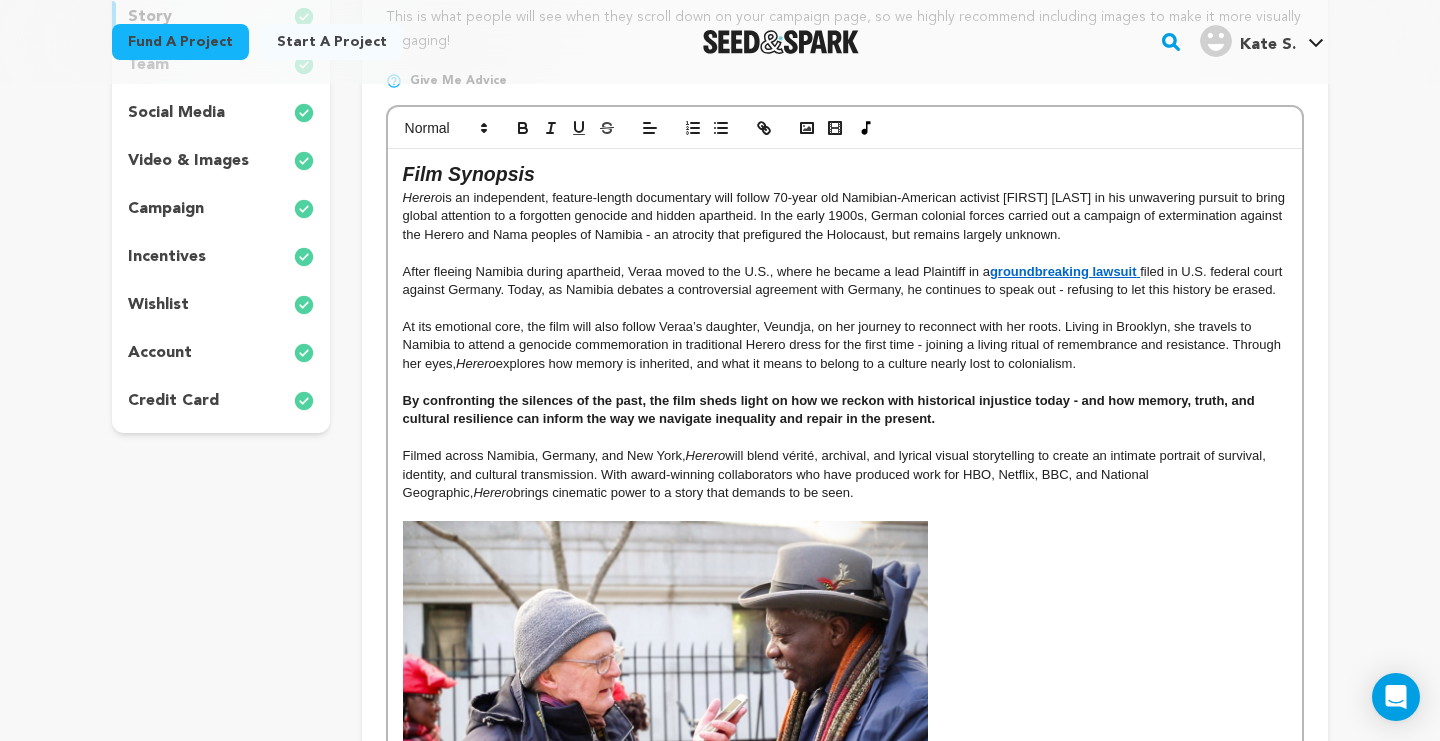 scroll, scrollTop: 386, scrollLeft: 0, axis: vertical 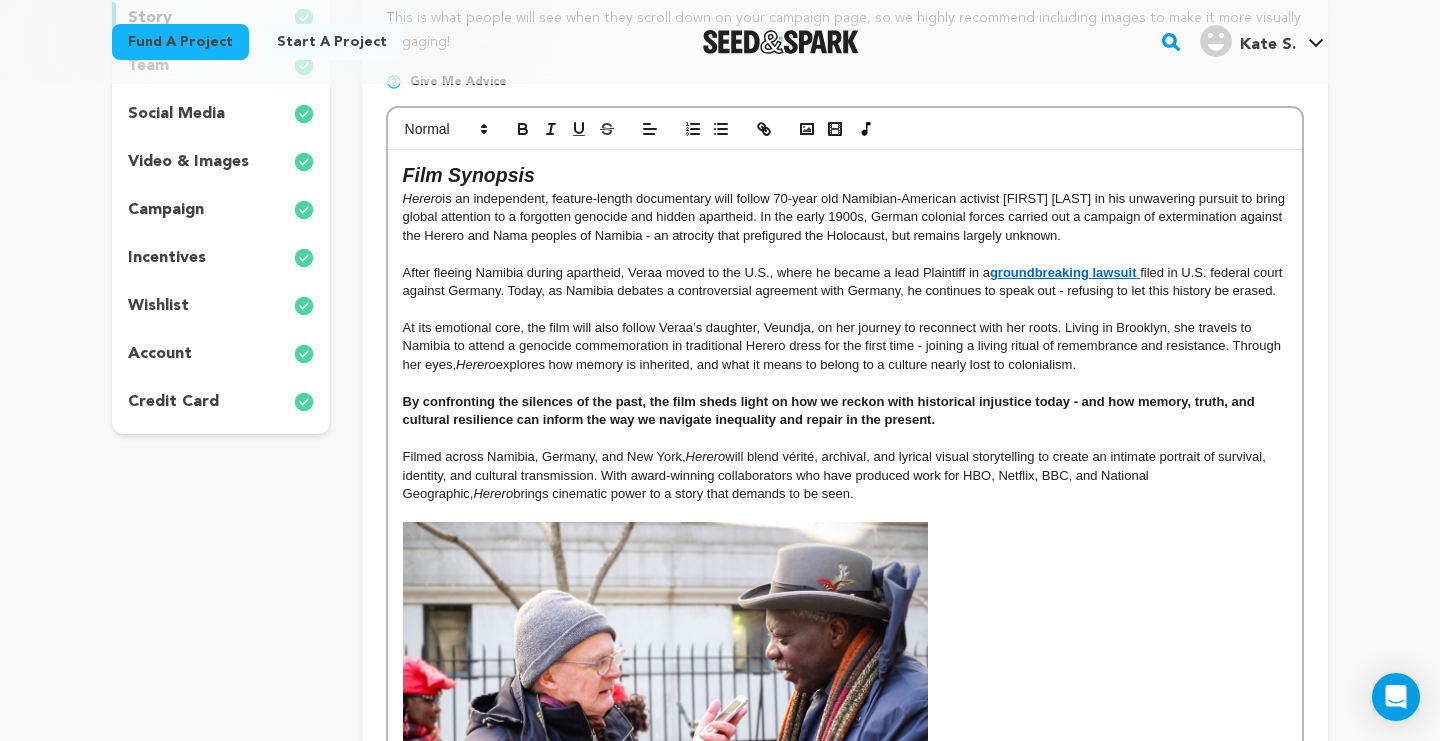click at bounding box center [845, 439] 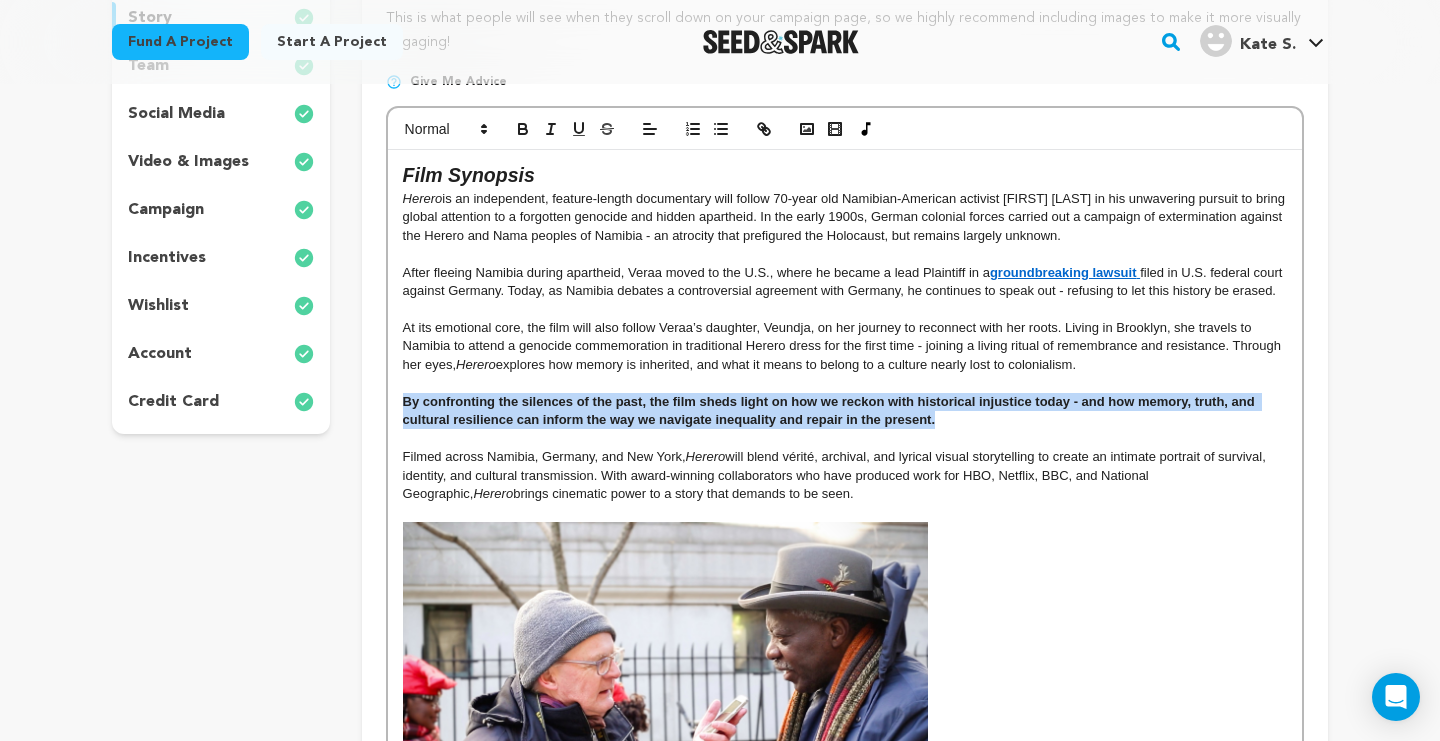 drag, startPoint x: 957, startPoint y: 411, endPoint x: 354, endPoint y: 390, distance: 603.36554 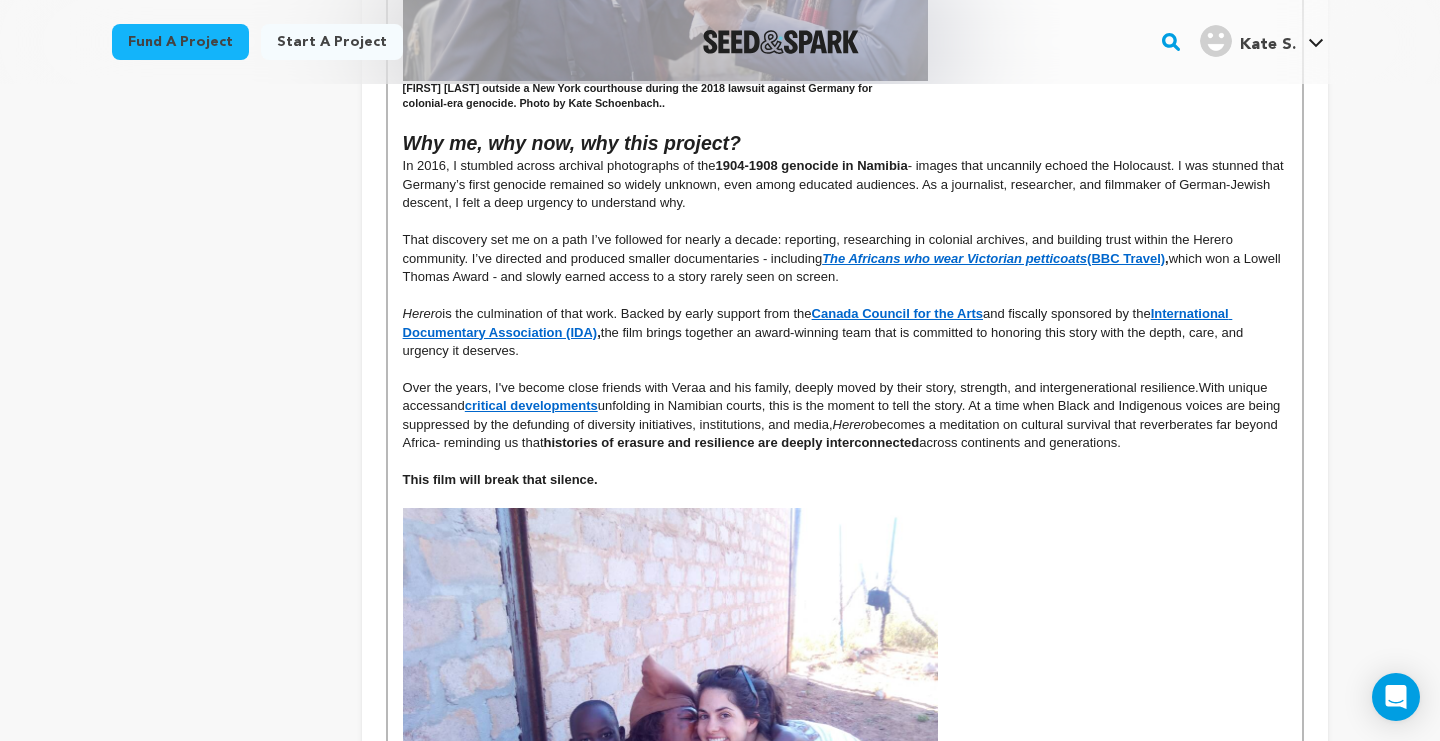 scroll, scrollTop: 0, scrollLeft: 0, axis: both 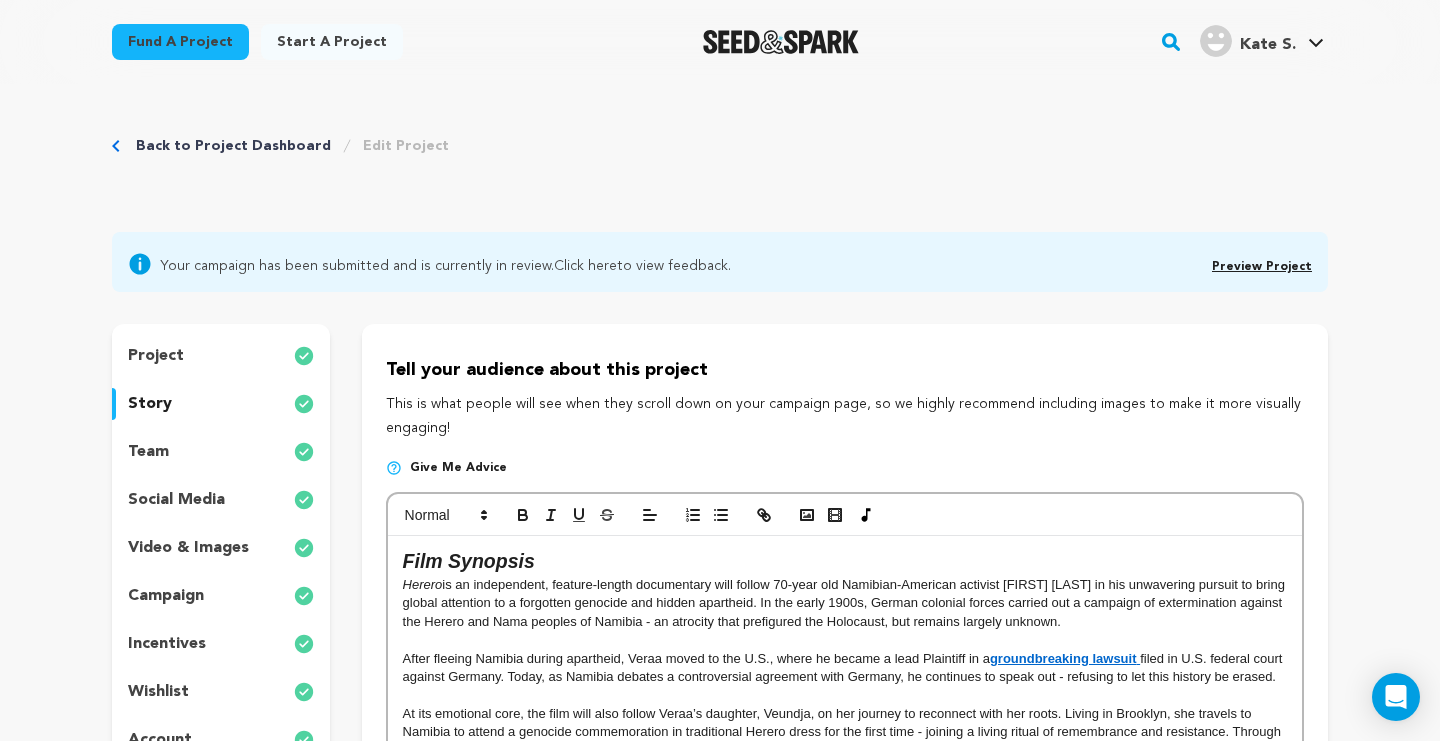 click on "story" at bounding box center (150, 404) 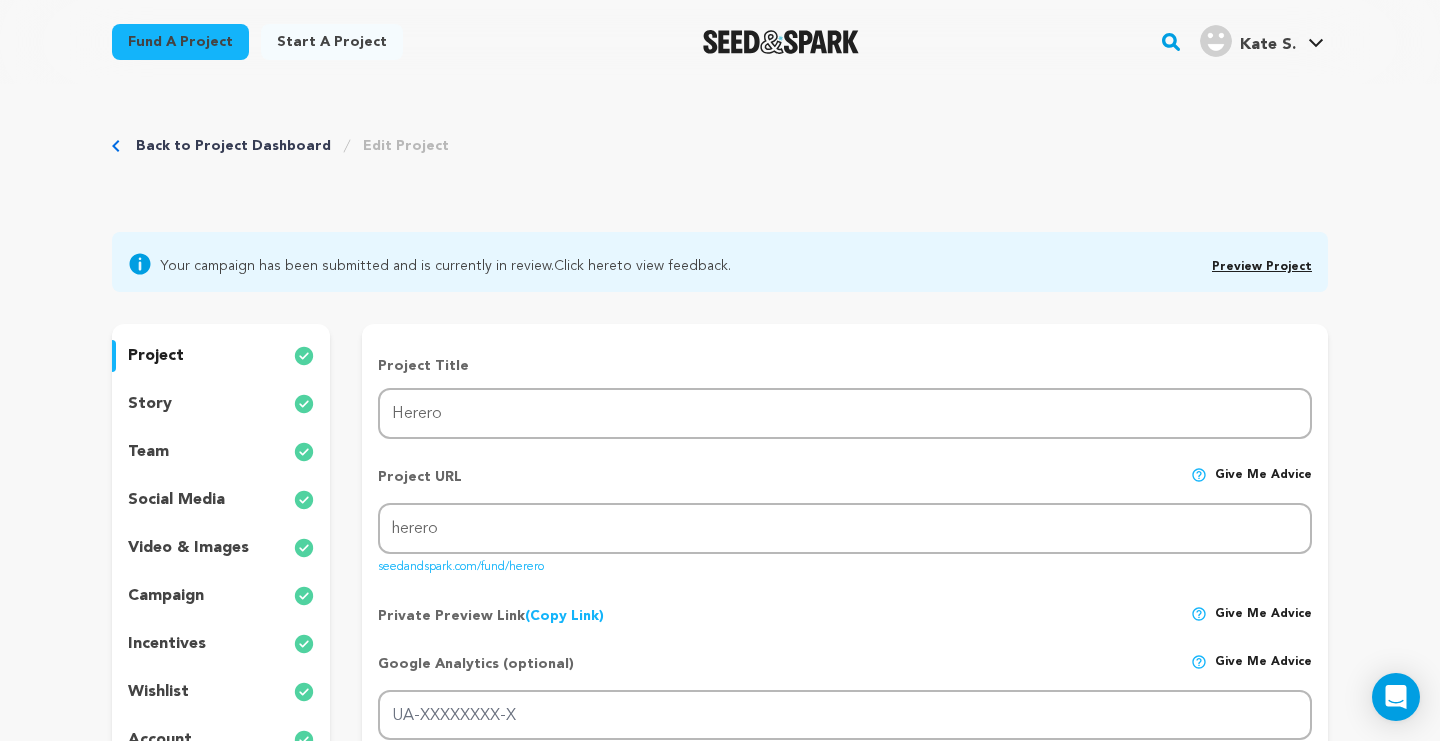 click on "story" at bounding box center [150, 404] 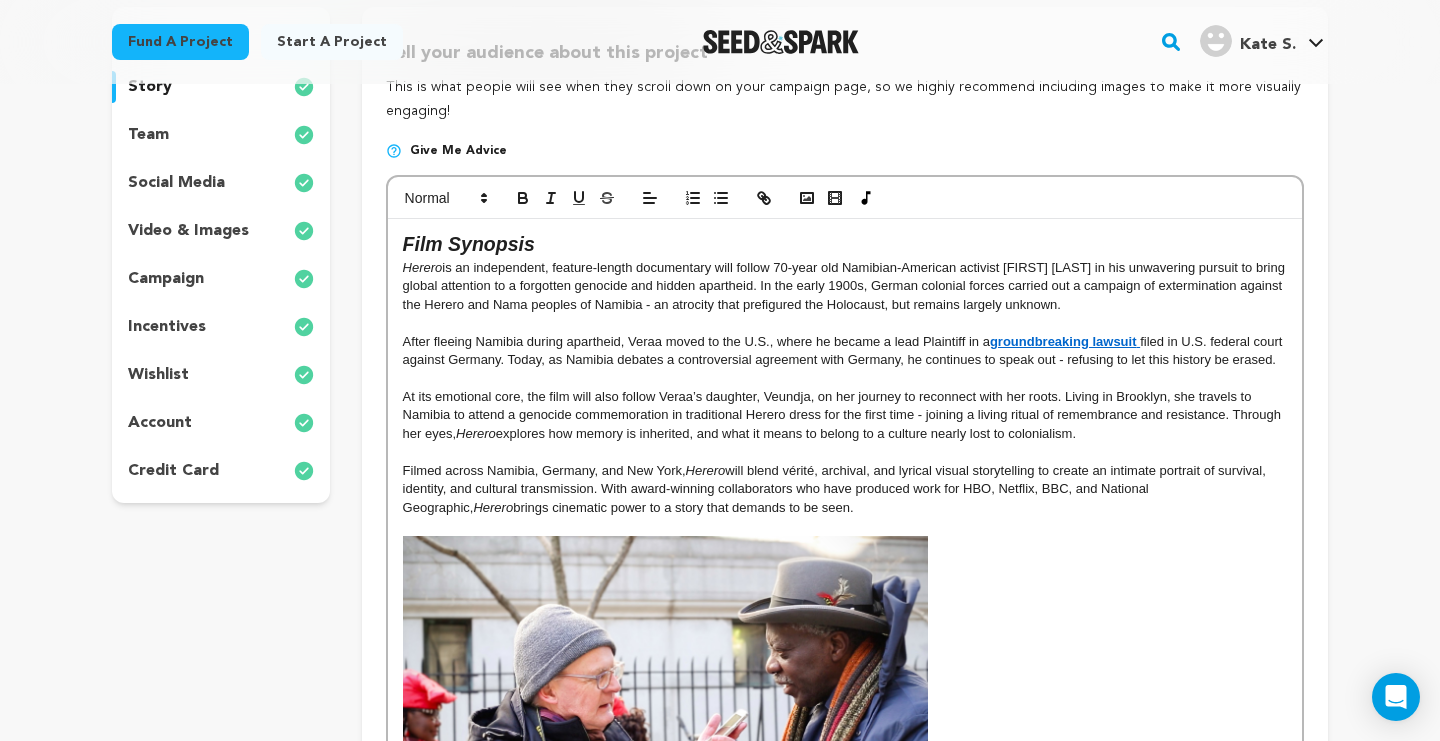 scroll, scrollTop: 319, scrollLeft: 0, axis: vertical 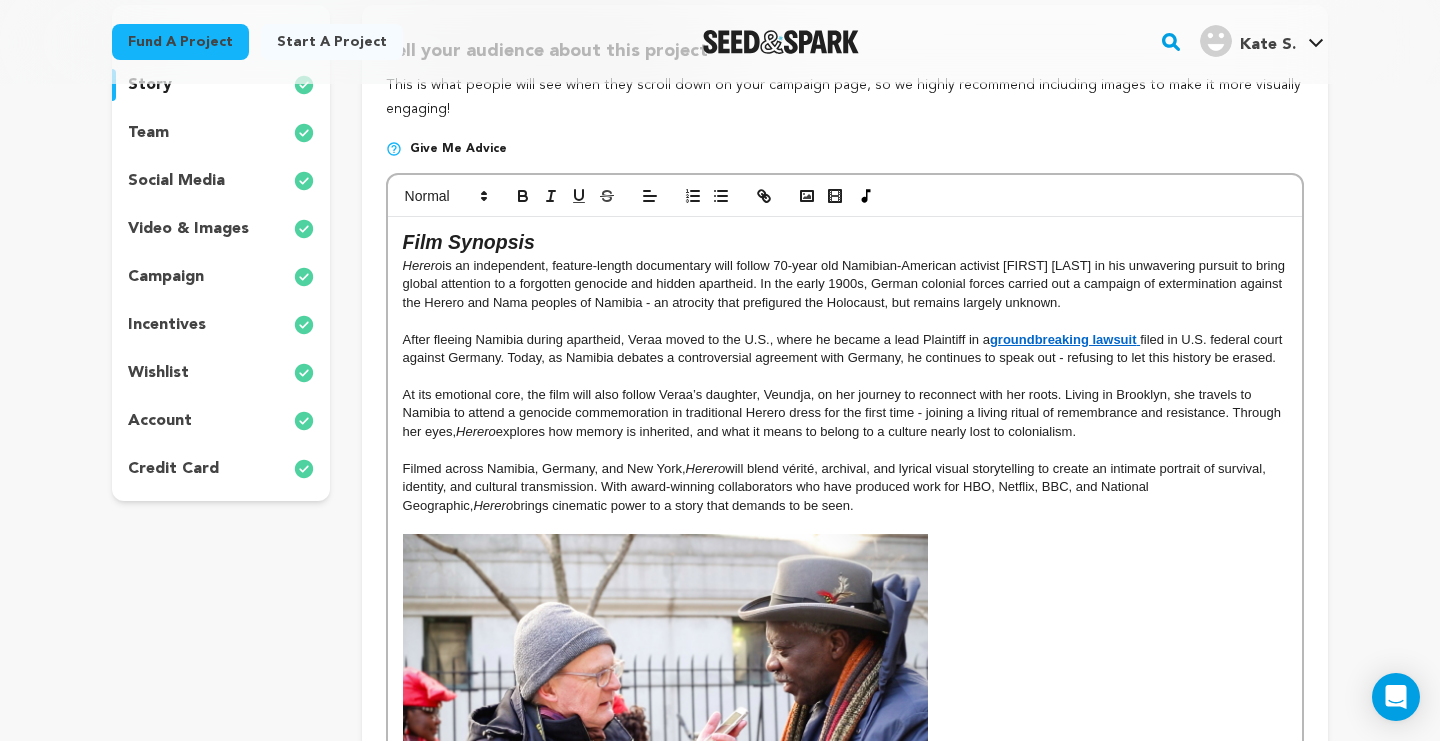 click at bounding box center (845, 377) 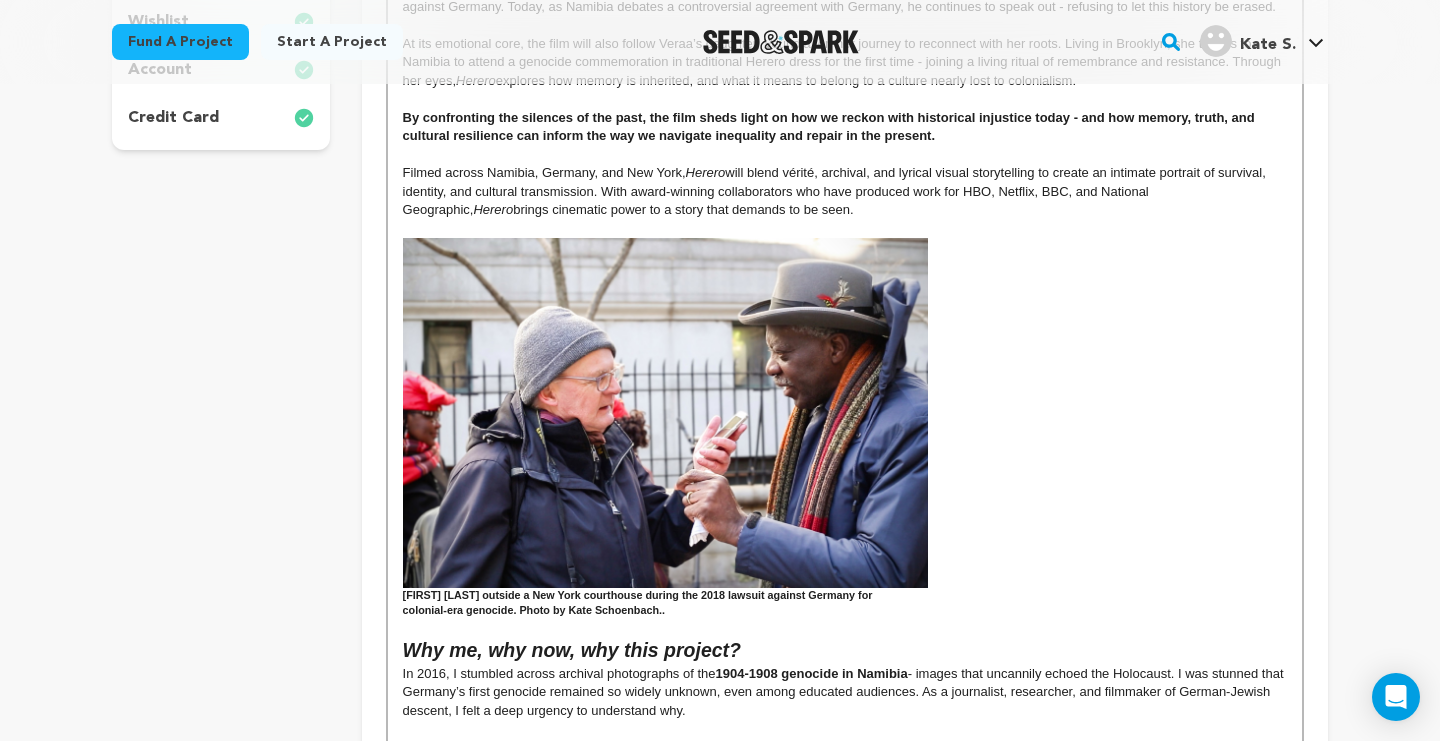 scroll, scrollTop: 665, scrollLeft: 0, axis: vertical 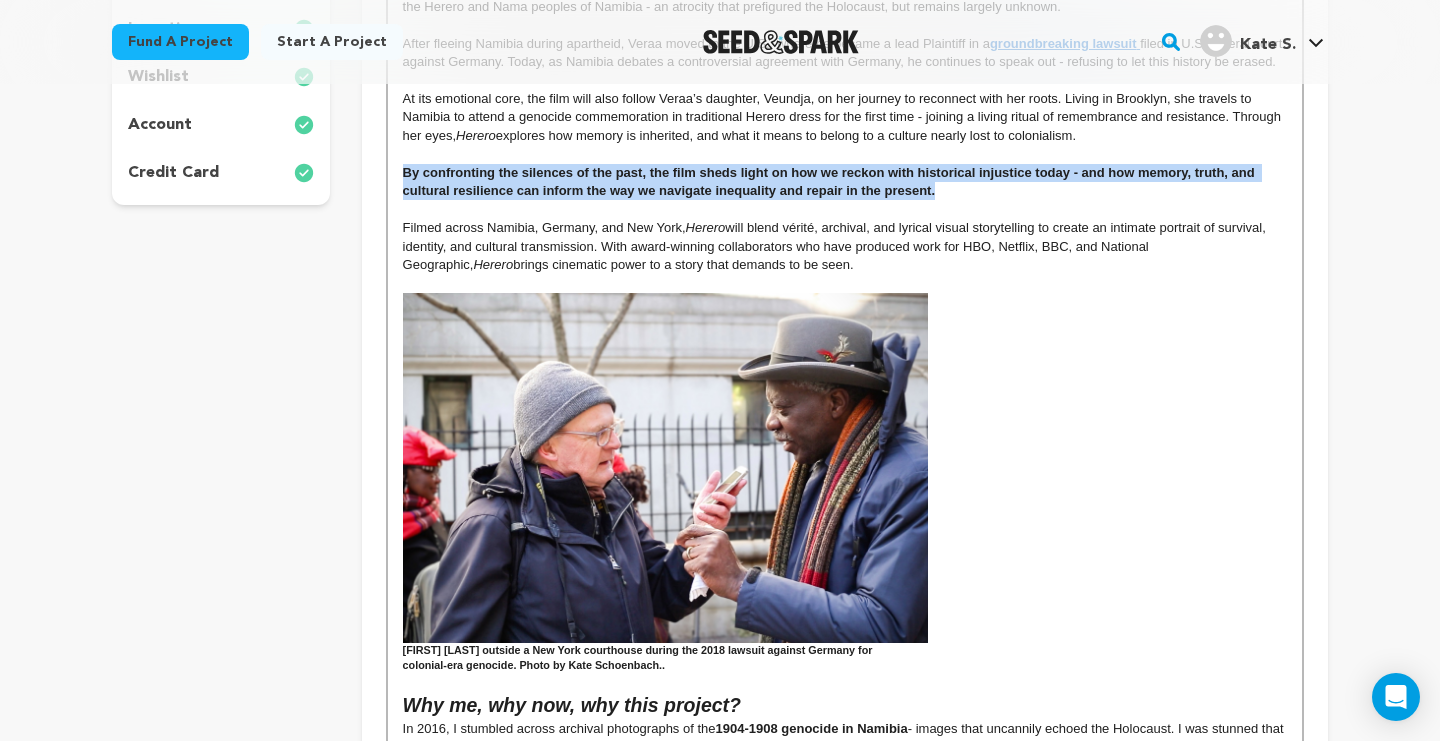 drag, startPoint x: 939, startPoint y: 178, endPoint x: 390, endPoint y: 159, distance: 549.3287 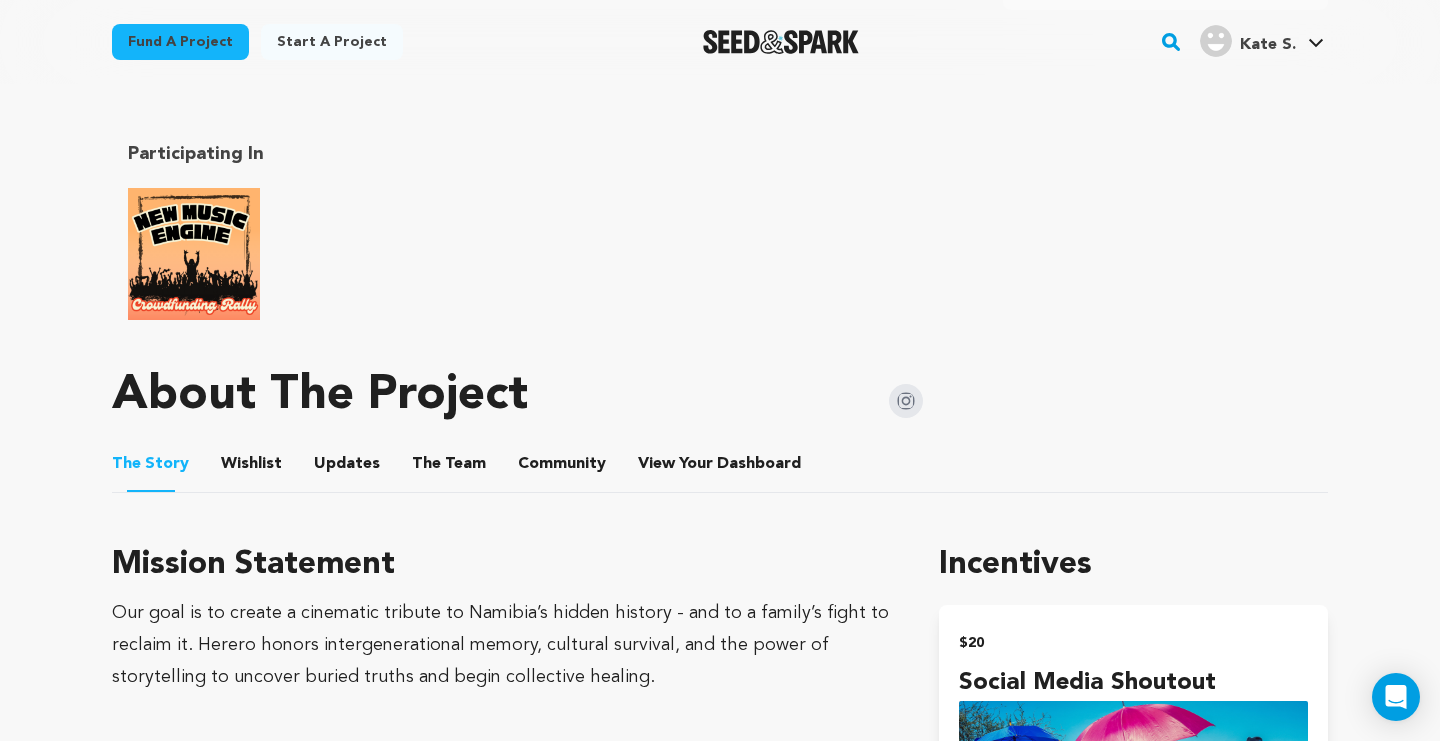 scroll, scrollTop: 802, scrollLeft: 0, axis: vertical 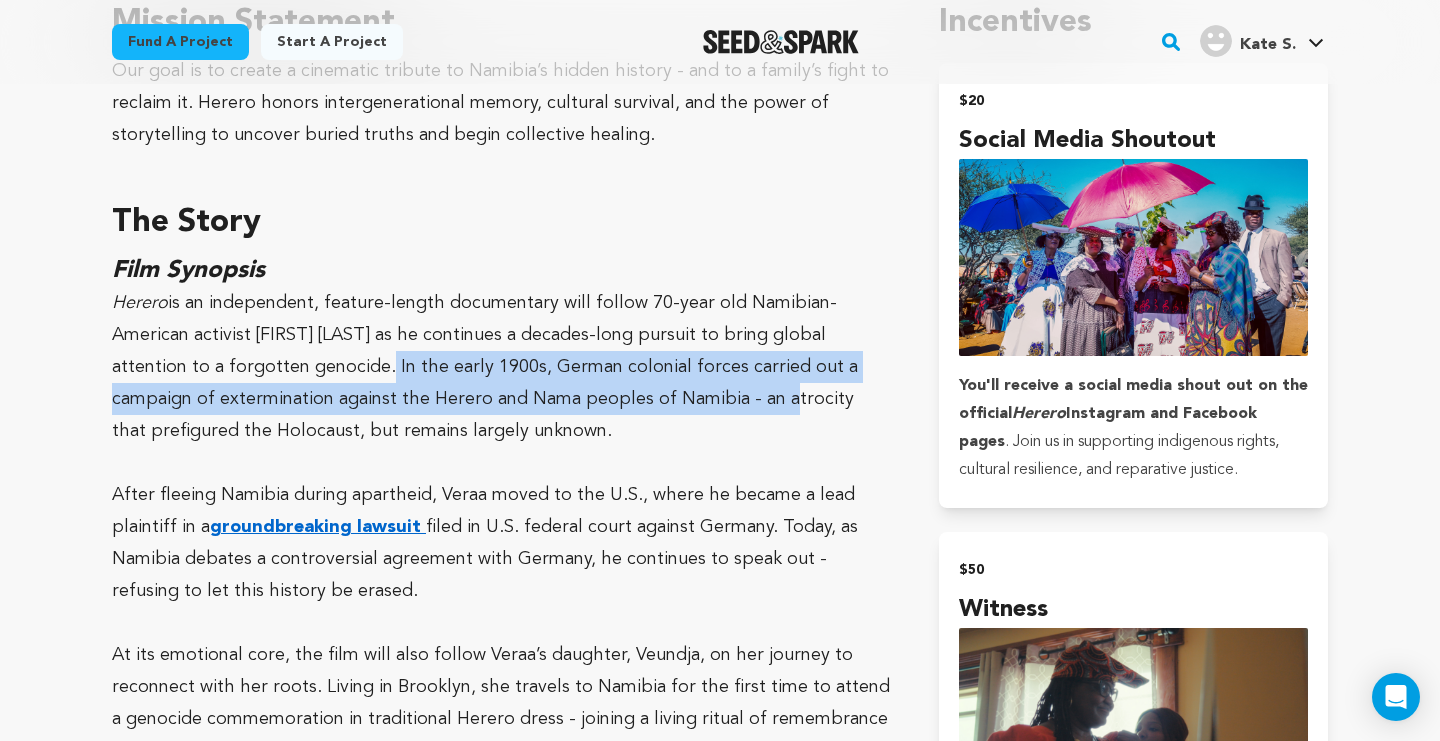 drag, startPoint x: 316, startPoint y: 365, endPoint x: 681, endPoint y: 377, distance: 365.1972 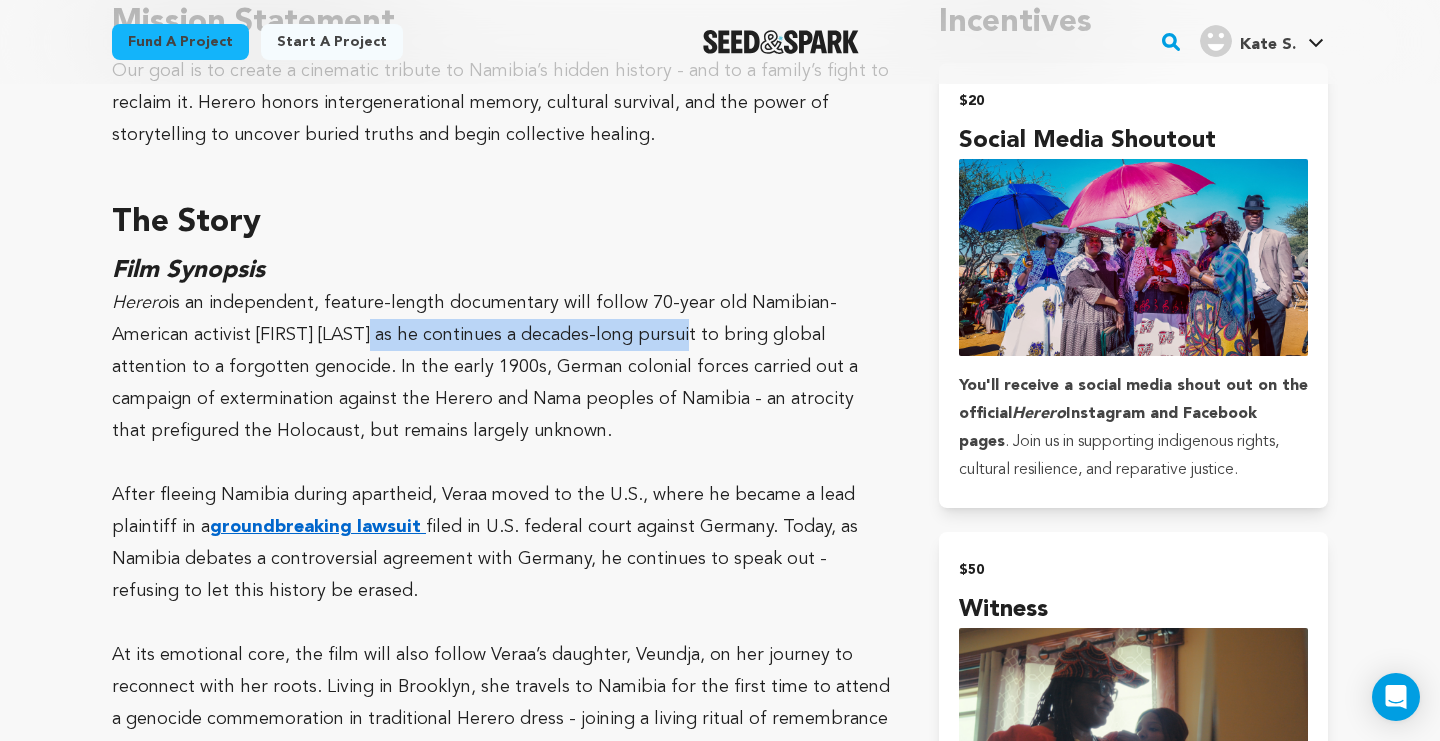 drag, startPoint x: 368, startPoint y: 335, endPoint x: 677, endPoint y: 316, distance: 309.5836 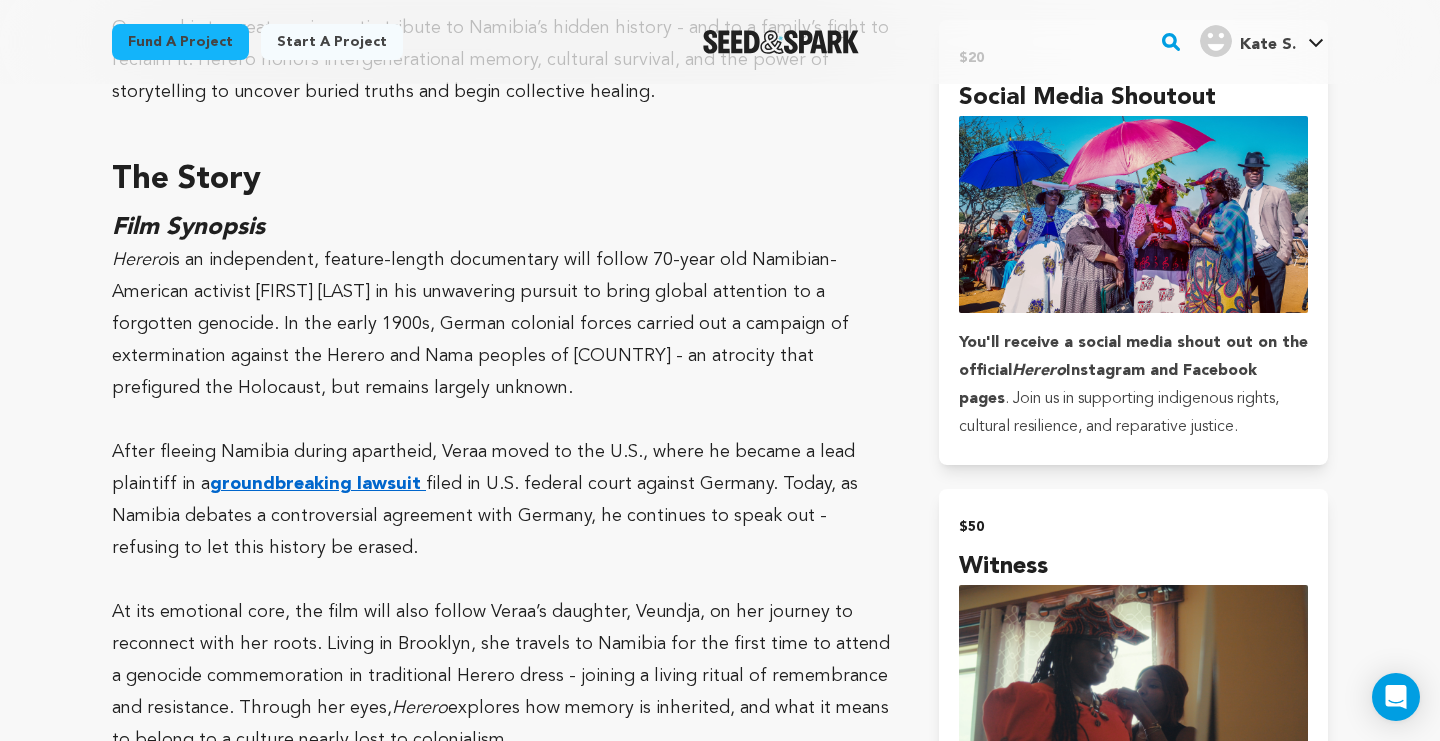 scroll, scrollTop: 1380, scrollLeft: 0, axis: vertical 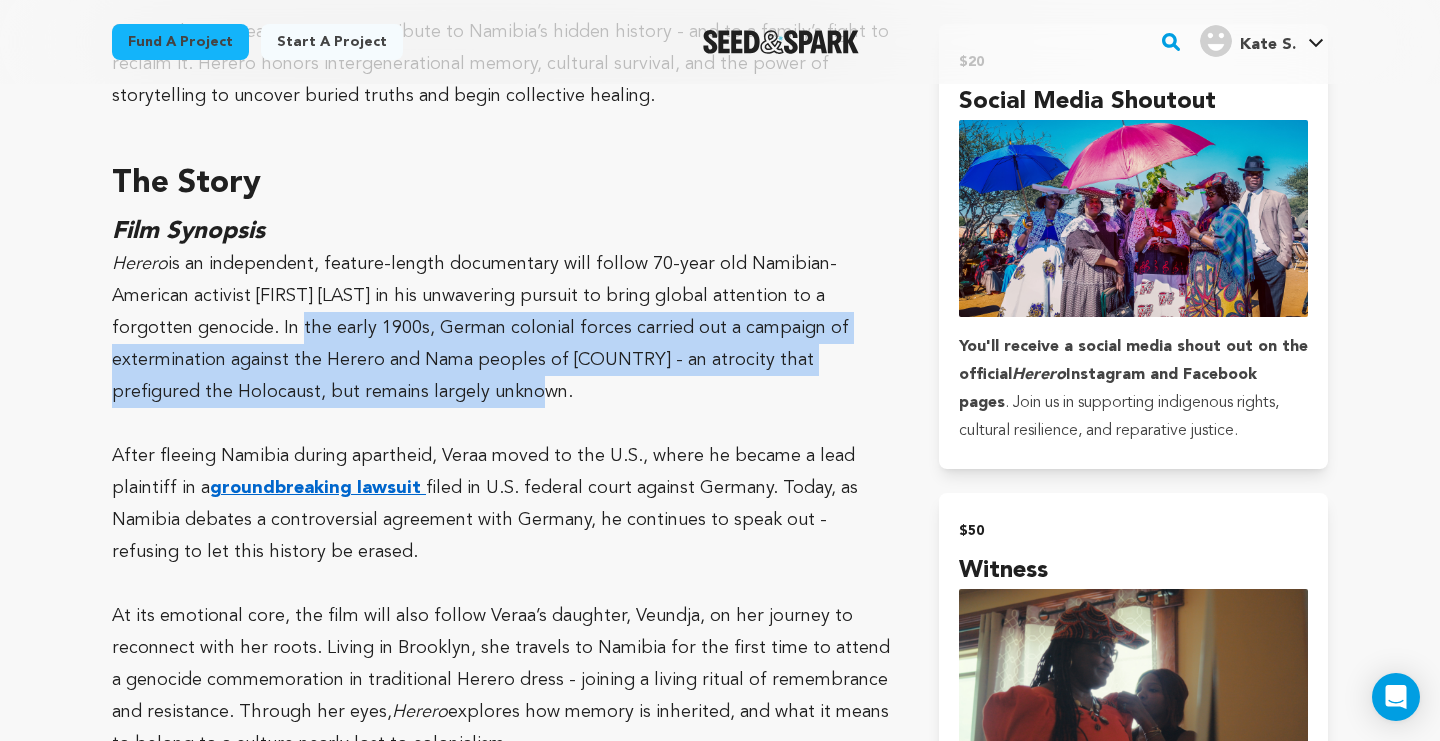 drag, startPoint x: 226, startPoint y: 325, endPoint x: 612, endPoint y: 377, distance: 389.48685 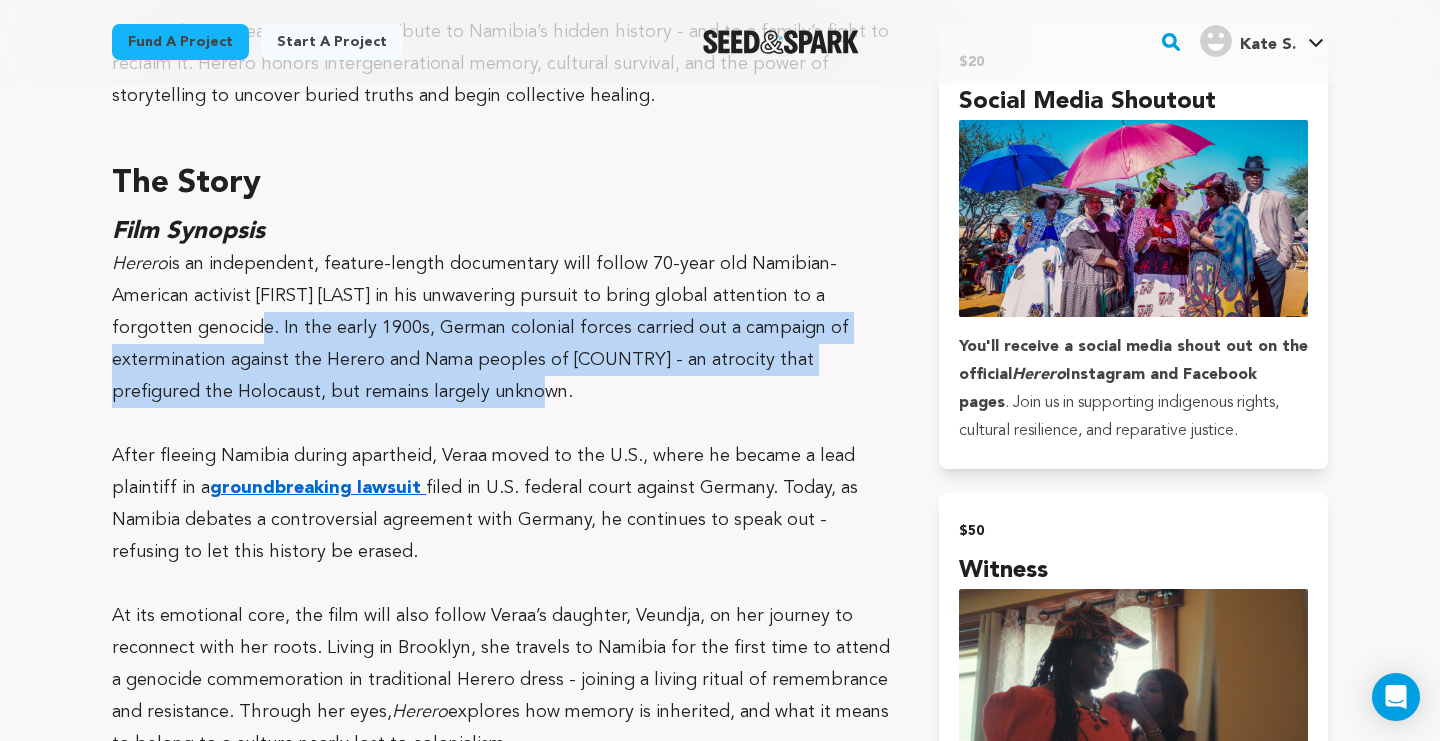 drag, startPoint x: 184, startPoint y: 332, endPoint x: 554, endPoint y: 403, distance: 376.75058 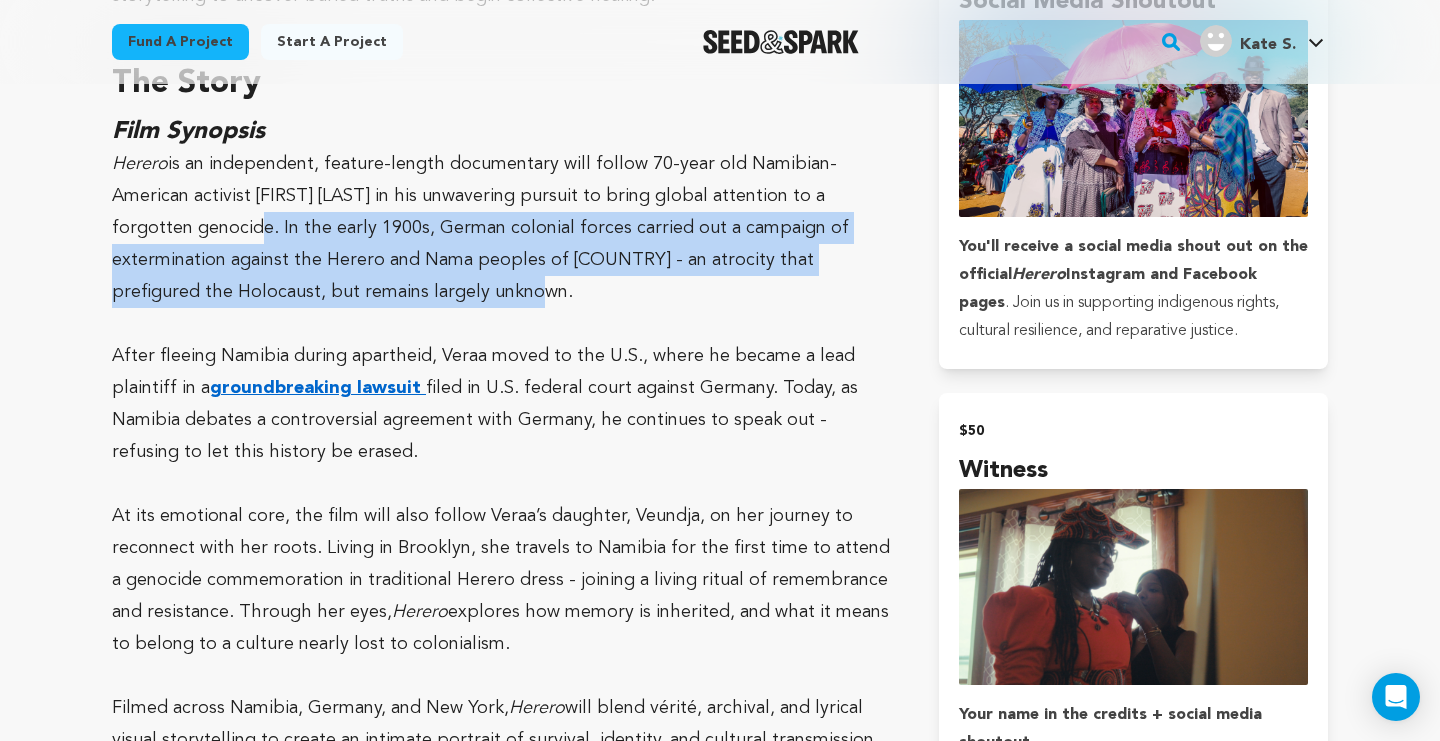 scroll, scrollTop: 1476, scrollLeft: 0, axis: vertical 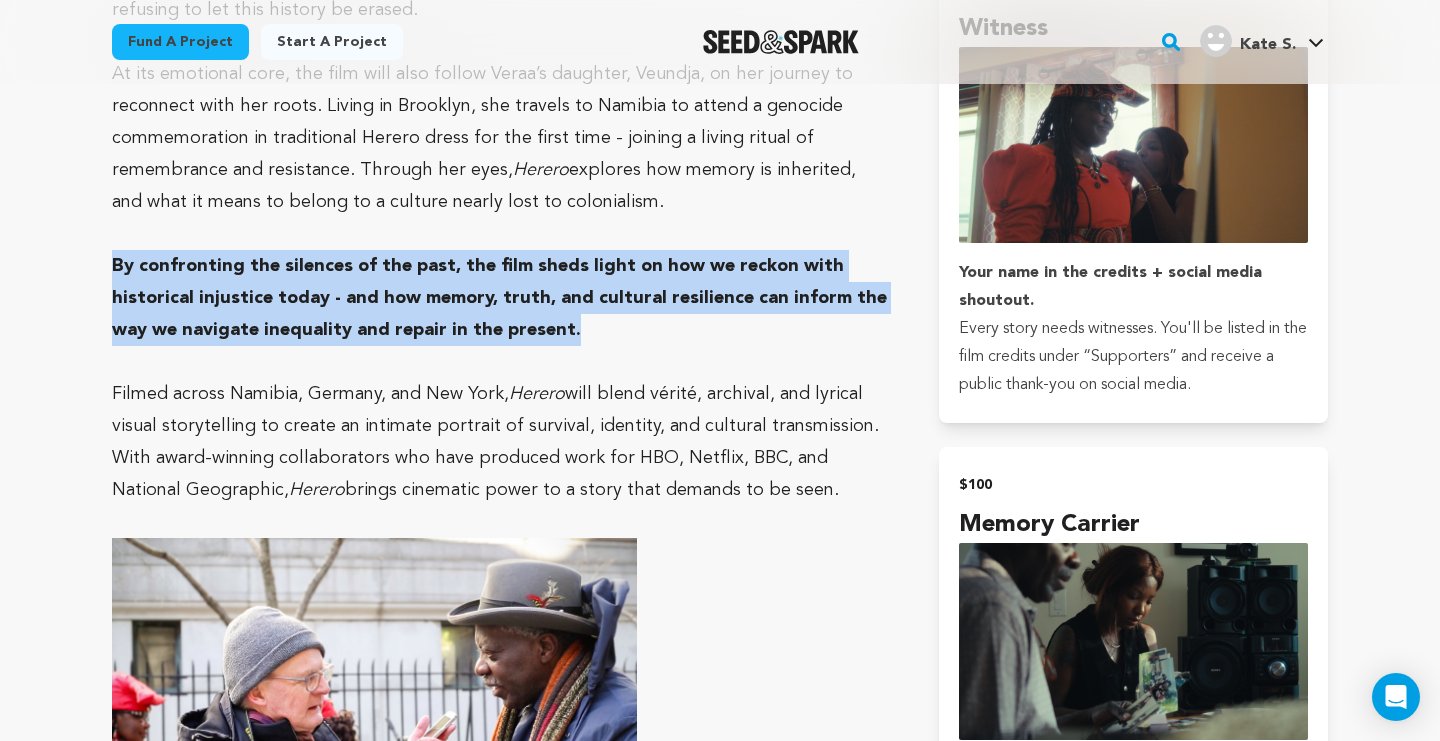 drag, startPoint x: 566, startPoint y: 334, endPoint x: 36, endPoint y: 255, distance: 535.8554 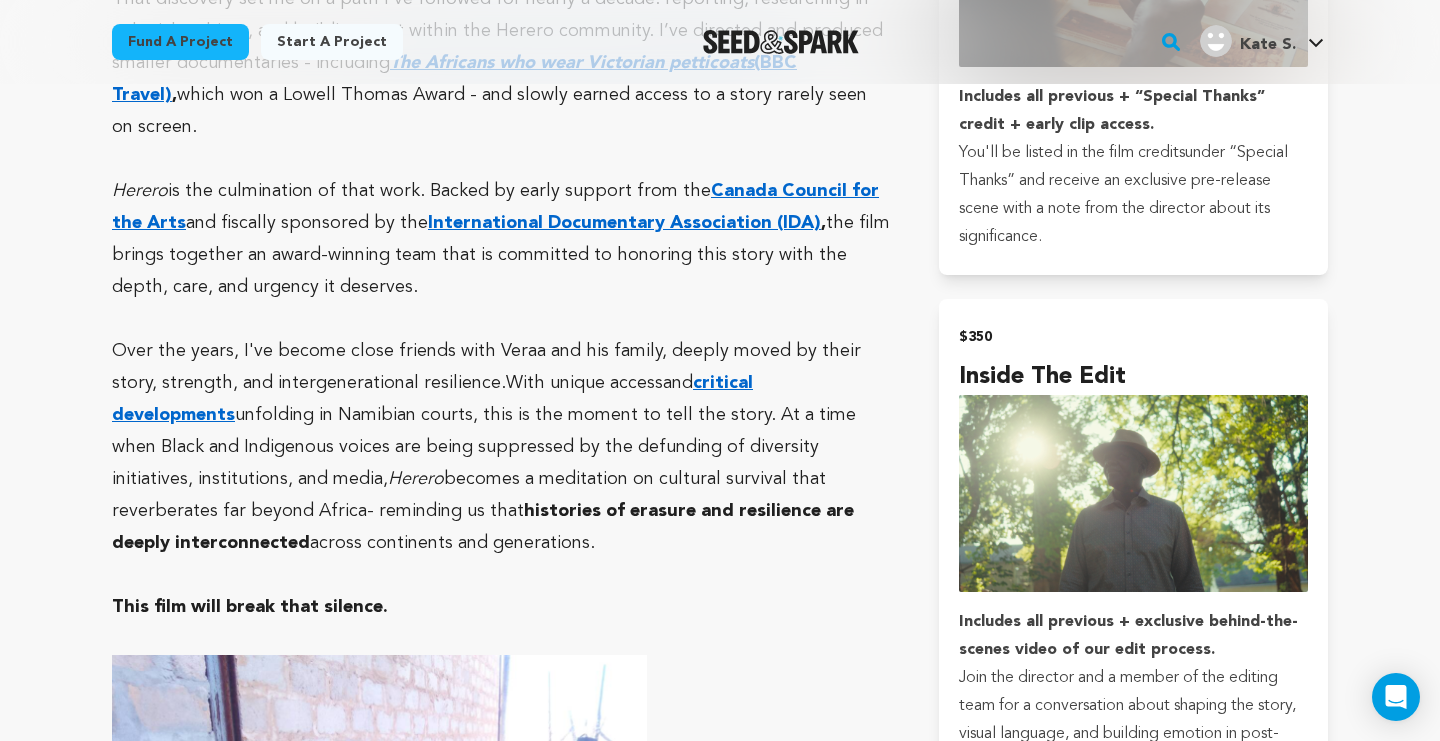scroll, scrollTop: 3106, scrollLeft: 0, axis: vertical 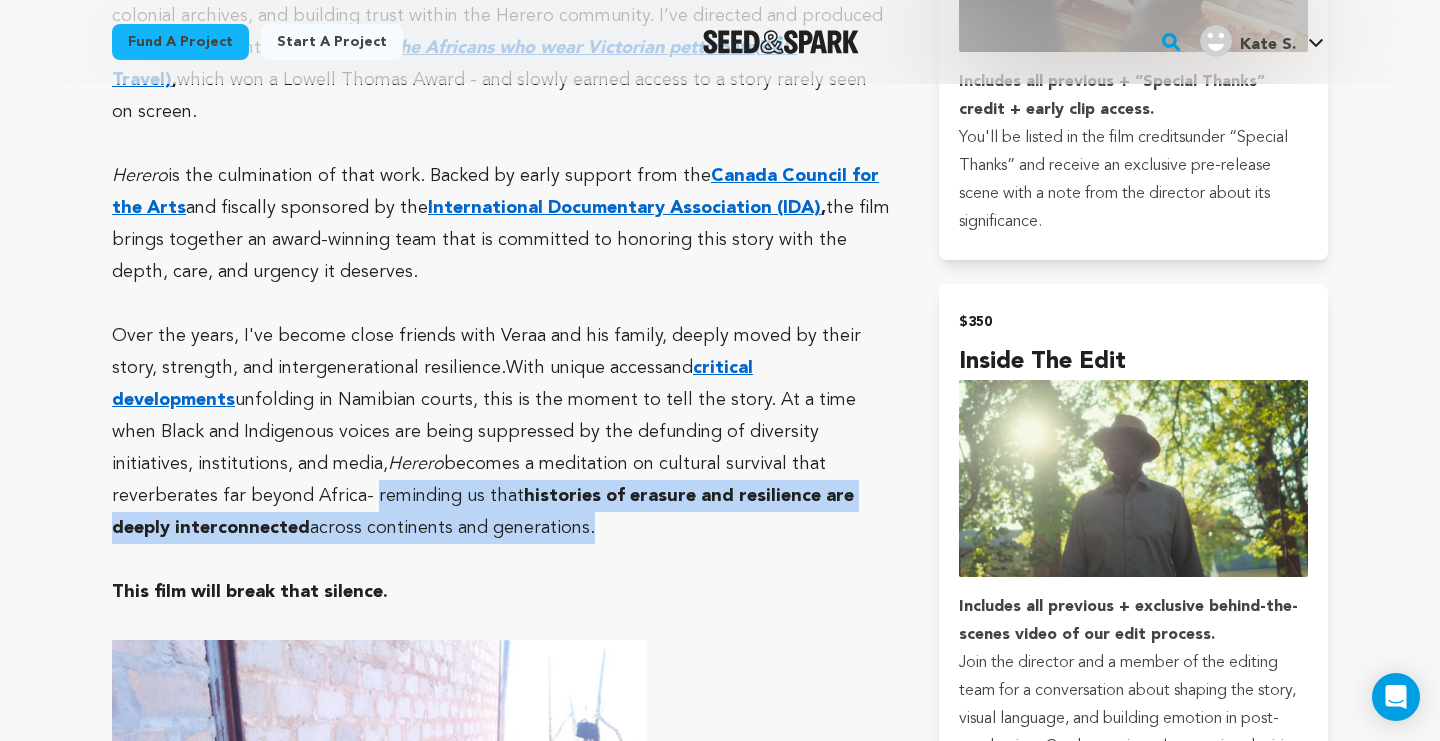 drag, startPoint x: 112, startPoint y: 467, endPoint x: 736, endPoint y: 494, distance: 624.58386 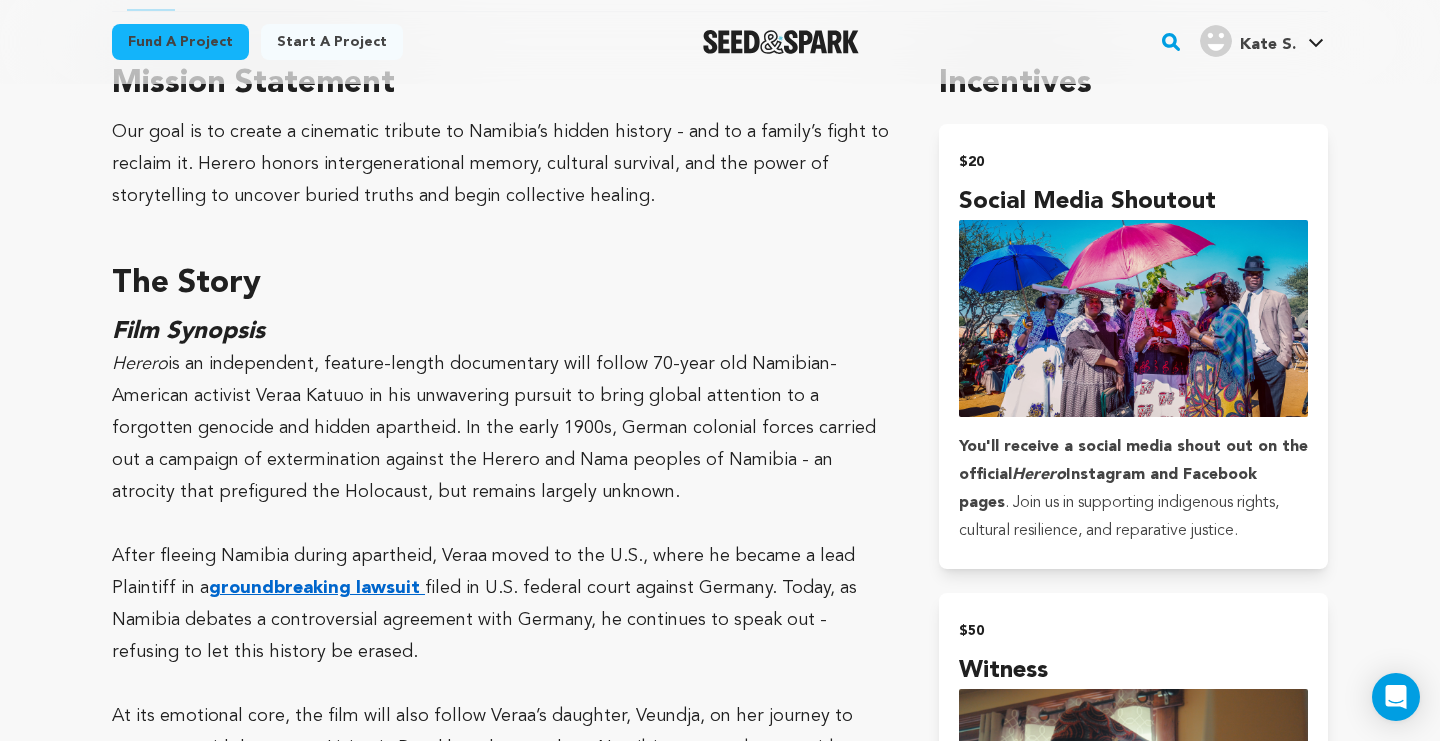scroll, scrollTop: 136, scrollLeft: 0, axis: vertical 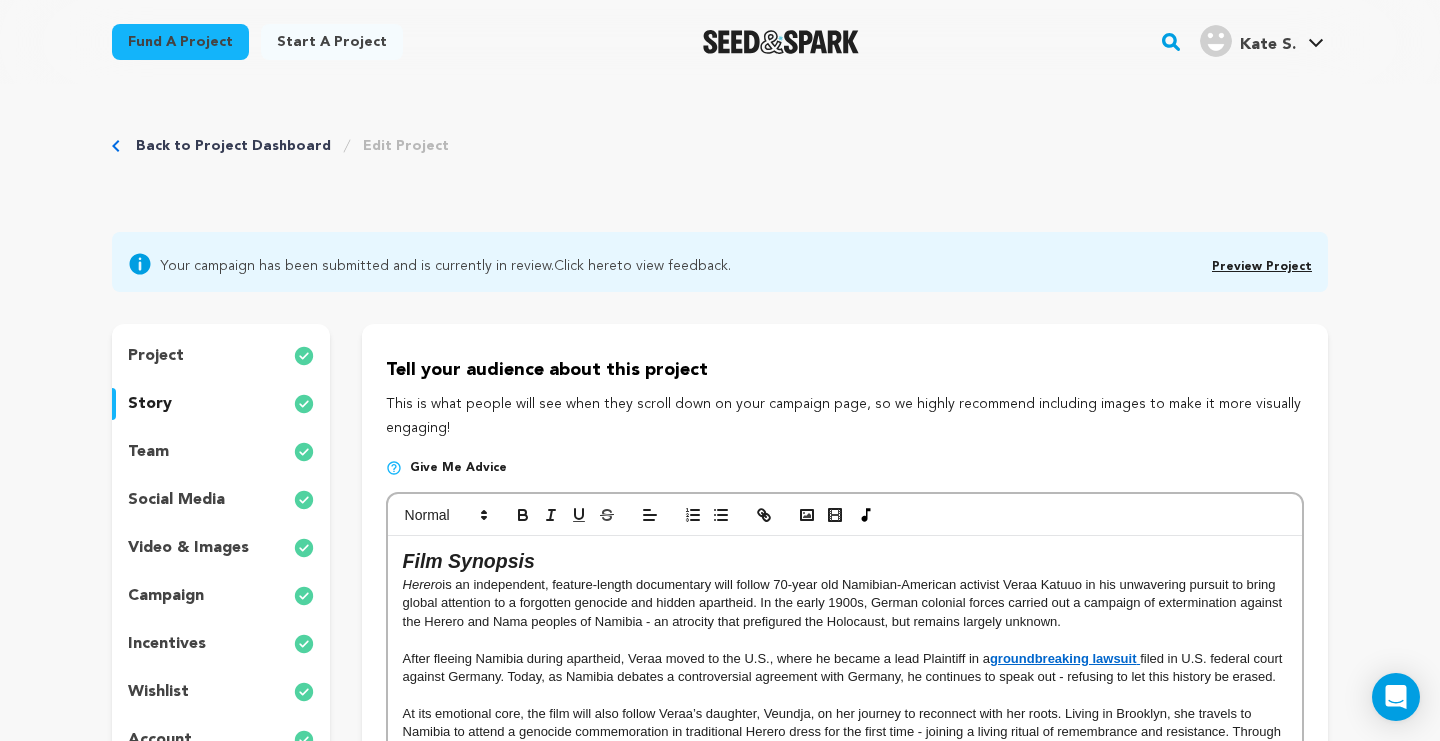 click on "Back to Project Dashboard" at bounding box center (233, 146) 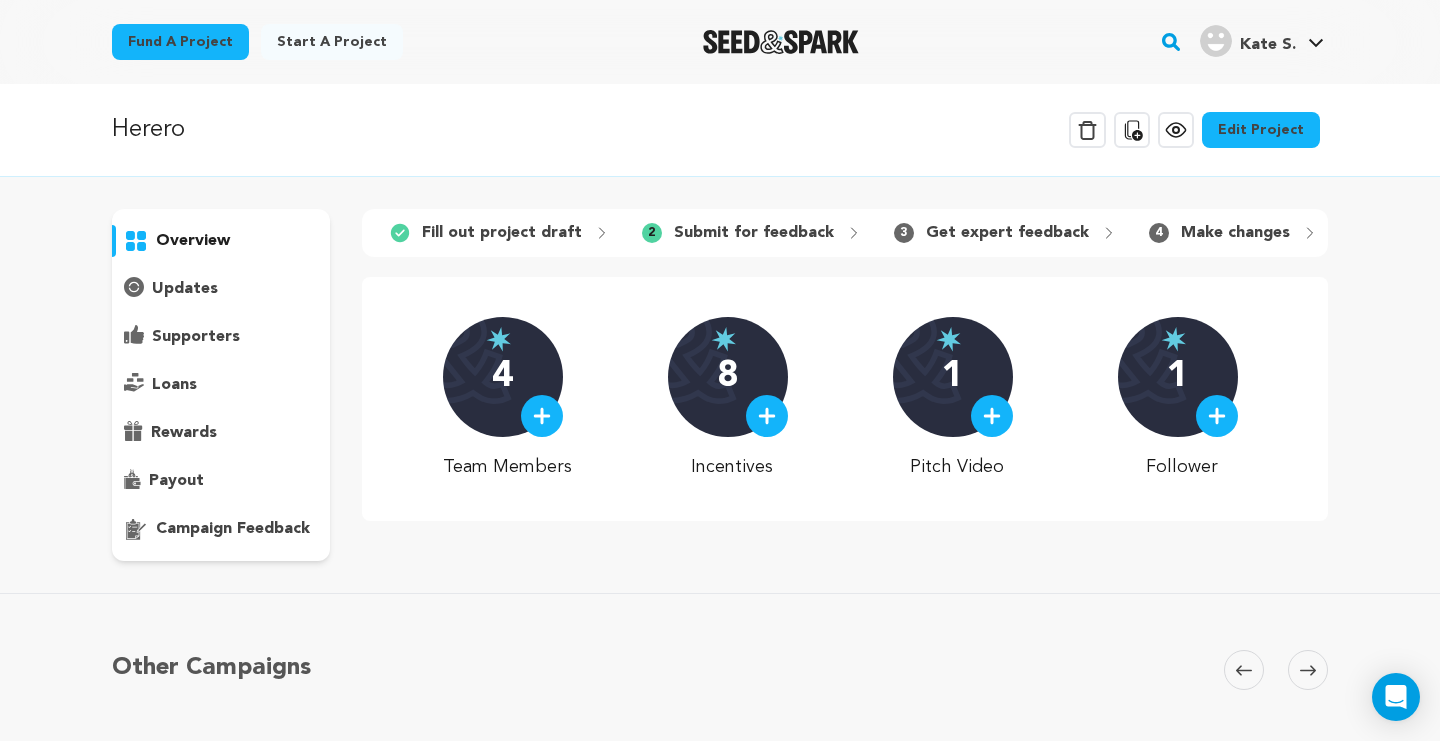 scroll, scrollTop: 0, scrollLeft: 0, axis: both 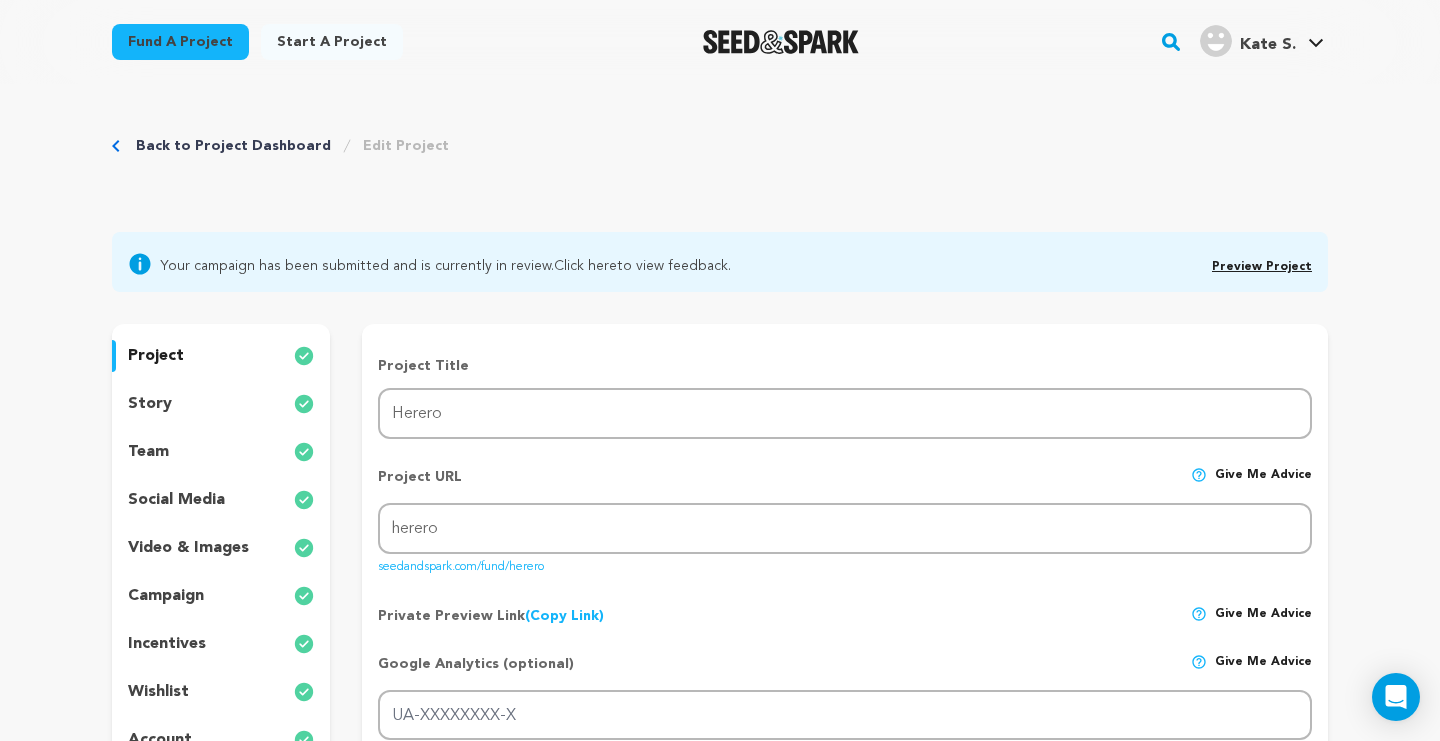click on "Preview Project" at bounding box center [1262, 264] 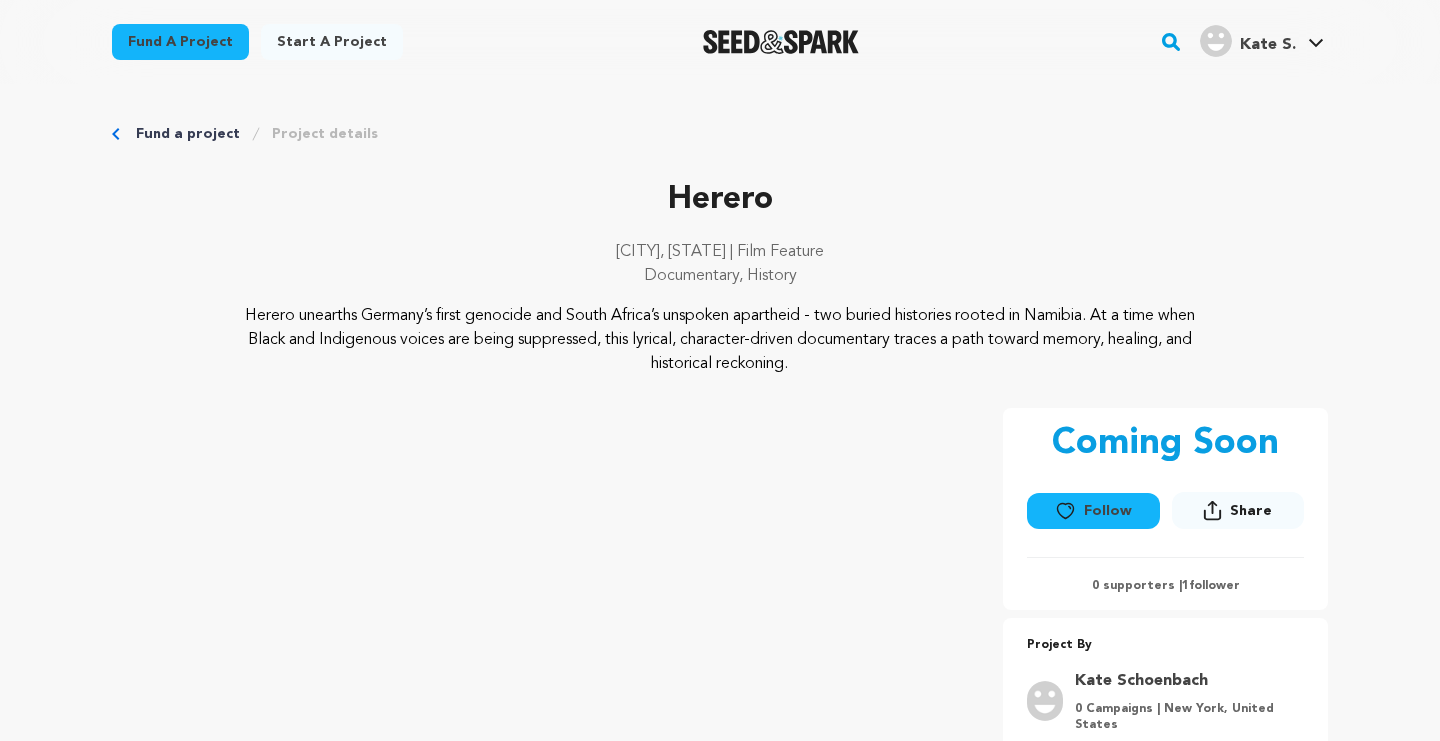 scroll, scrollTop: 0, scrollLeft: 0, axis: both 